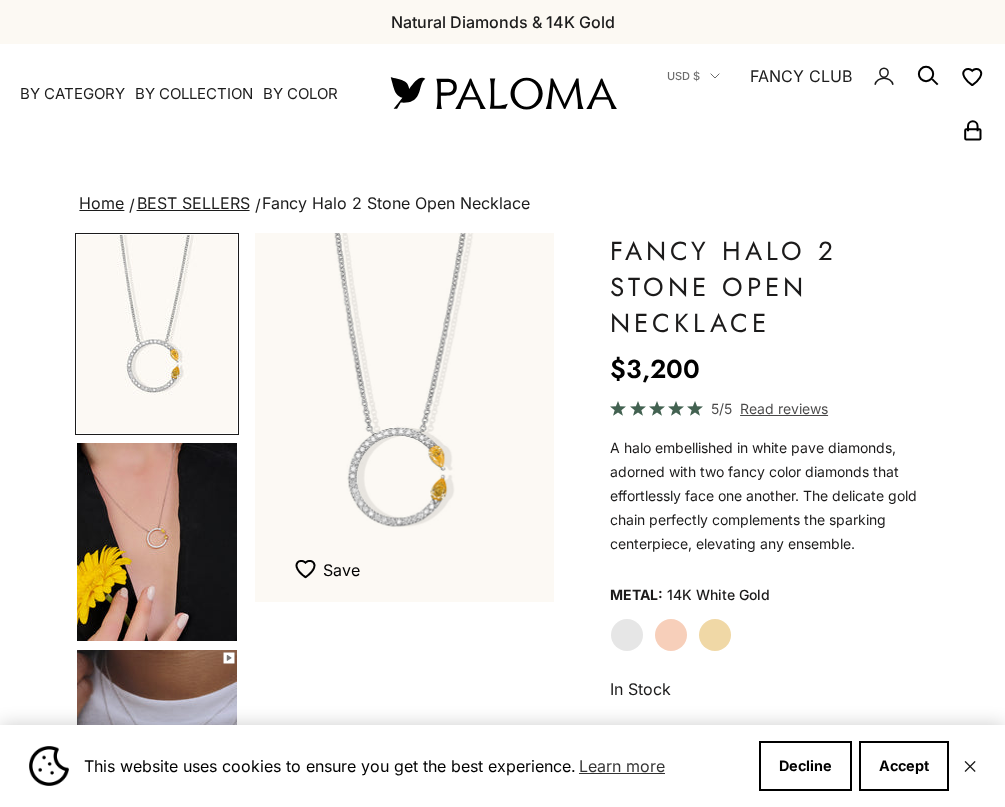 scroll, scrollTop: 0, scrollLeft: 0, axis: both 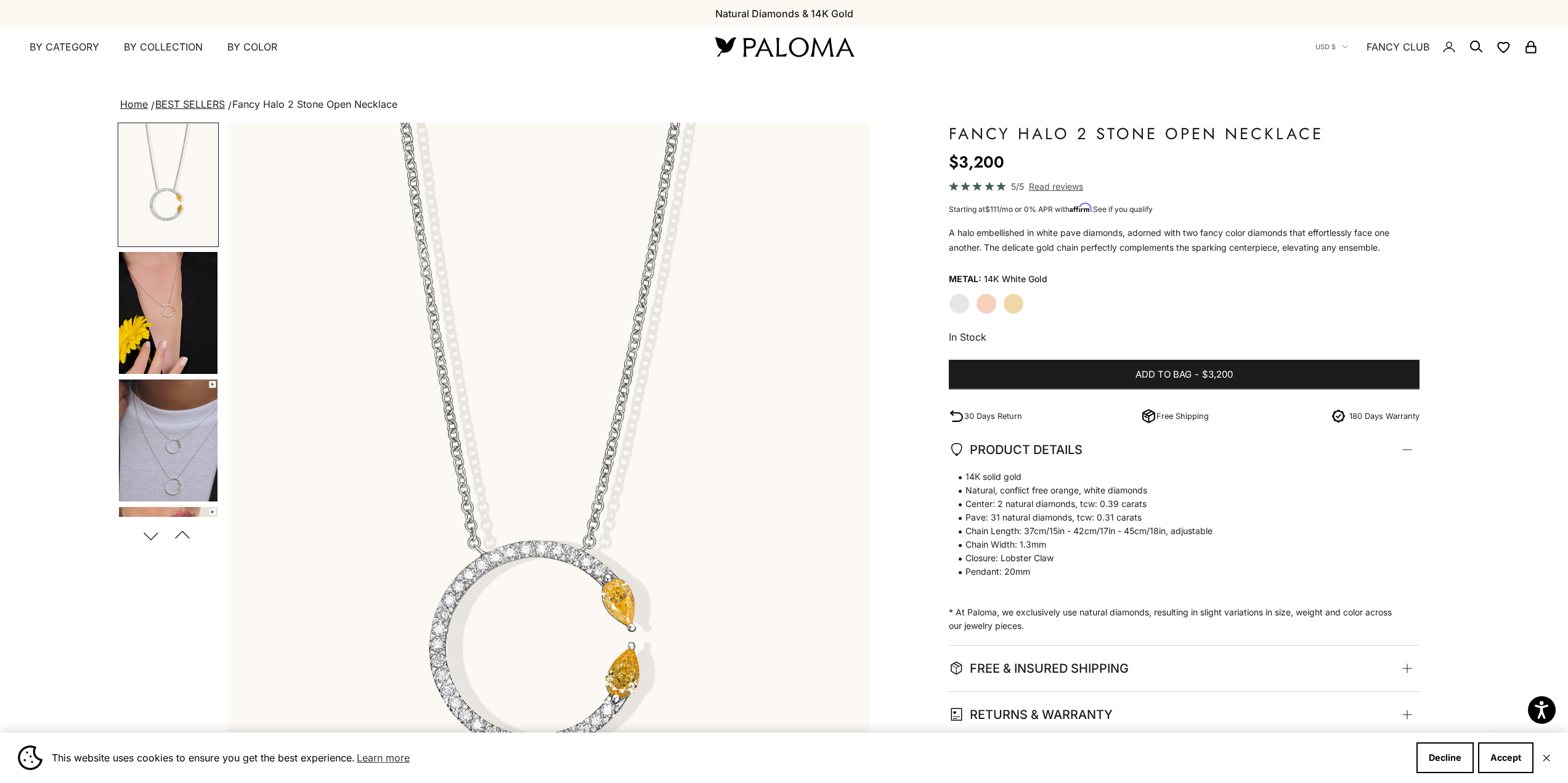 click at bounding box center [784, 47] 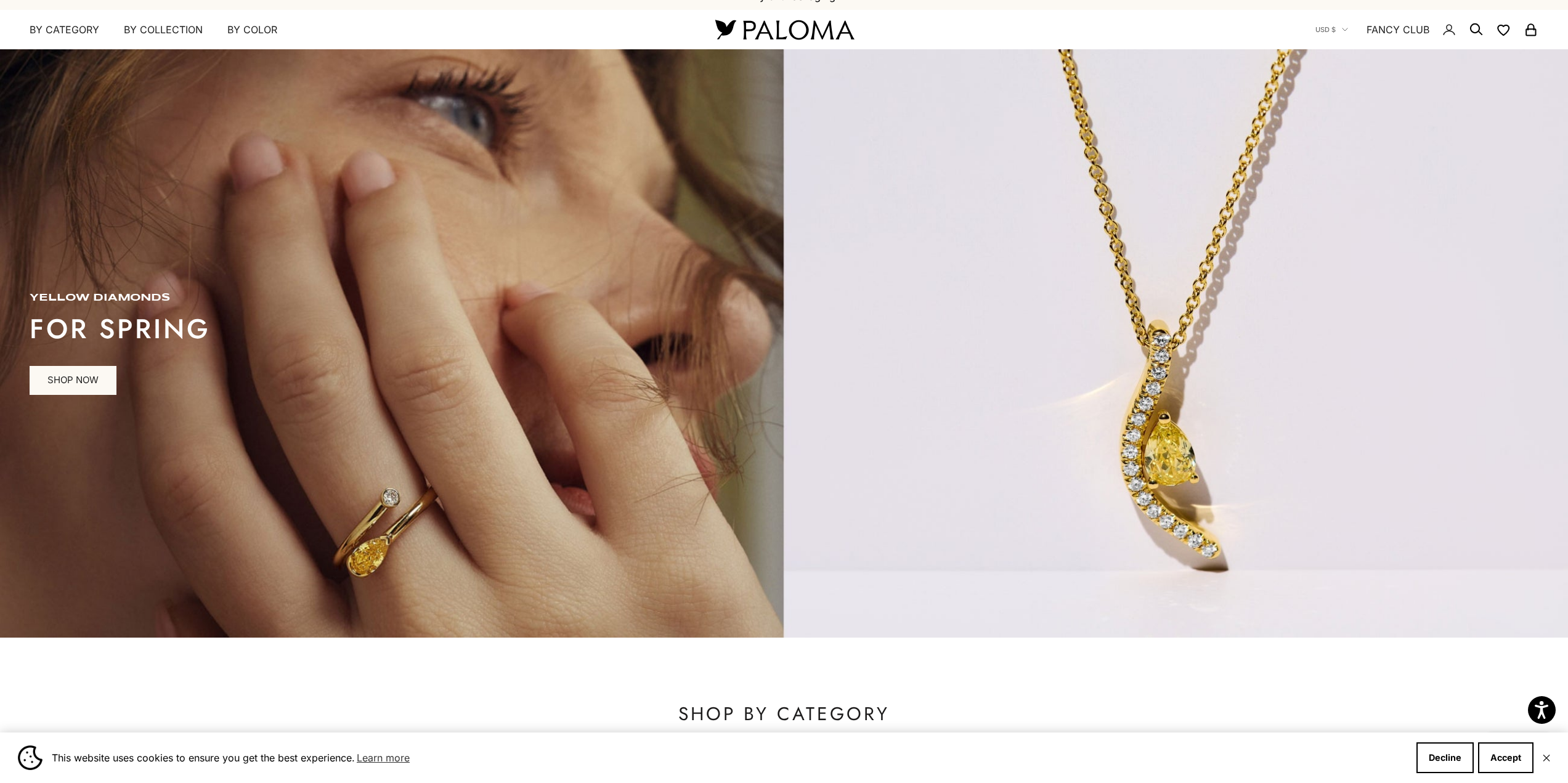scroll, scrollTop: 0, scrollLeft: 0, axis: both 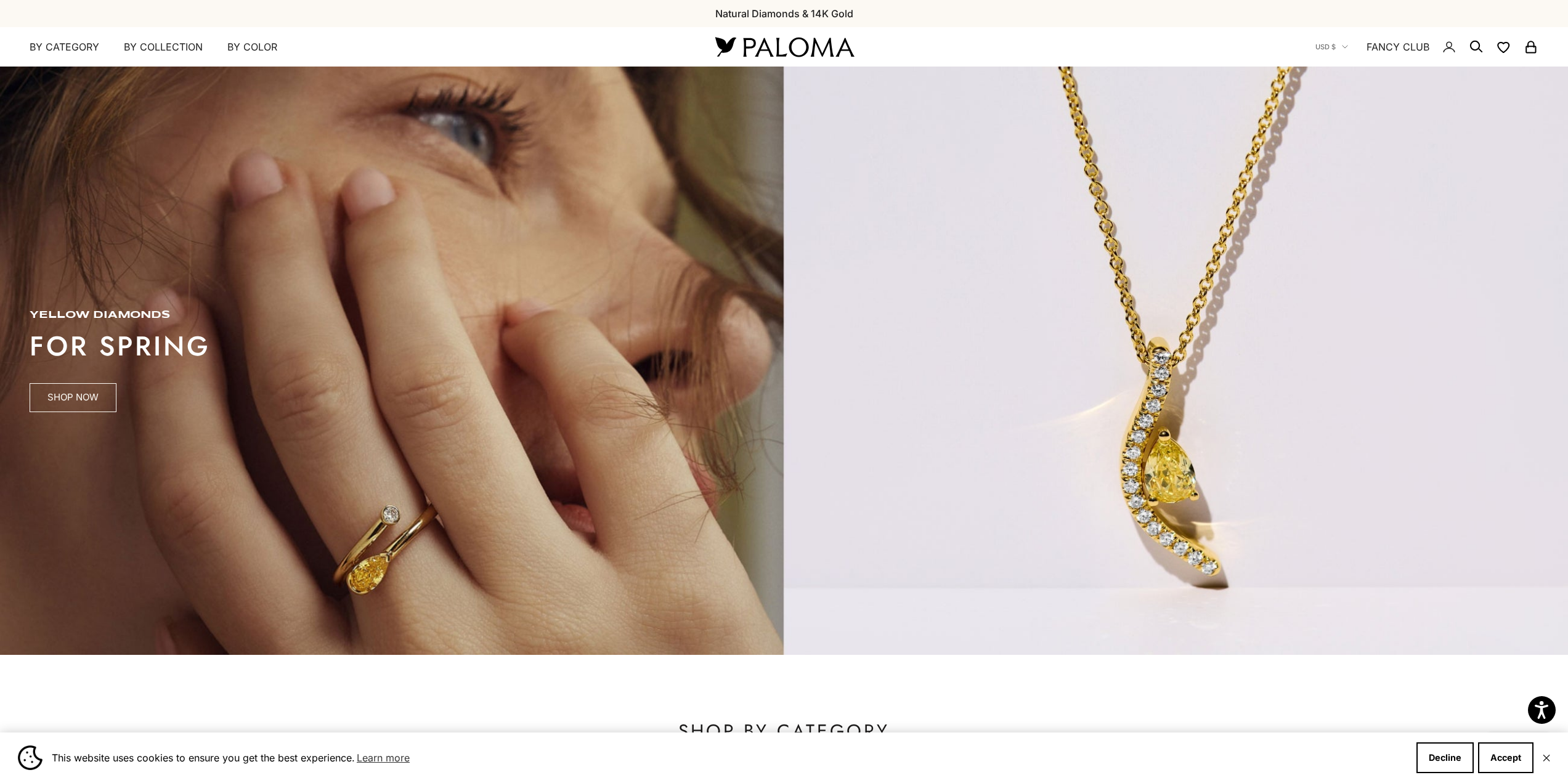 click on "SHOP NOW" at bounding box center (73, 398) 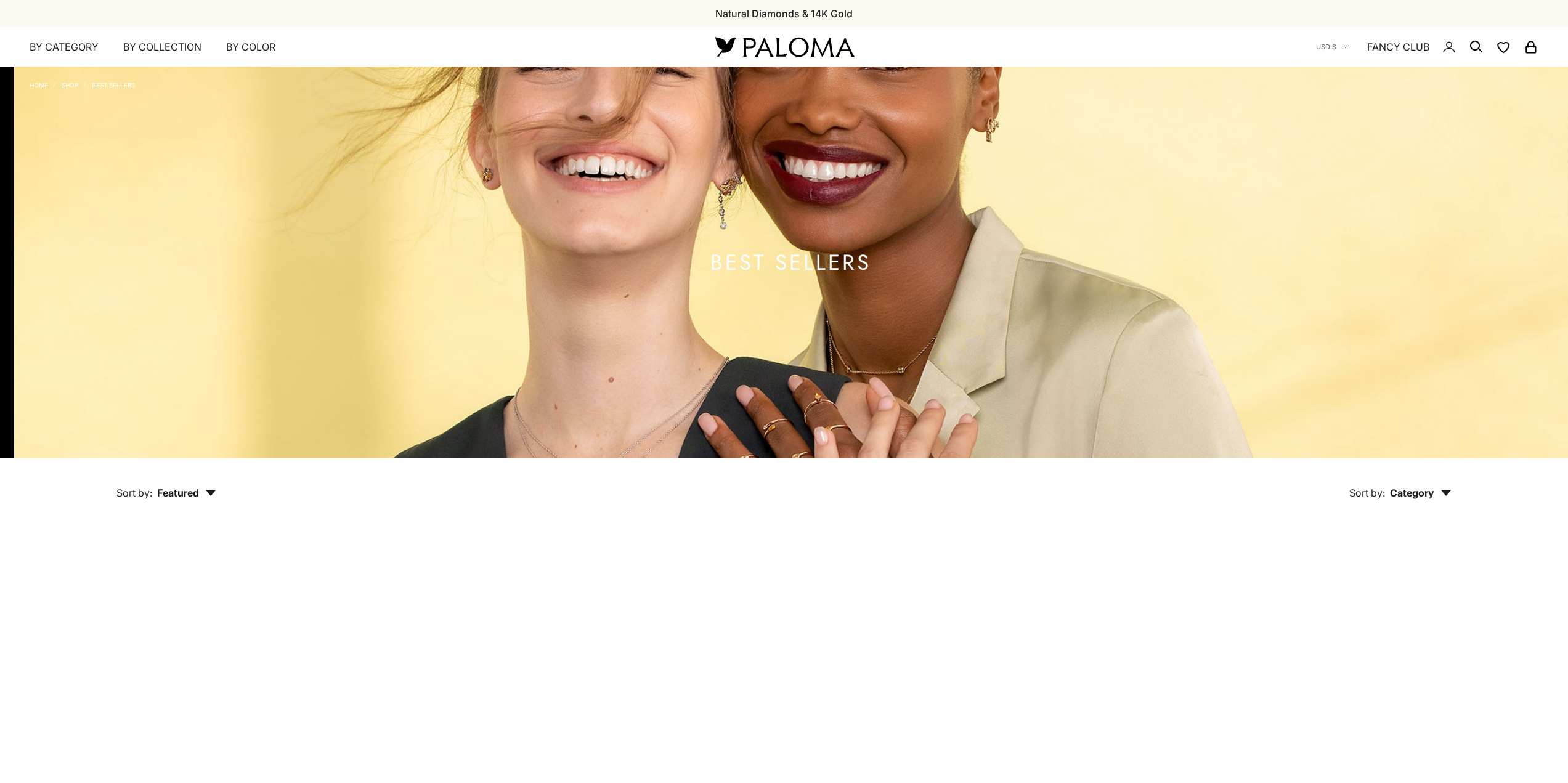 scroll, scrollTop: 0, scrollLeft: 0, axis: both 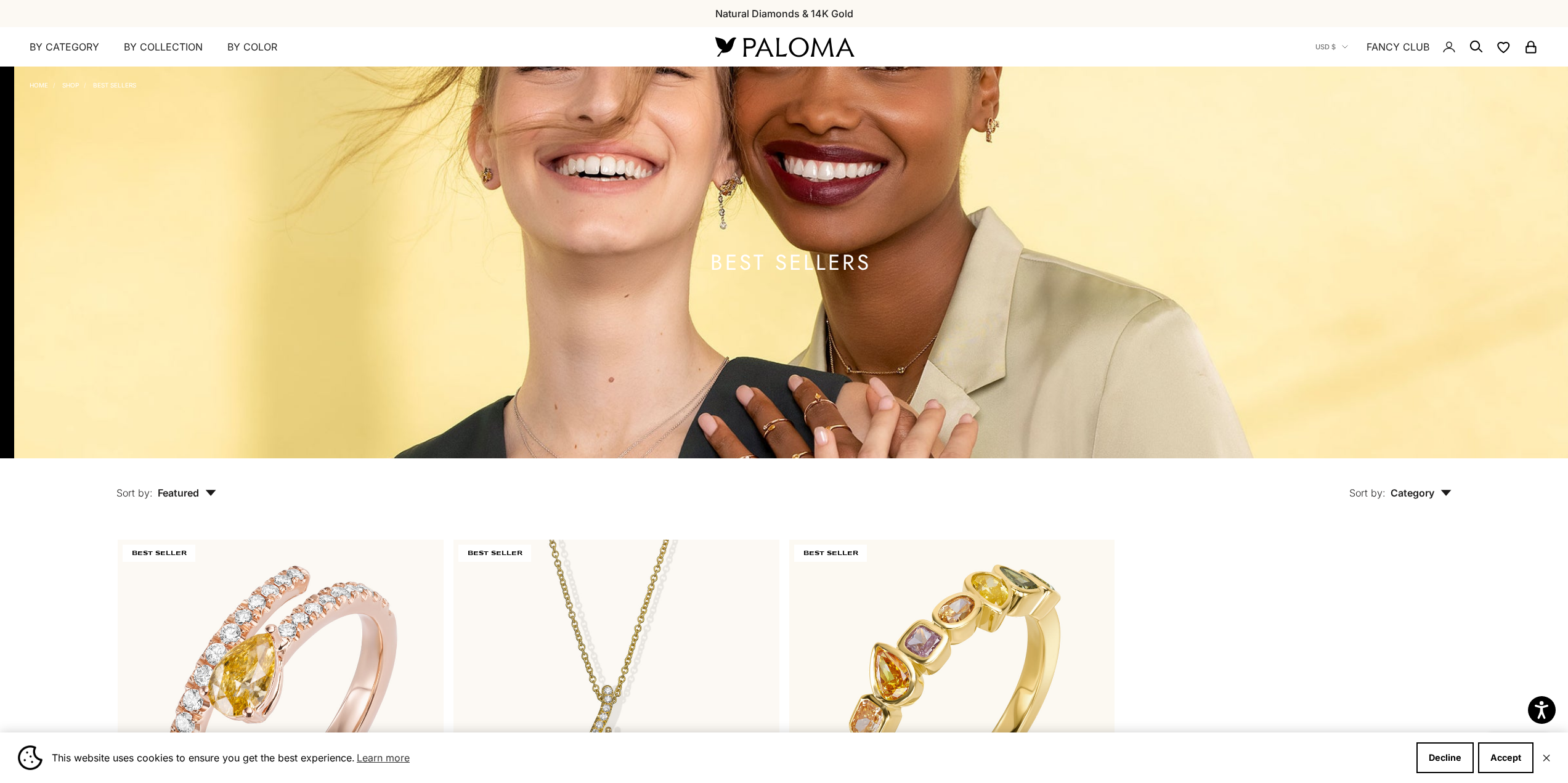 click on "Category" at bounding box center (1421, 493) 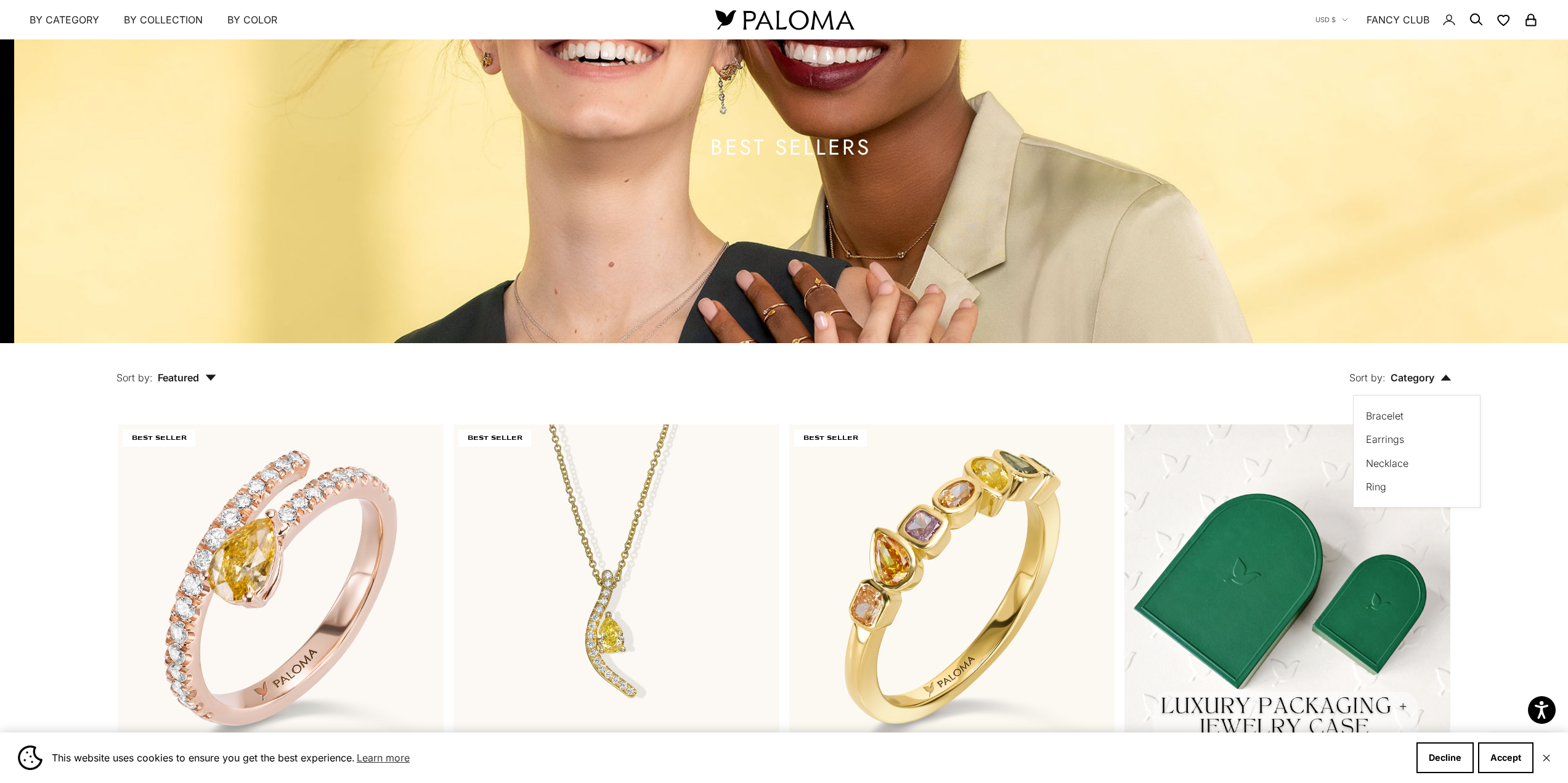 scroll, scrollTop: 123, scrollLeft: 0, axis: vertical 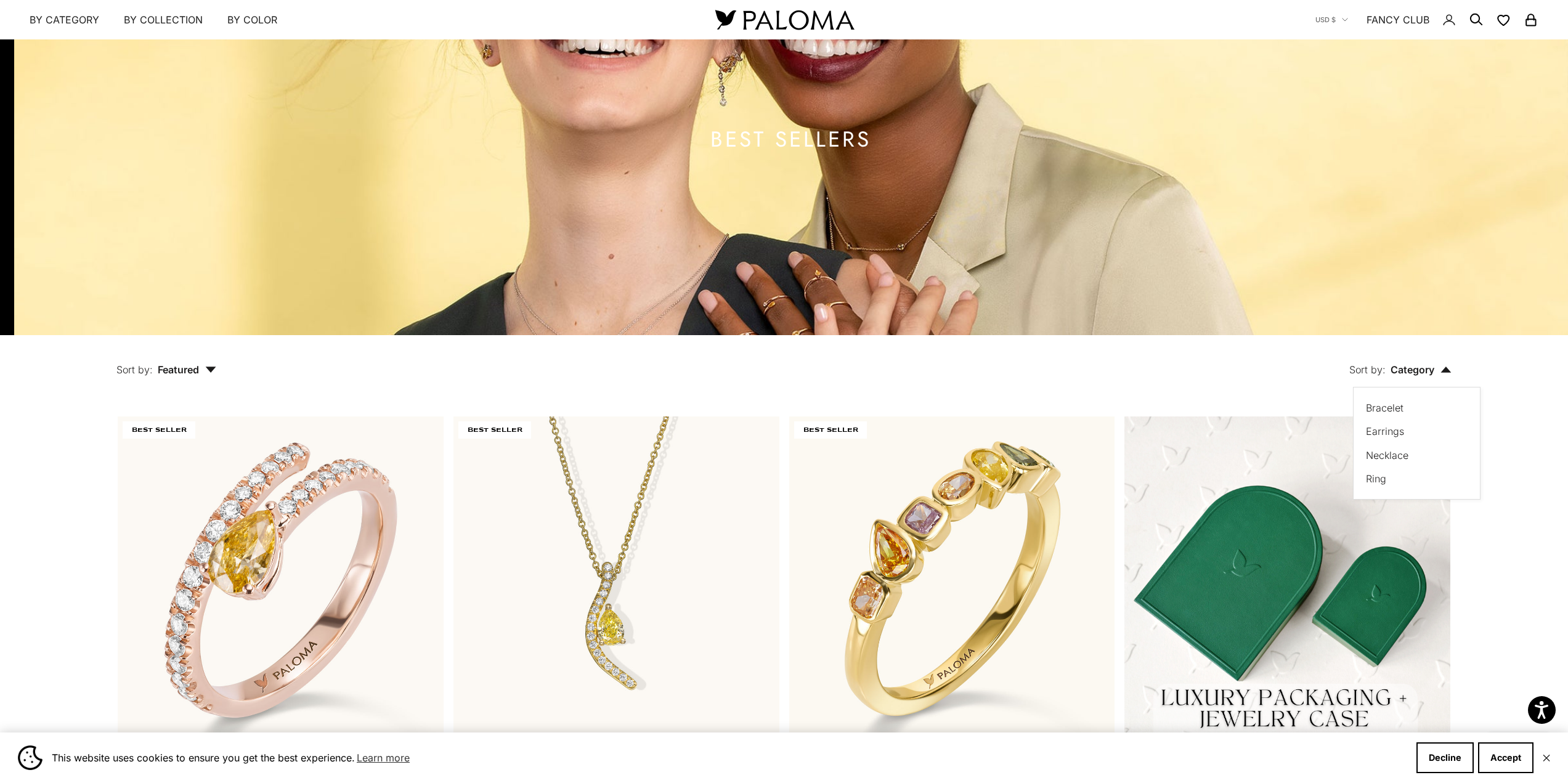 click on "Featured" at bounding box center (187, 370) 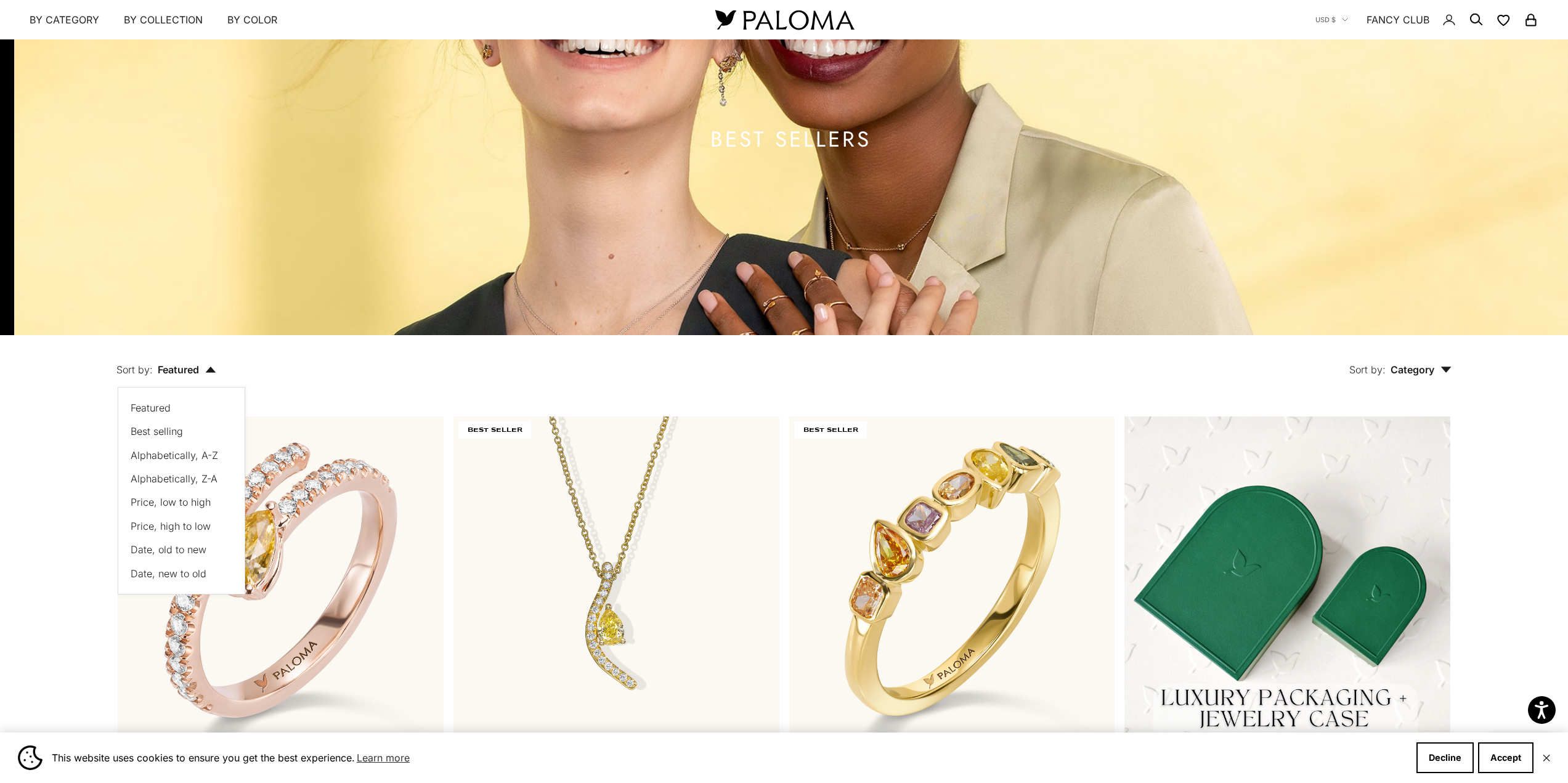 click on "Price, low to high" at bounding box center [171, 502] 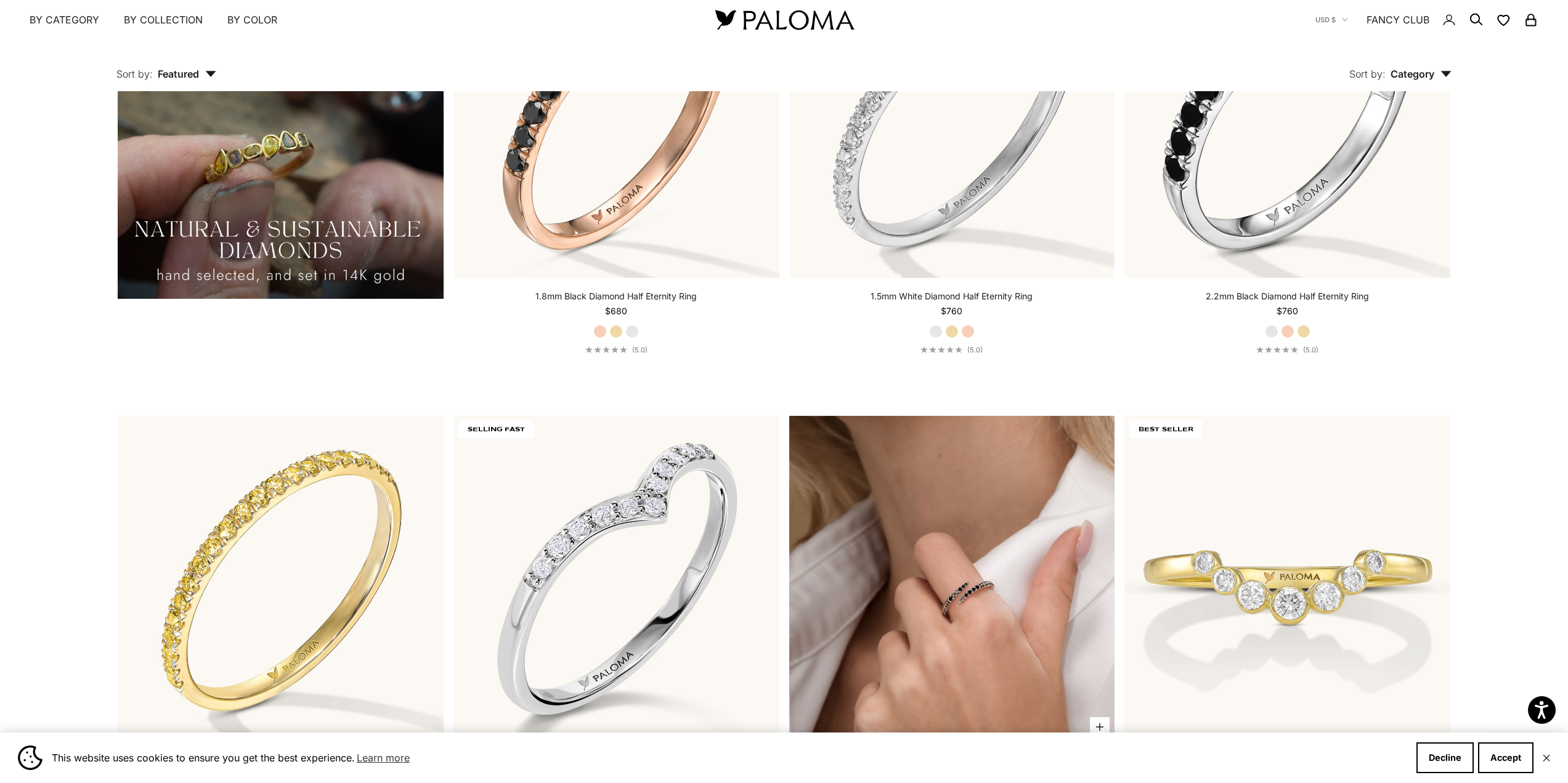 scroll, scrollTop: 1545, scrollLeft: 0, axis: vertical 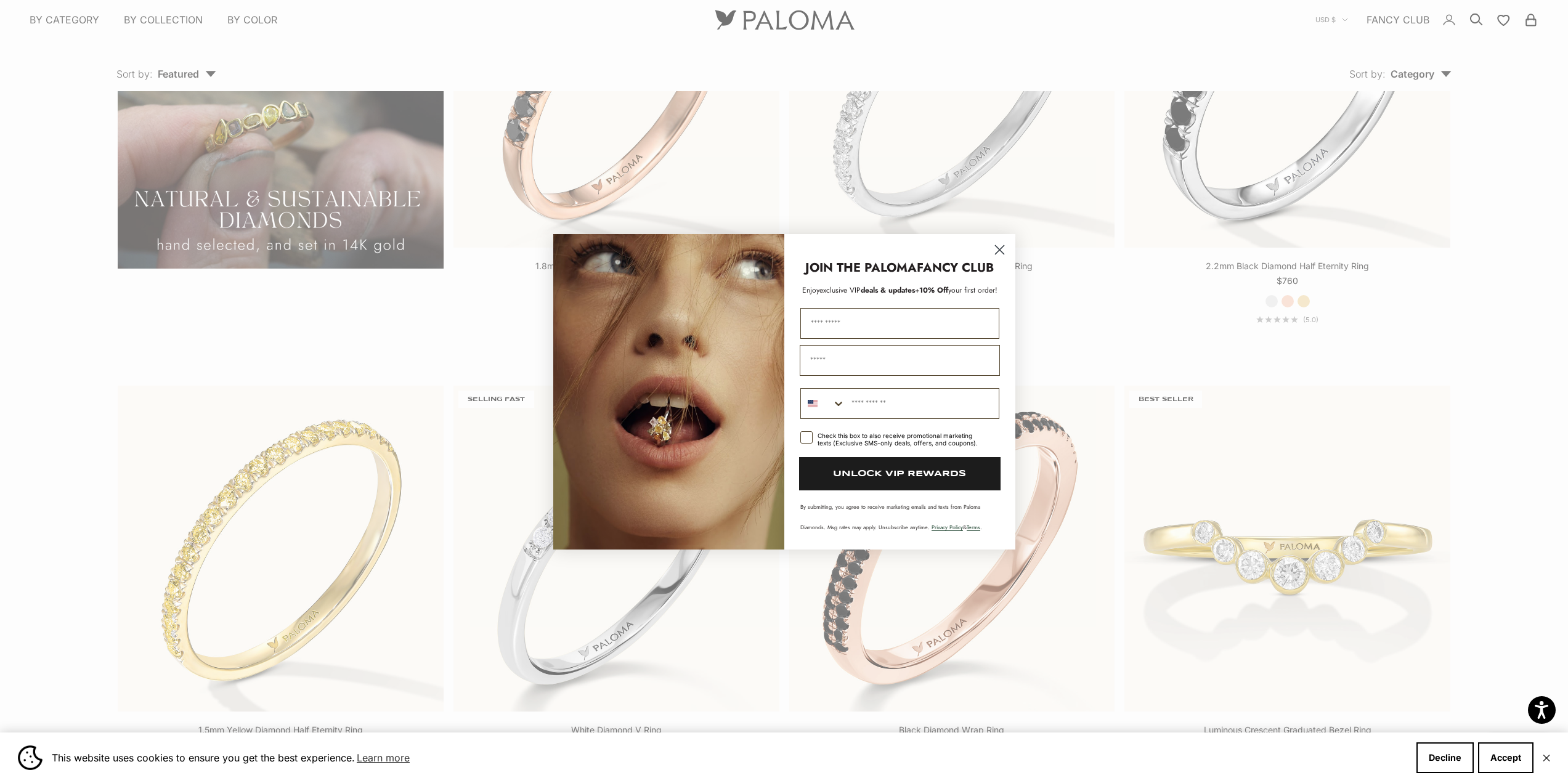 click 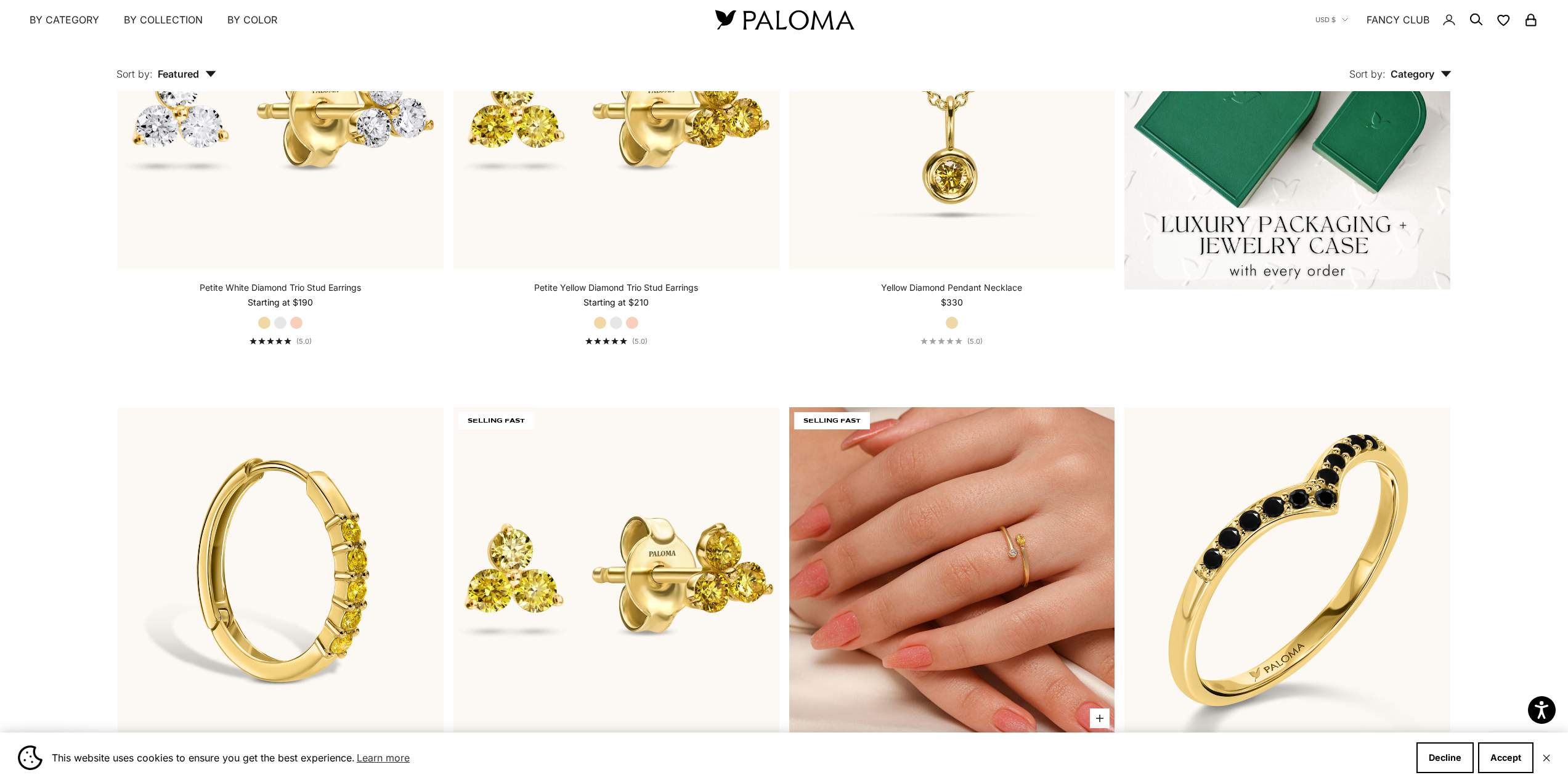 scroll, scrollTop: 867, scrollLeft: 0, axis: vertical 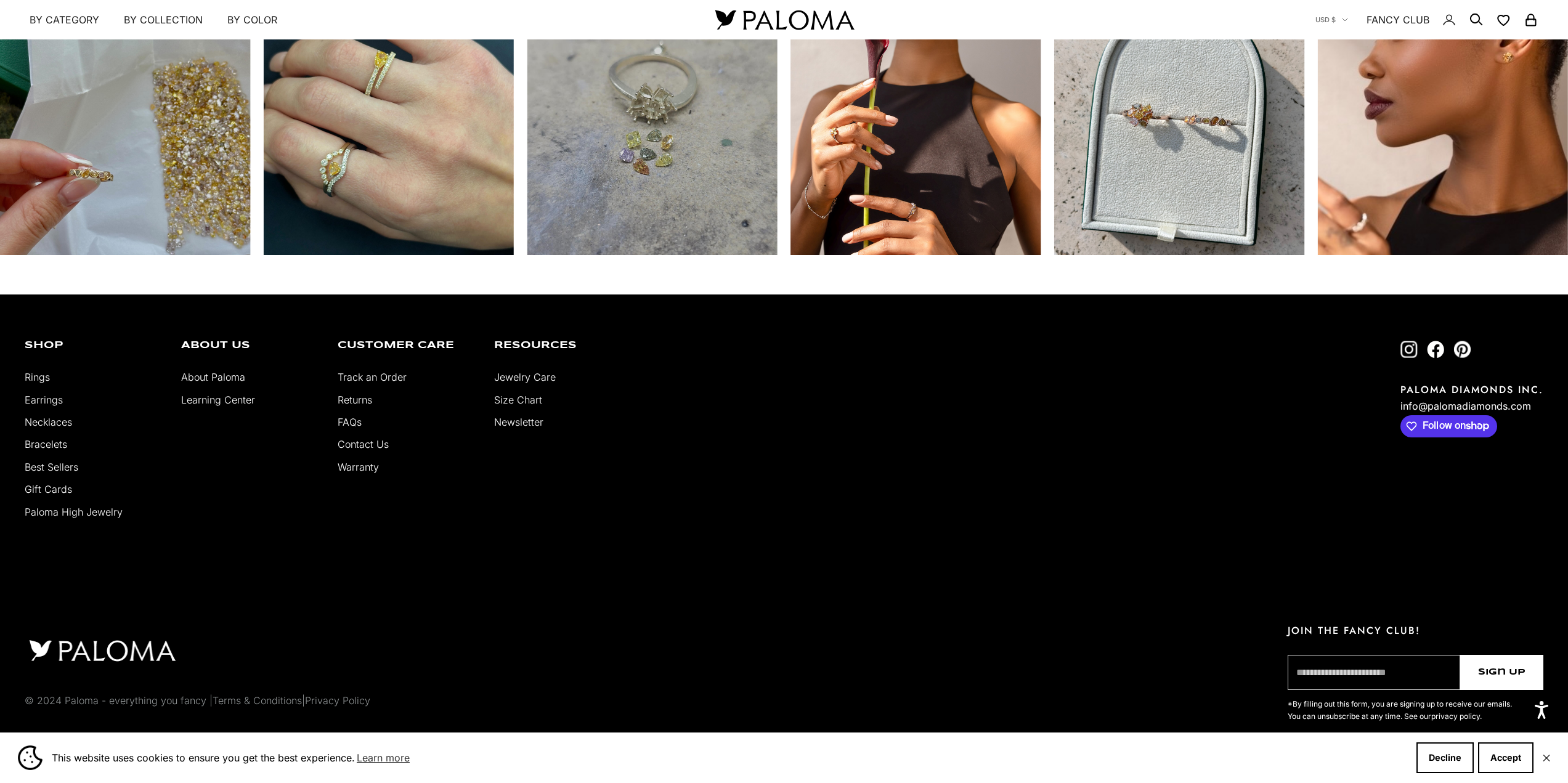 drag, startPoint x: 1476, startPoint y: 440, endPoint x: 1476, endPoint y: 500, distance: 60 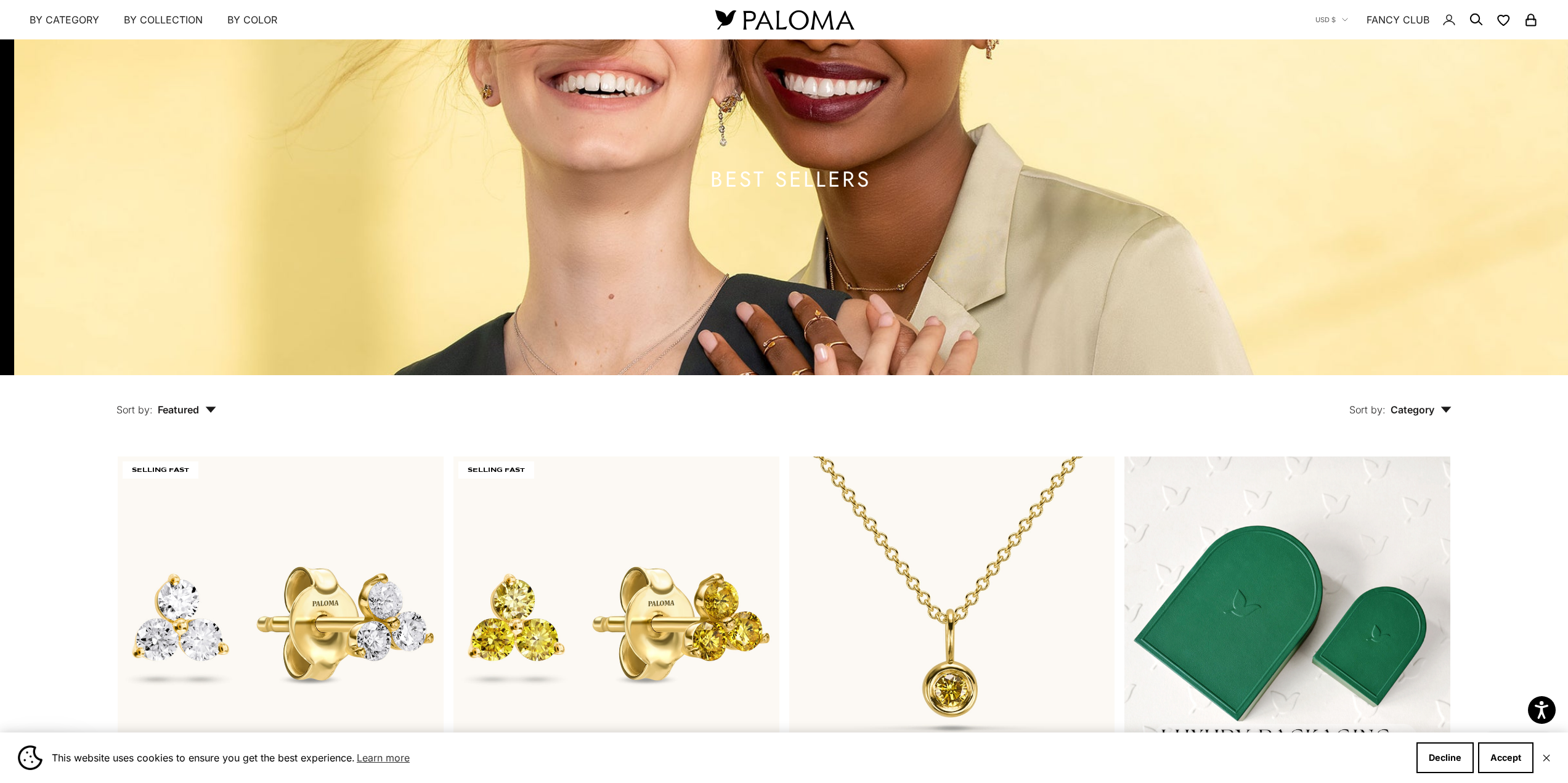 scroll, scrollTop: 0, scrollLeft: 0, axis: both 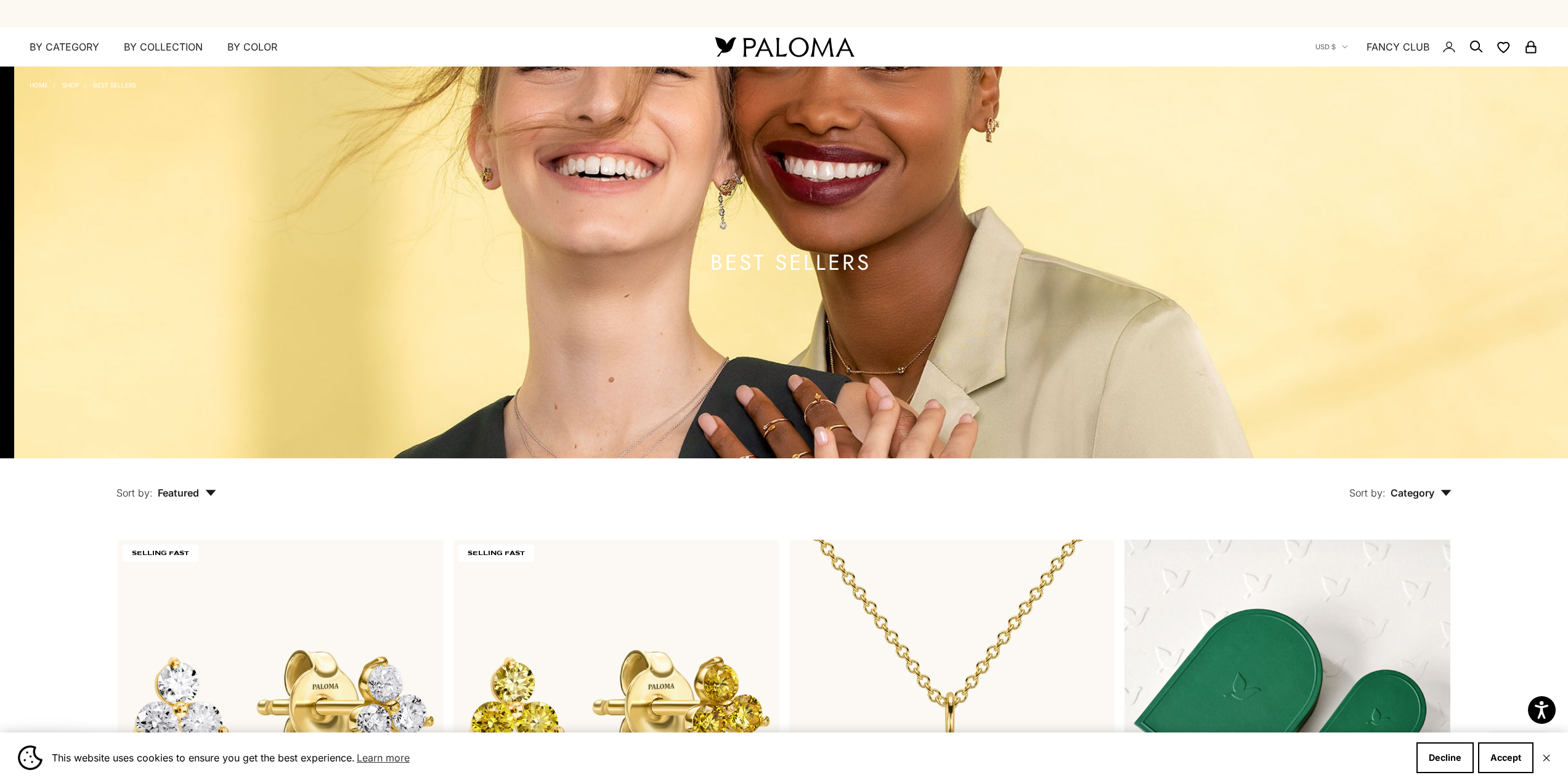 click on "Category" at bounding box center [1421, 493] 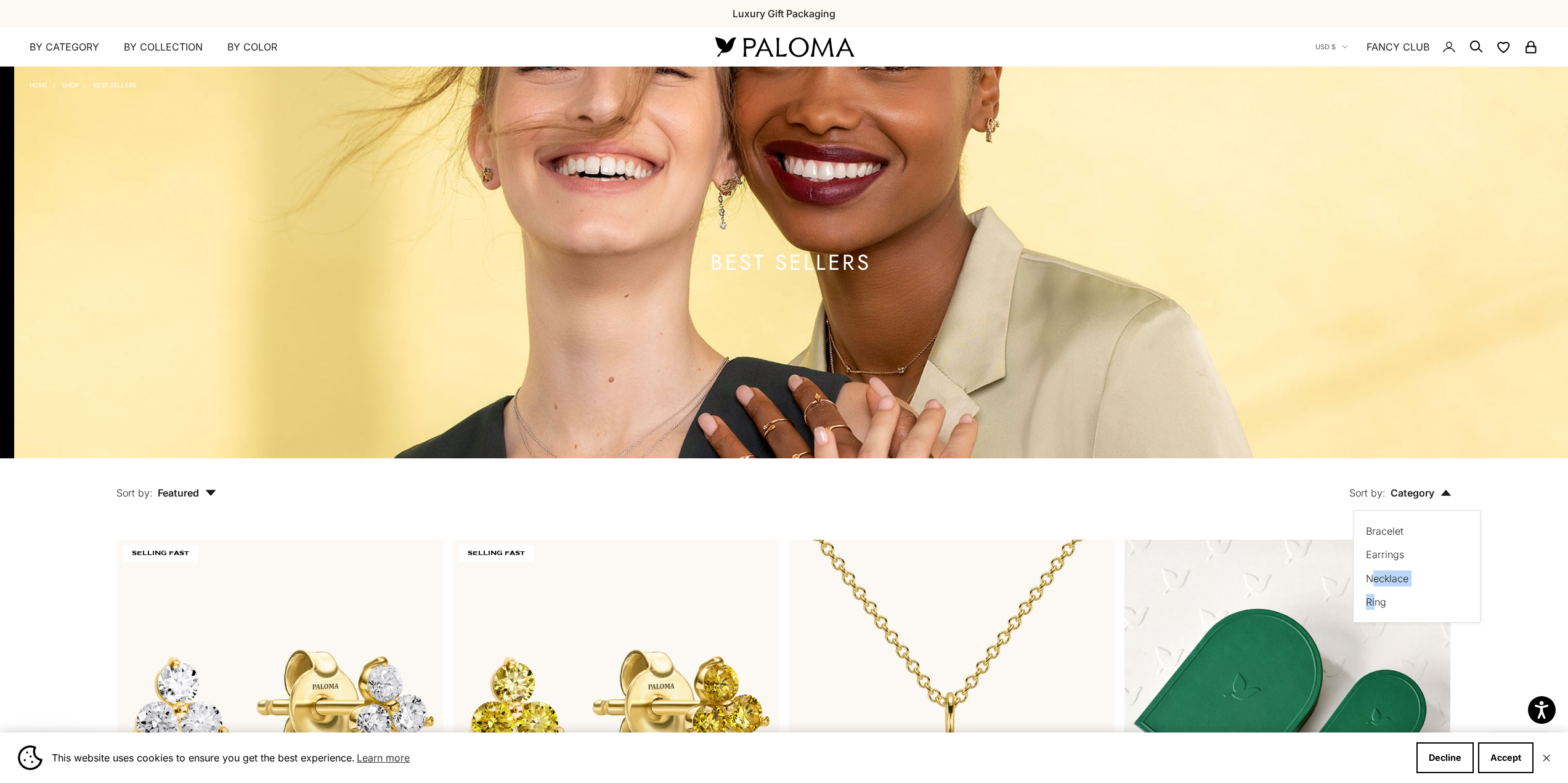 drag, startPoint x: 1376, startPoint y: 599, endPoint x: 1375, endPoint y: 567, distance: 32.015621 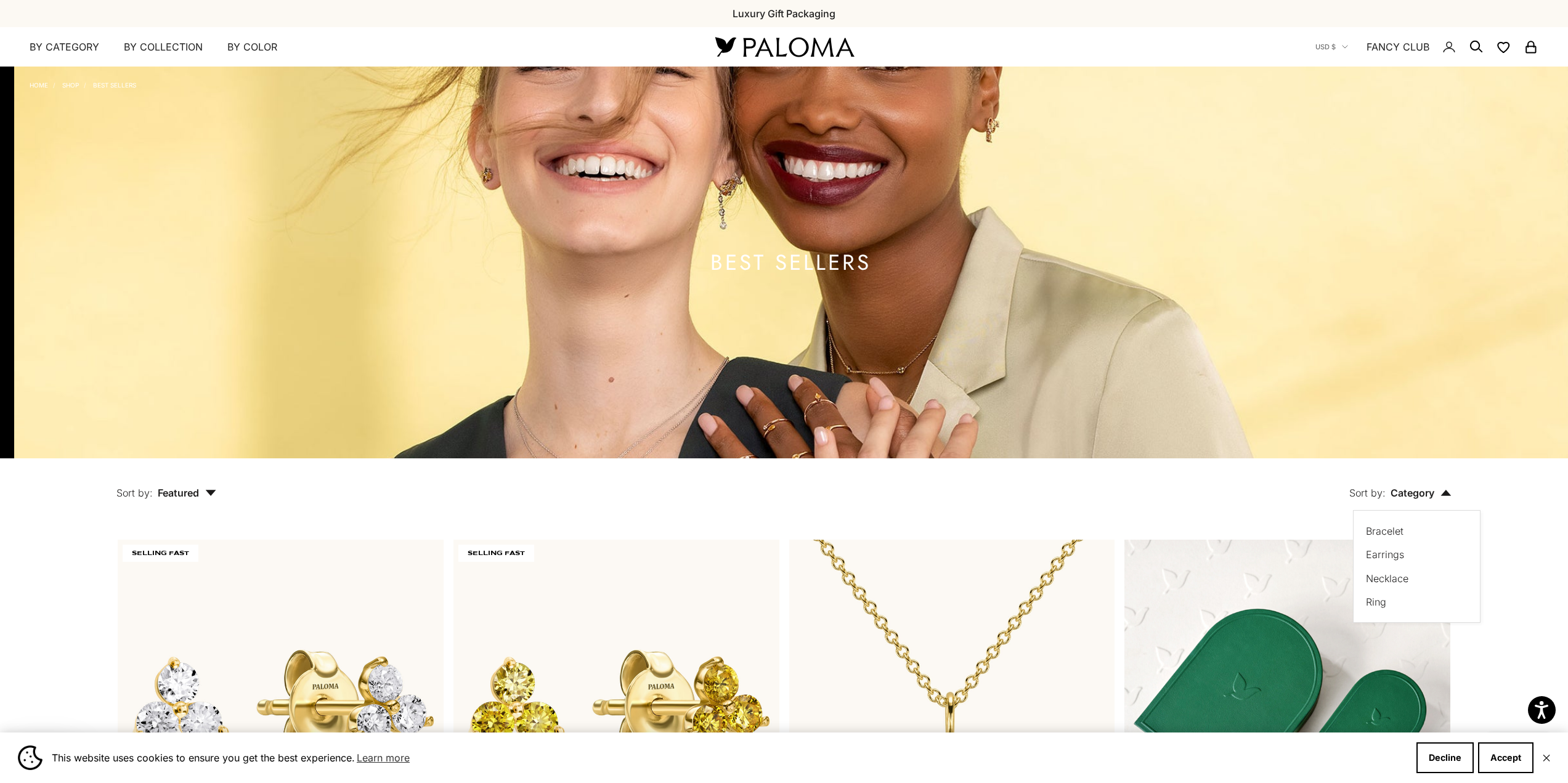 click on "Earrings" at bounding box center [1385, 554] 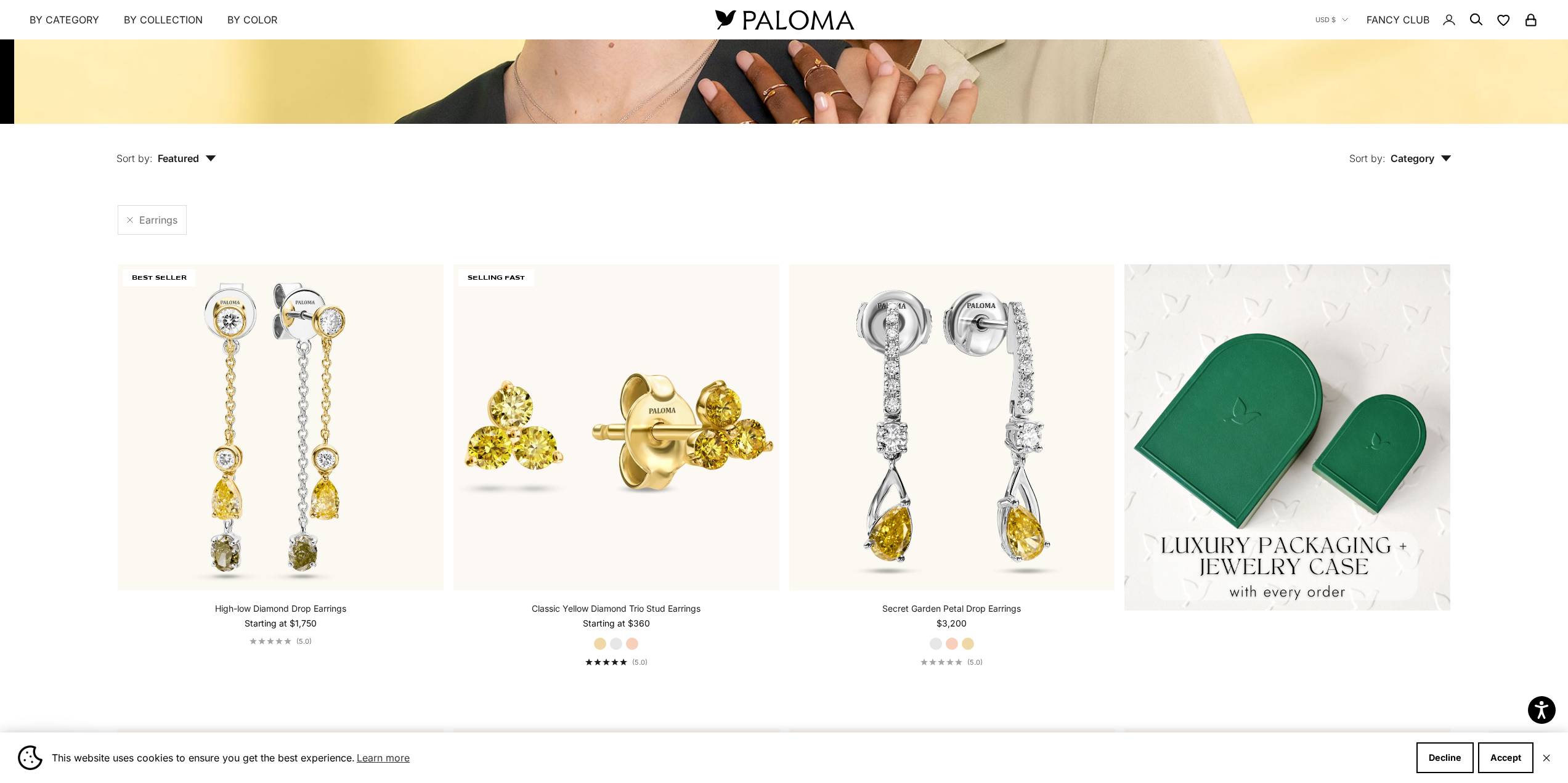 scroll, scrollTop: 313, scrollLeft: 0, axis: vertical 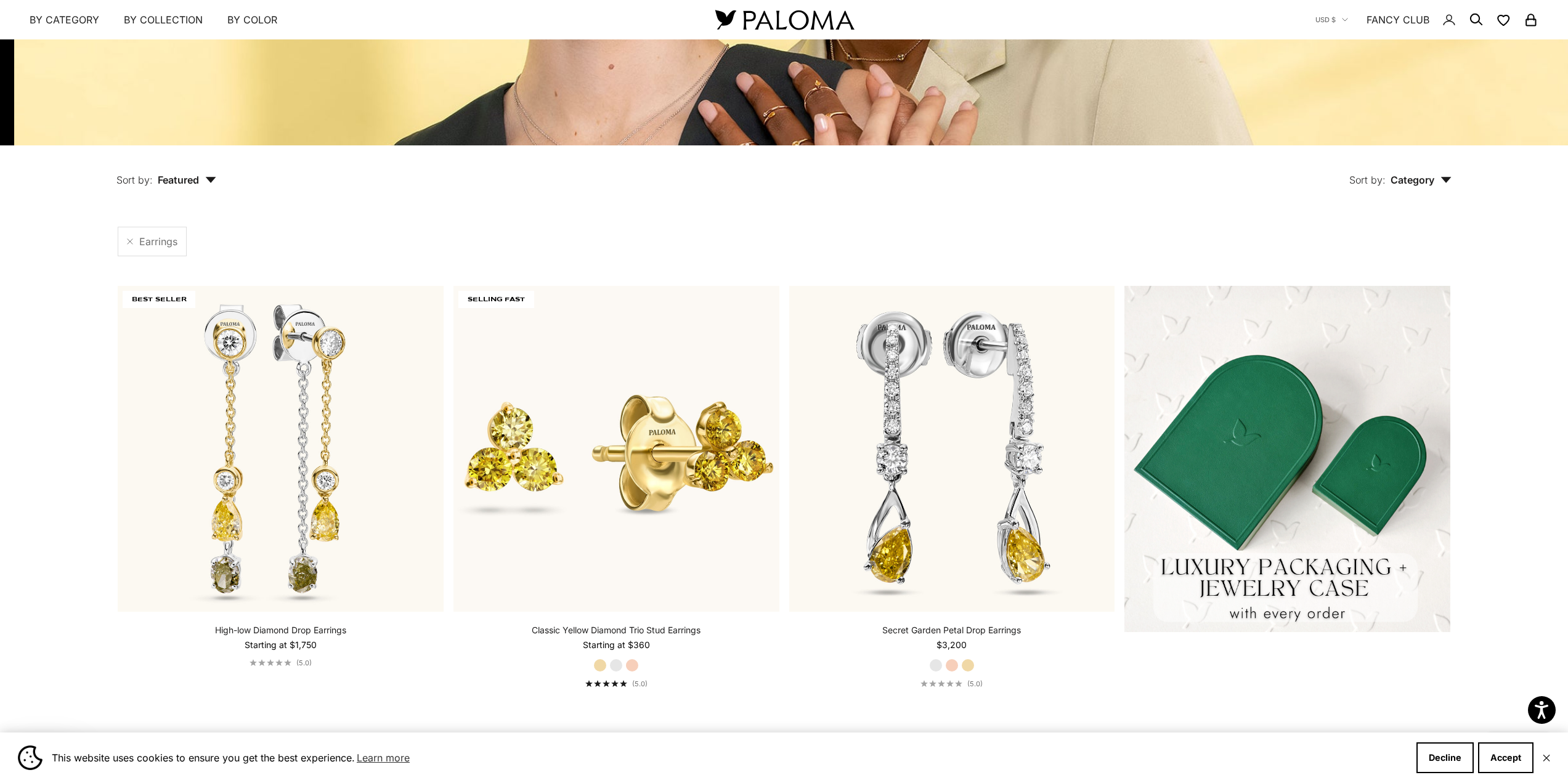 click on "Featured" at bounding box center (187, 180) 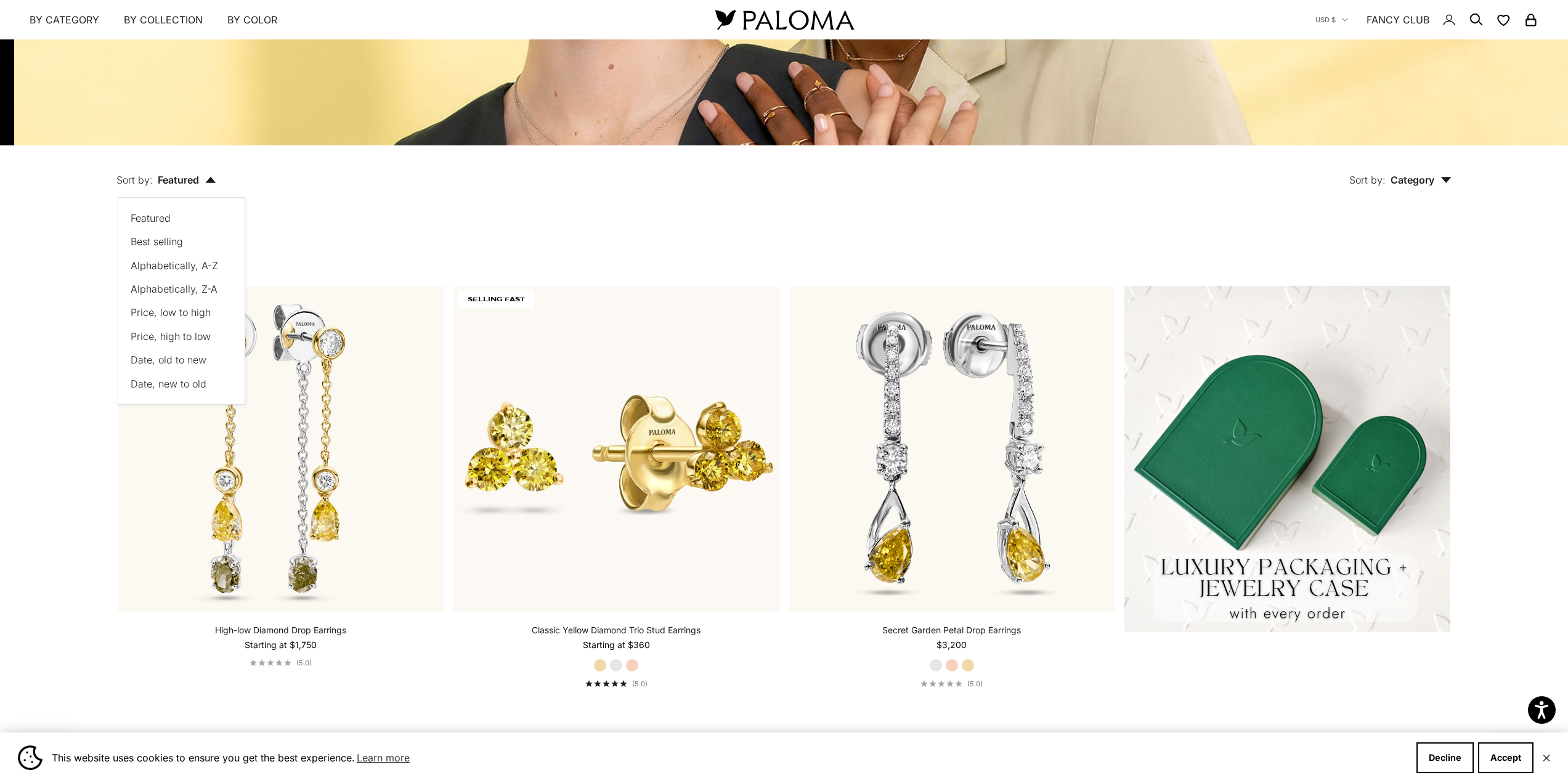 click on "Price, low to high" at bounding box center (171, 312) 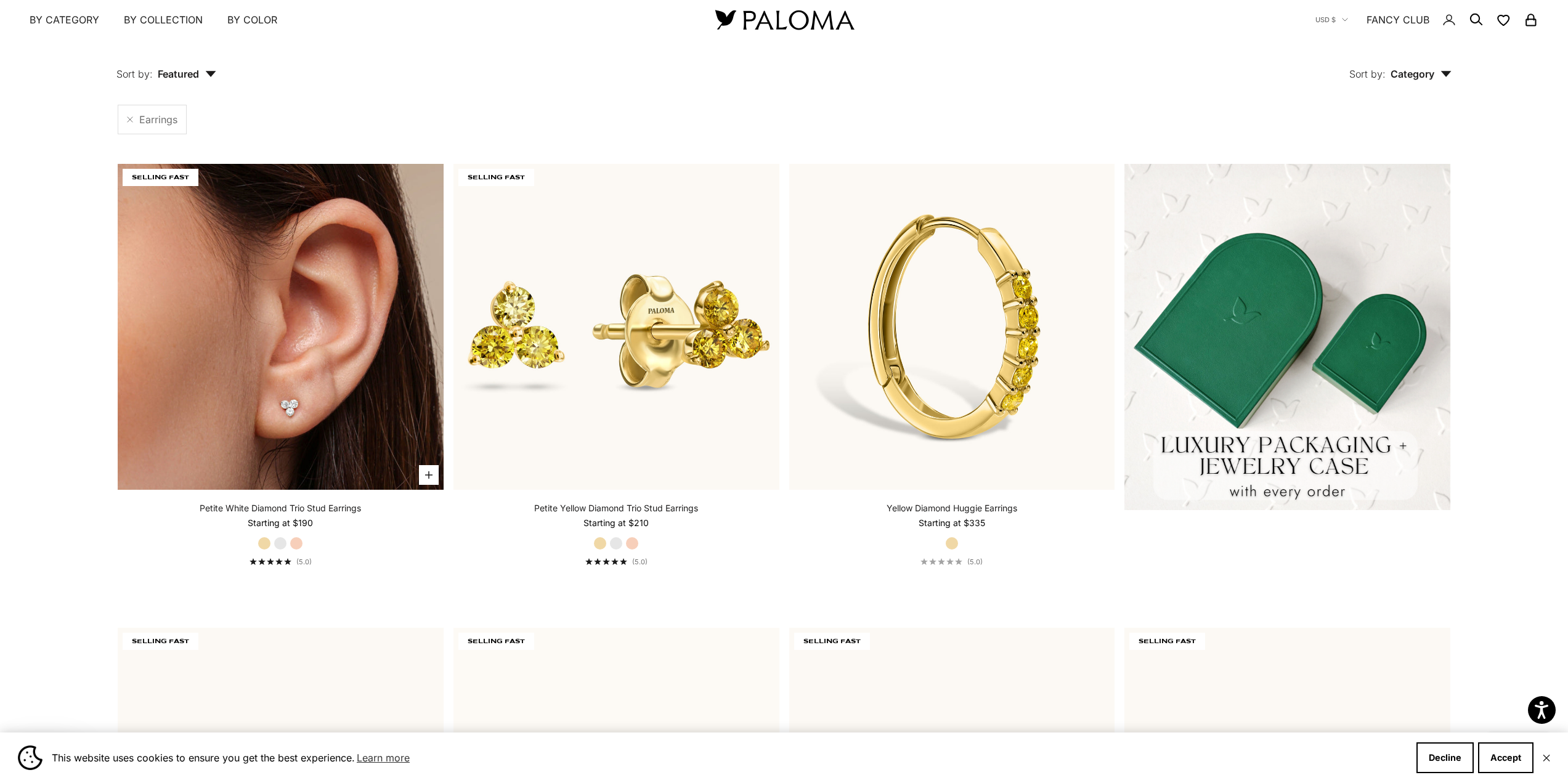 scroll, scrollTop: 436, scrollLeft: 0, axis: vertical 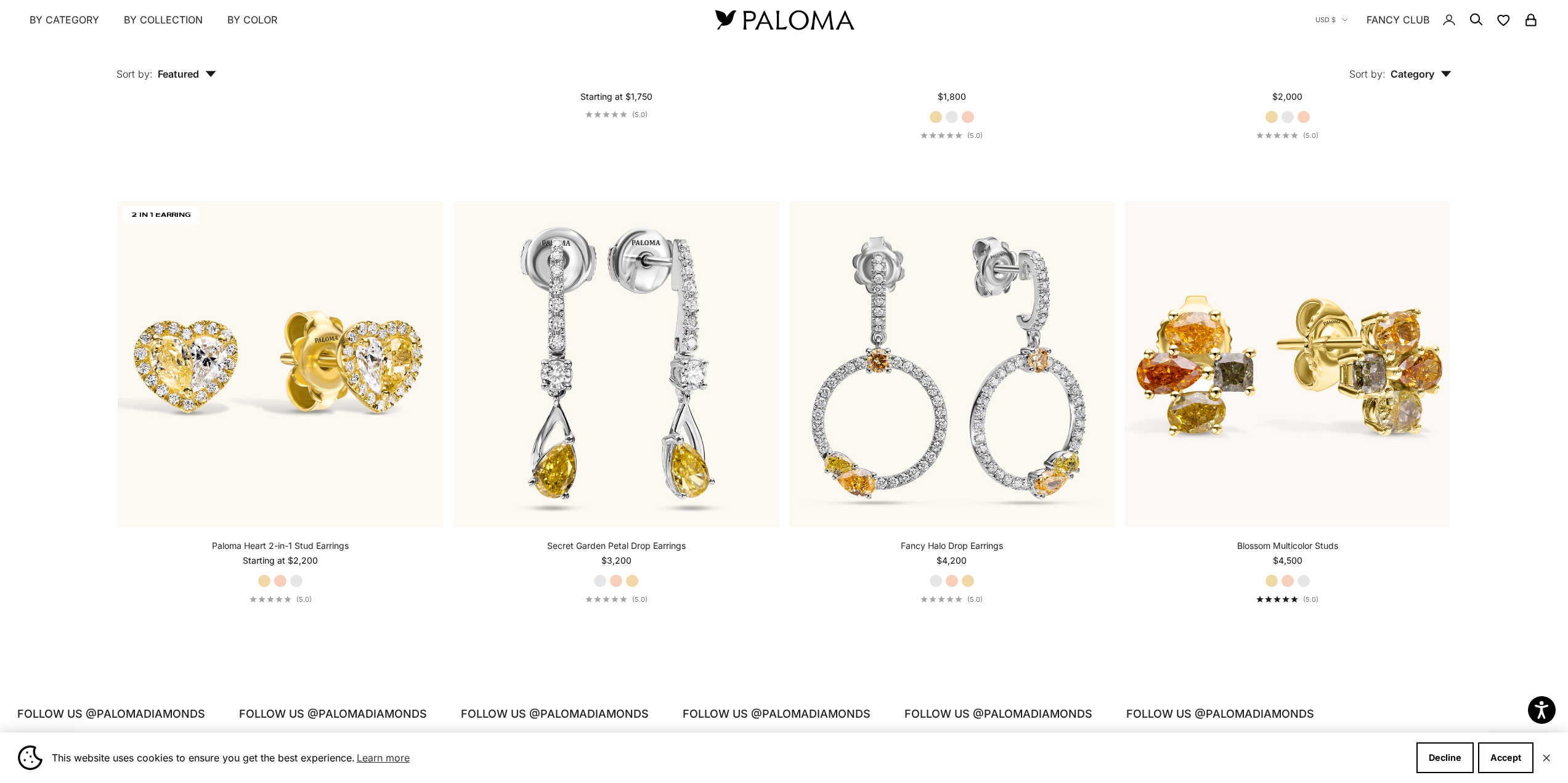 drag, startPoint x: 1533, startPoint y: 466, endPoint x: 1505, endPoint y: 507, distance: 49.64877 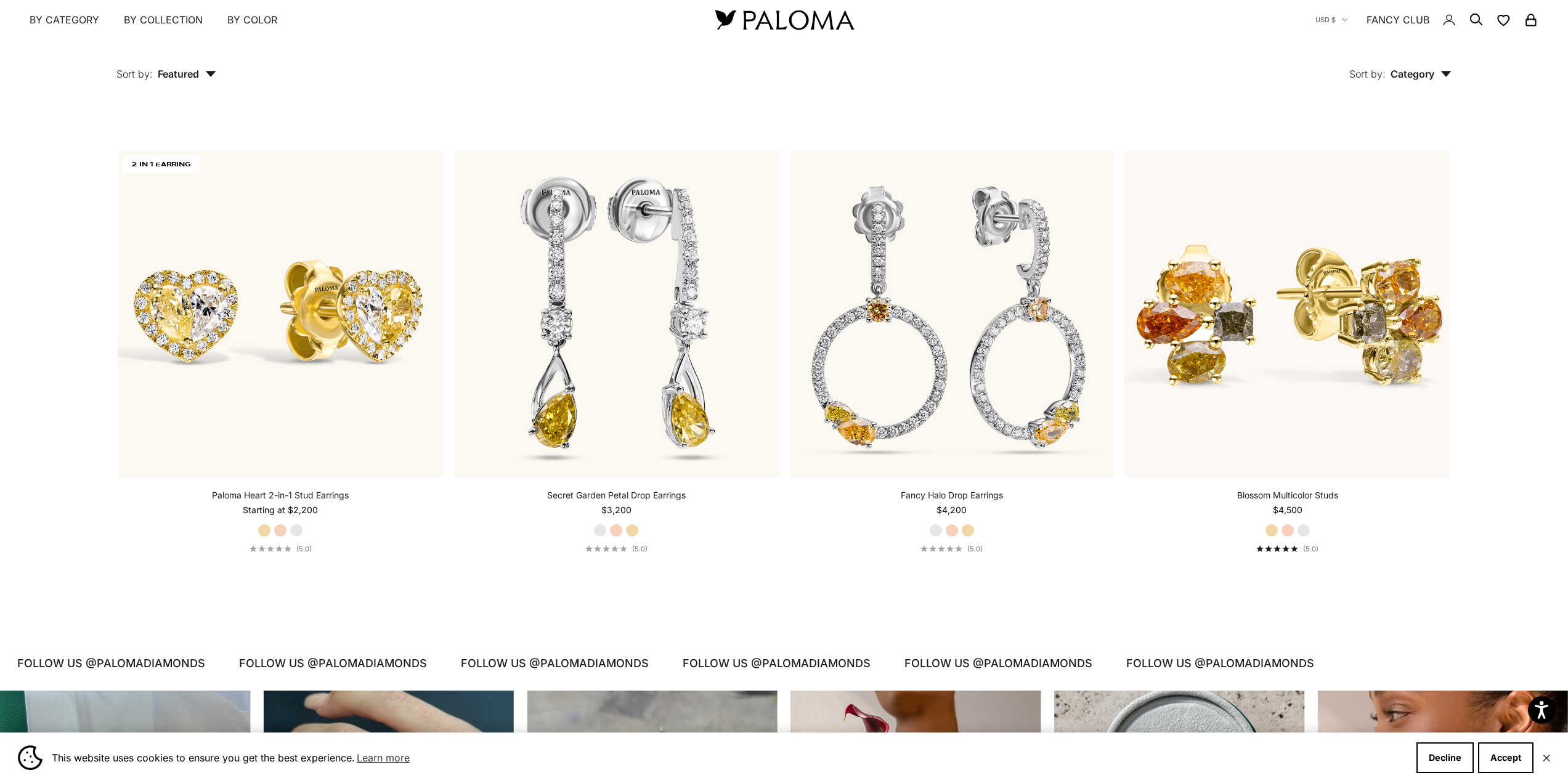 scroll, scrollTop: 1900, scrollLeft: 0, axis: vertical 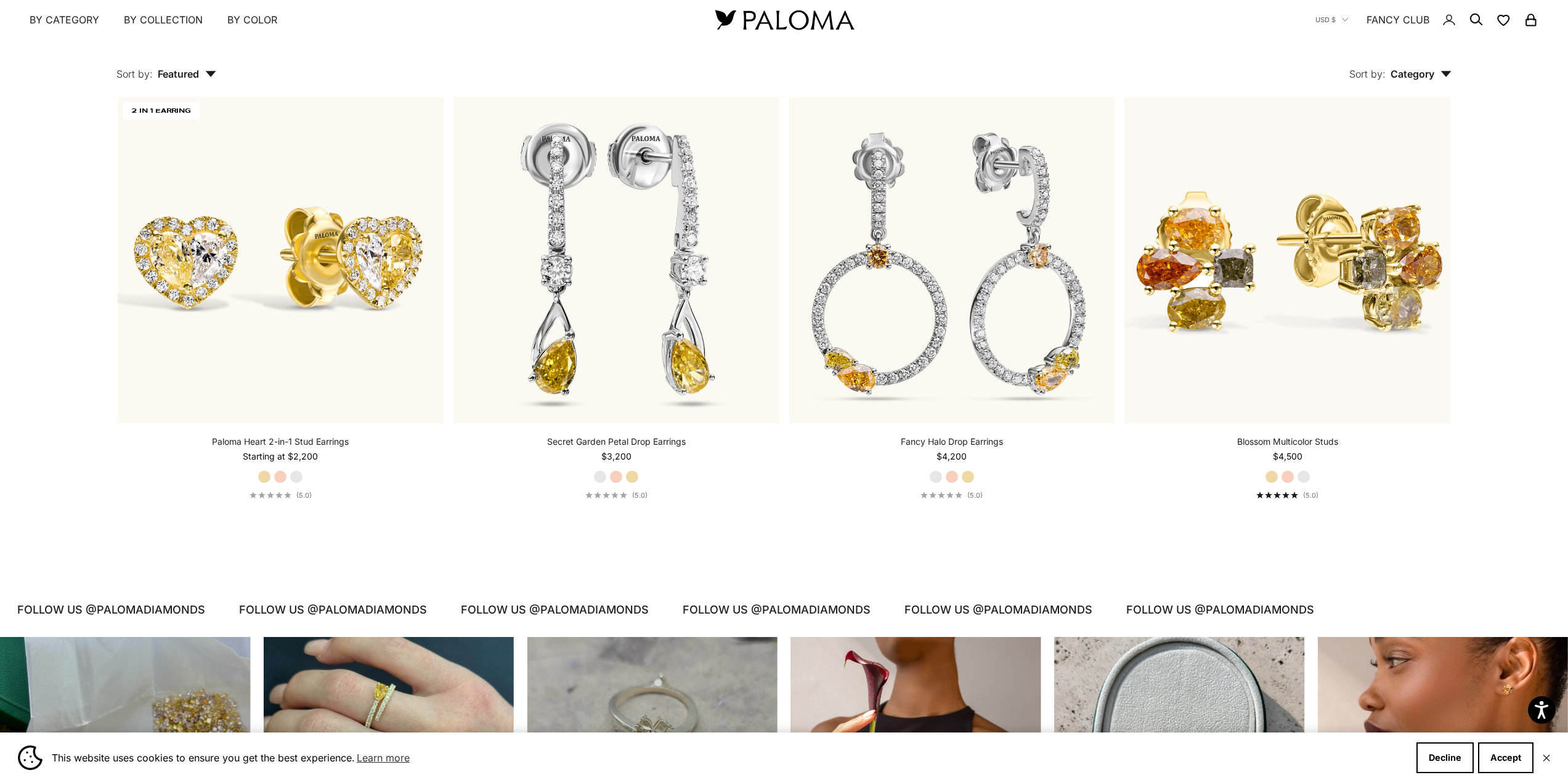 drag, startPoint x: 1513, startPoint y: 519, endPoint x: 1423, endPoint y: 550, distance: 95.18929 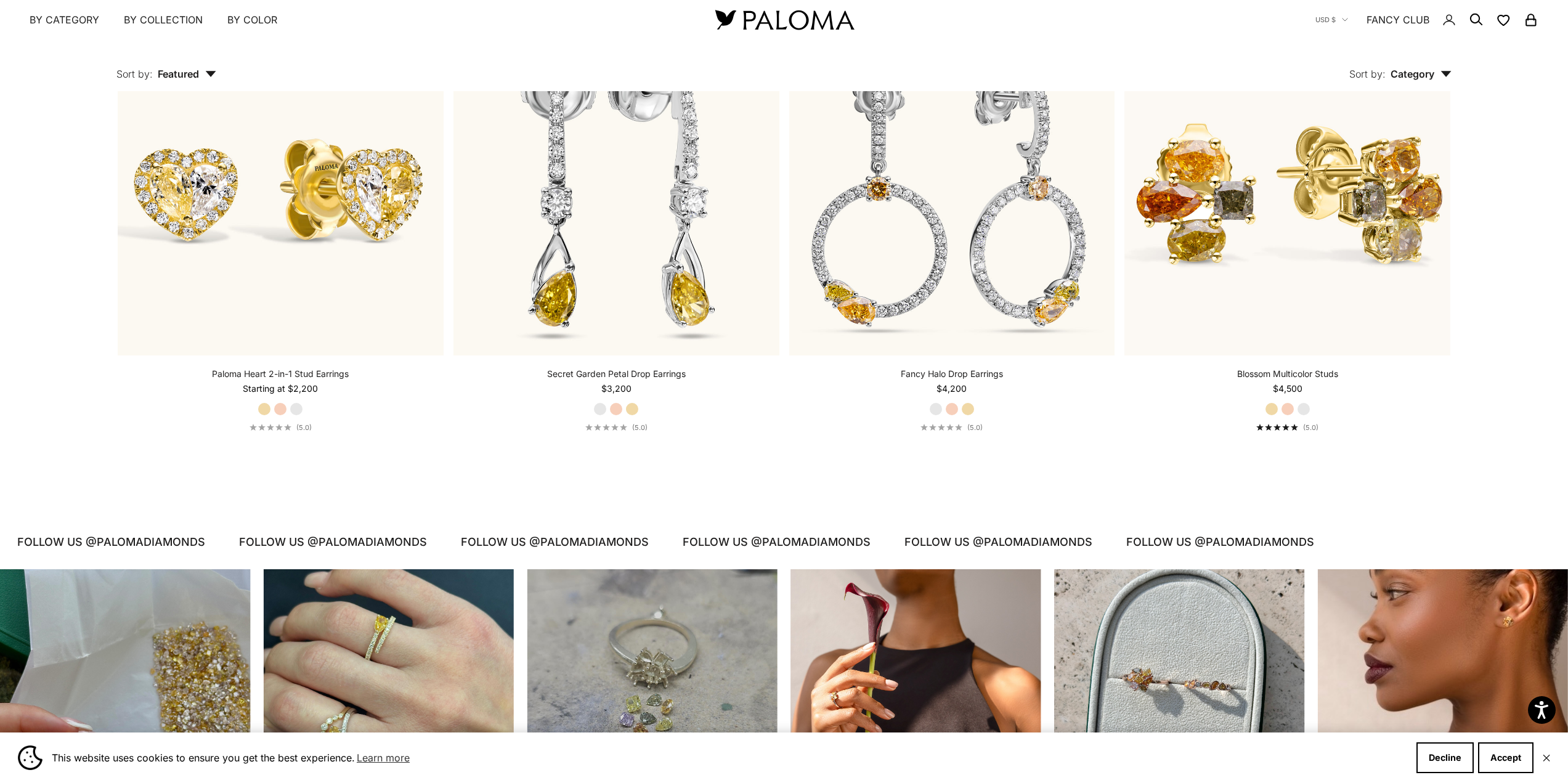 scroll, scrollTop: 2083, scrollLeft: 0, axis: vertical 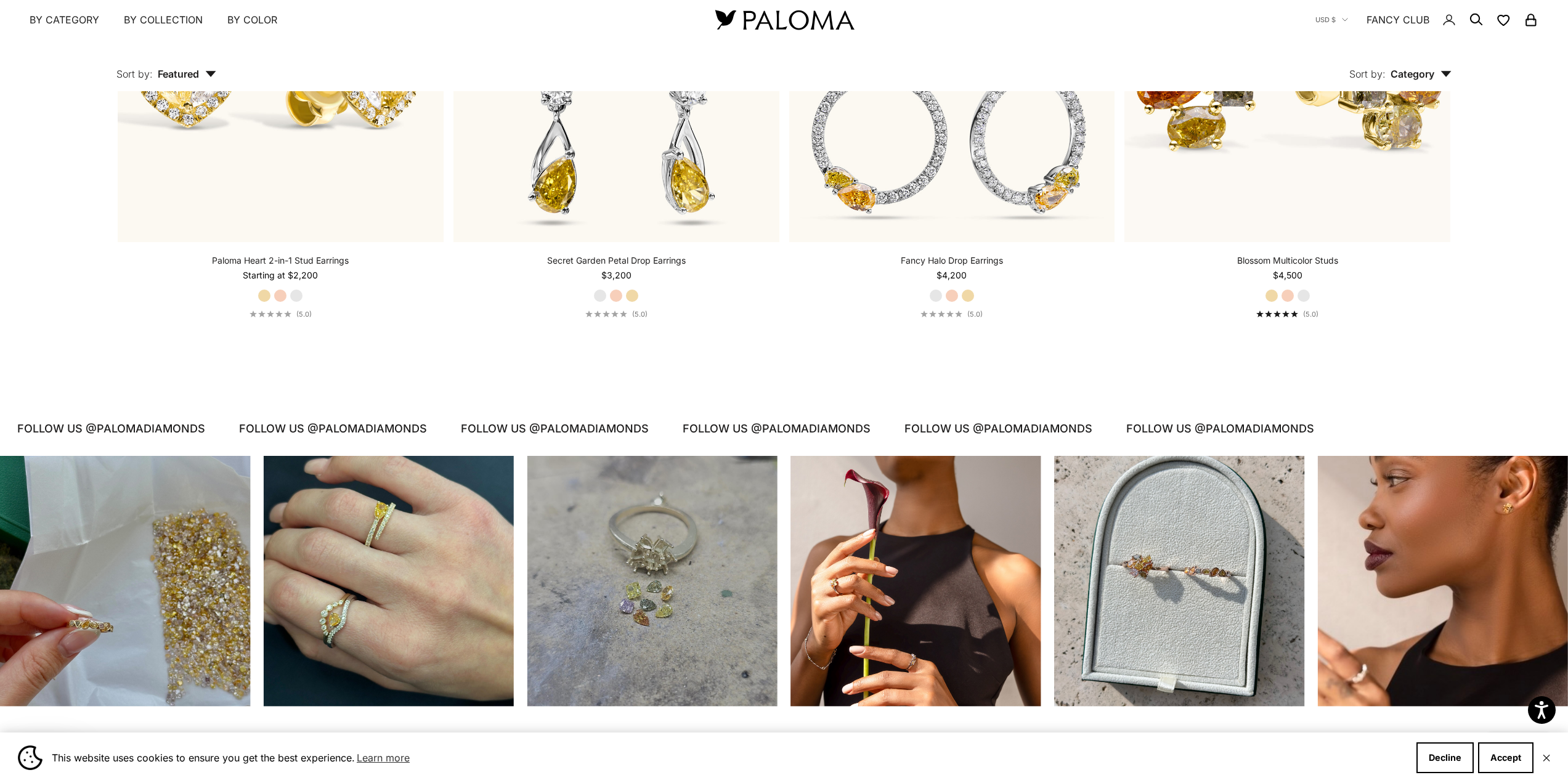 drag, startPoint x: 1501, startPoint y: 434, endPoint x: 1457, endPoint y: 495, distance: 75.21303 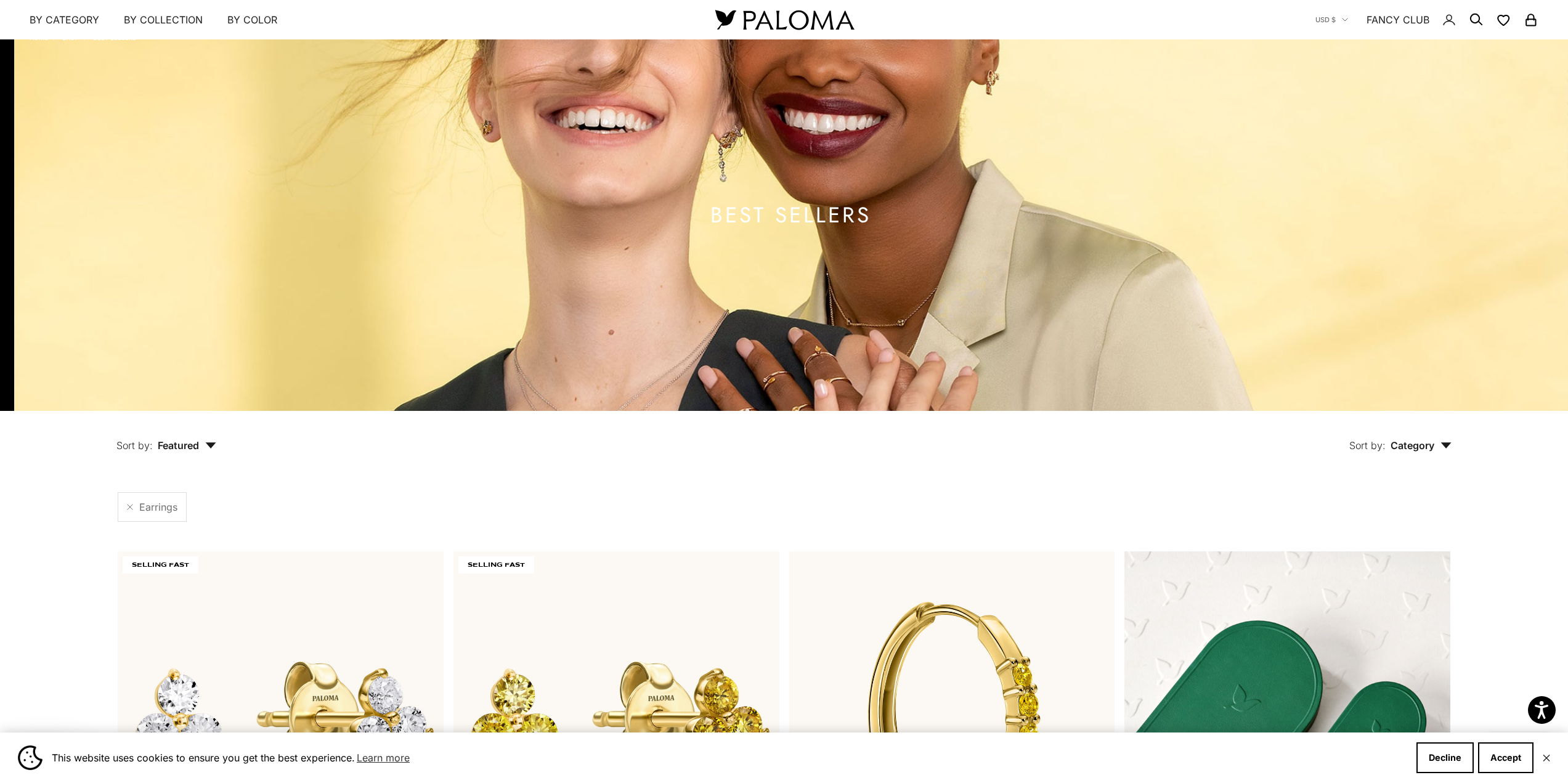scroll, scrollTop: 0, scrollLeft: 0, axis: both 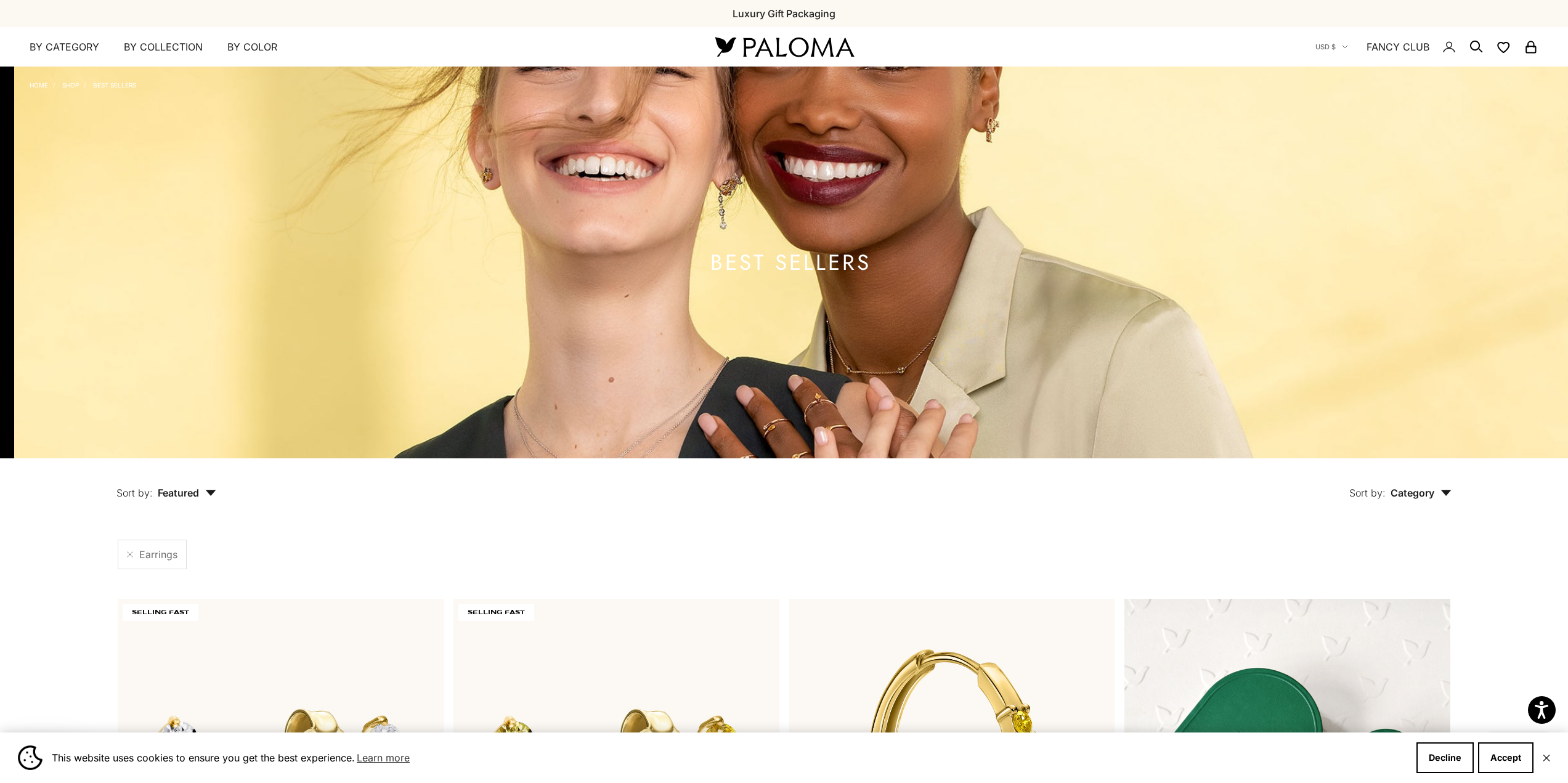 drag, startPoint x: 1425, startPoint y: 569, endPoint x: 1269, endPoint y: 491, distance: 174.4133 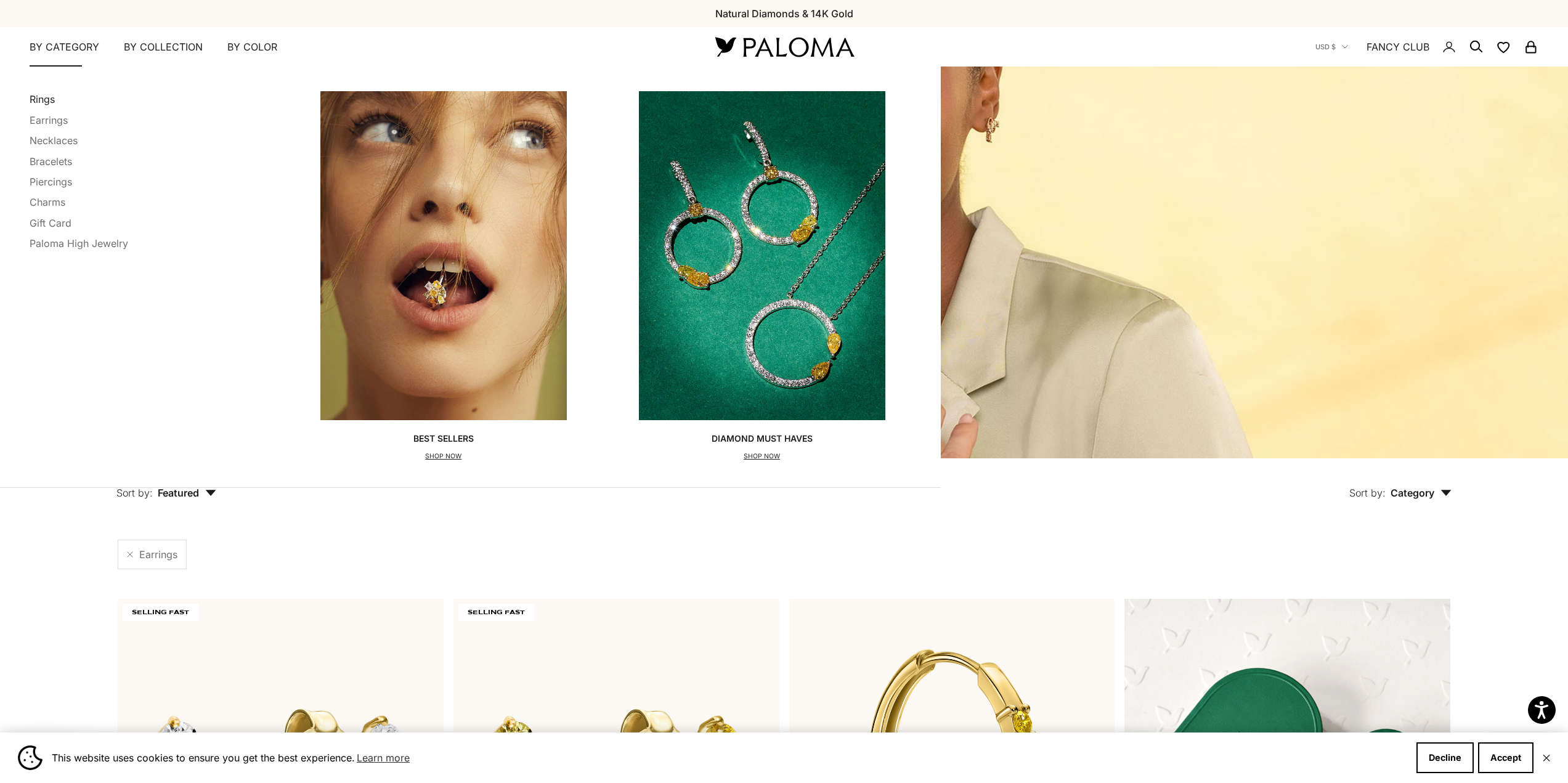 click on "Rings" at bounding box center [42, 99] 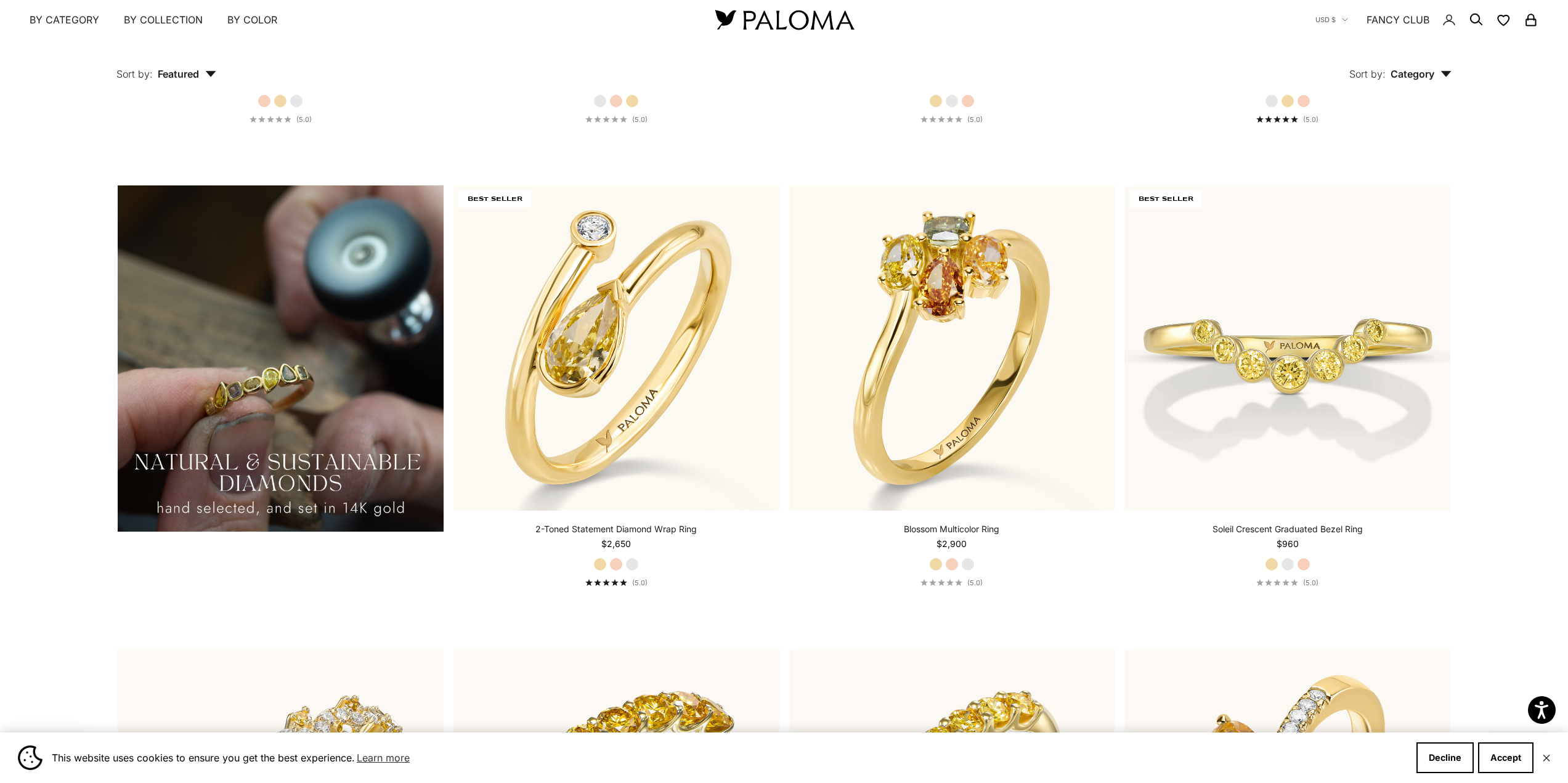 scroll, scrollTop: 1294, scrollLeft: 0, axis: vertical 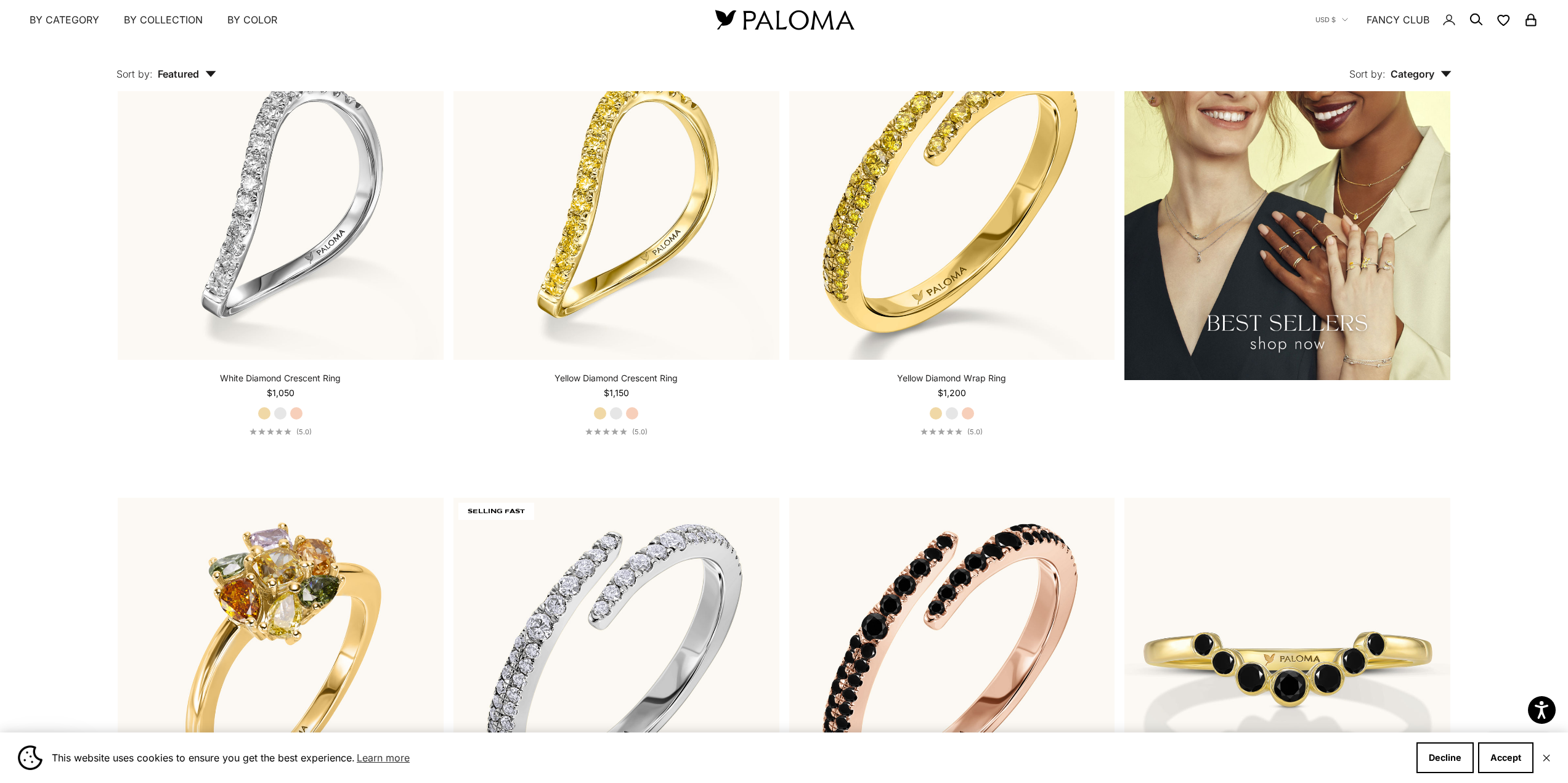 drag, startPoint x: 1517, startPoint y: 490, endPoint x: 1497, endPoint y: 551, distance: 64.19502 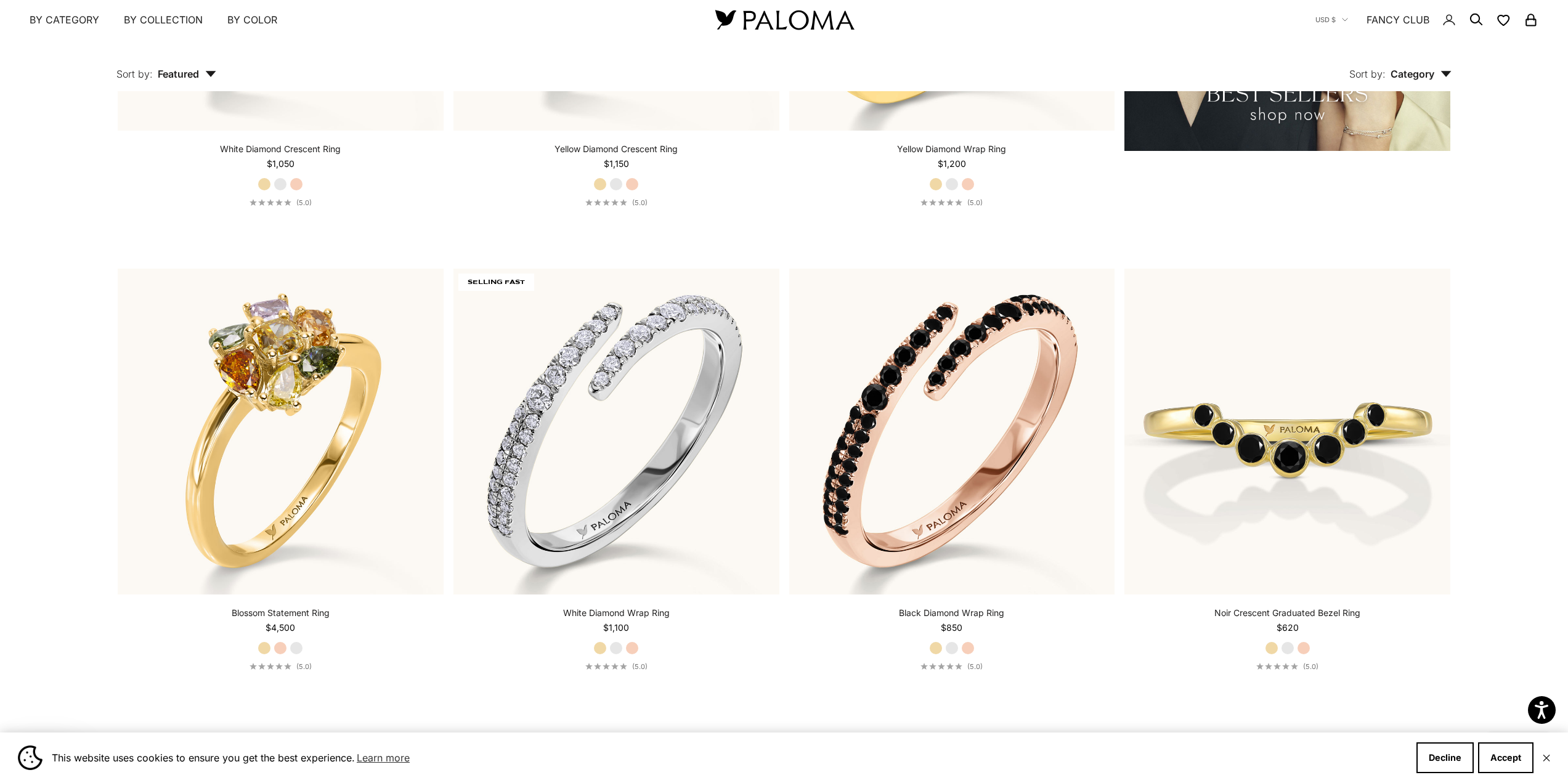 drag, startPoint x: 1491, startPoint y: 506, endPoint x: 1458, endPoint y: 538, distance: 45.96738 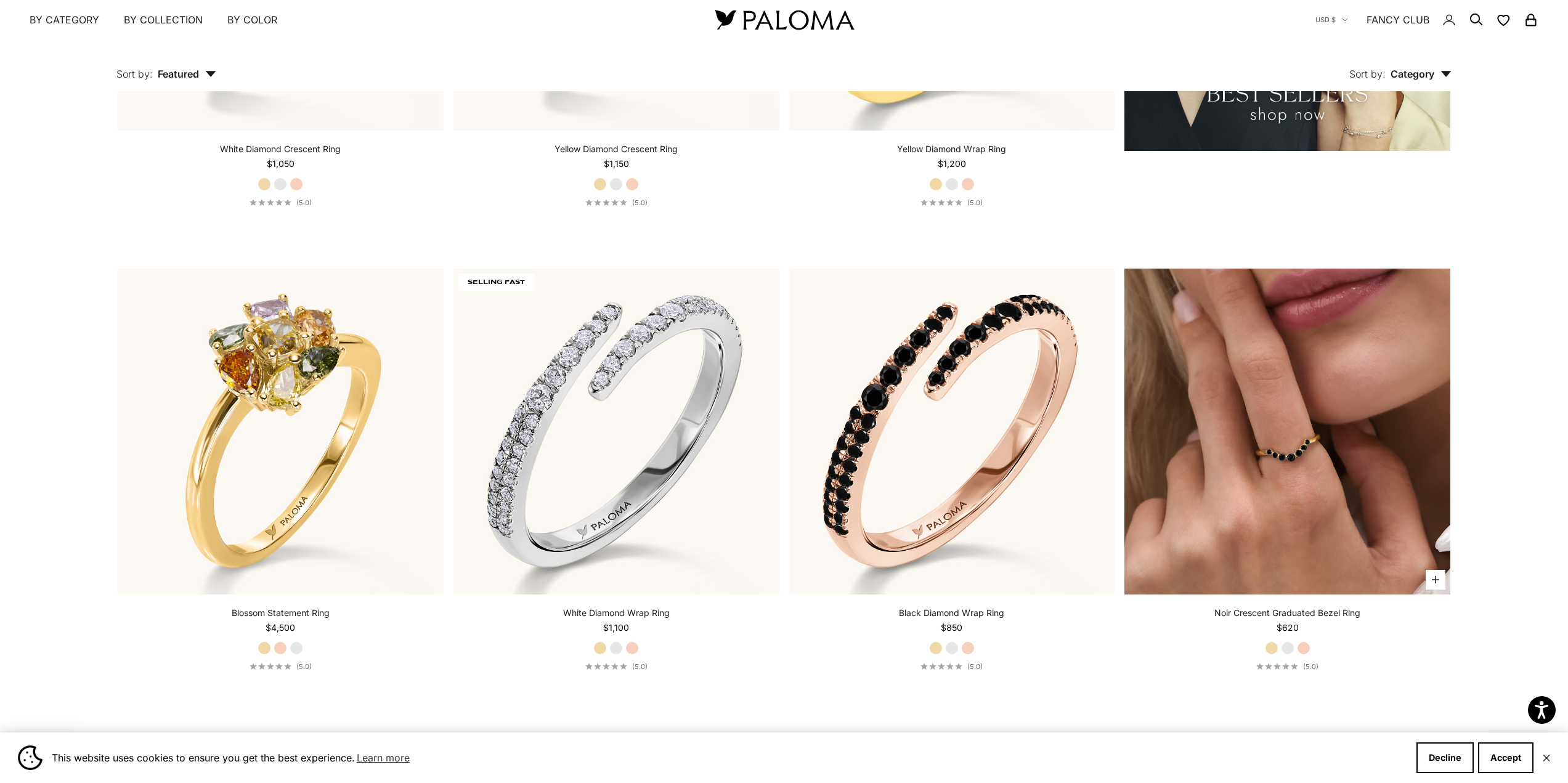 scroll, scrollTop: 2595, scrollLeft: 0, axis: vertical 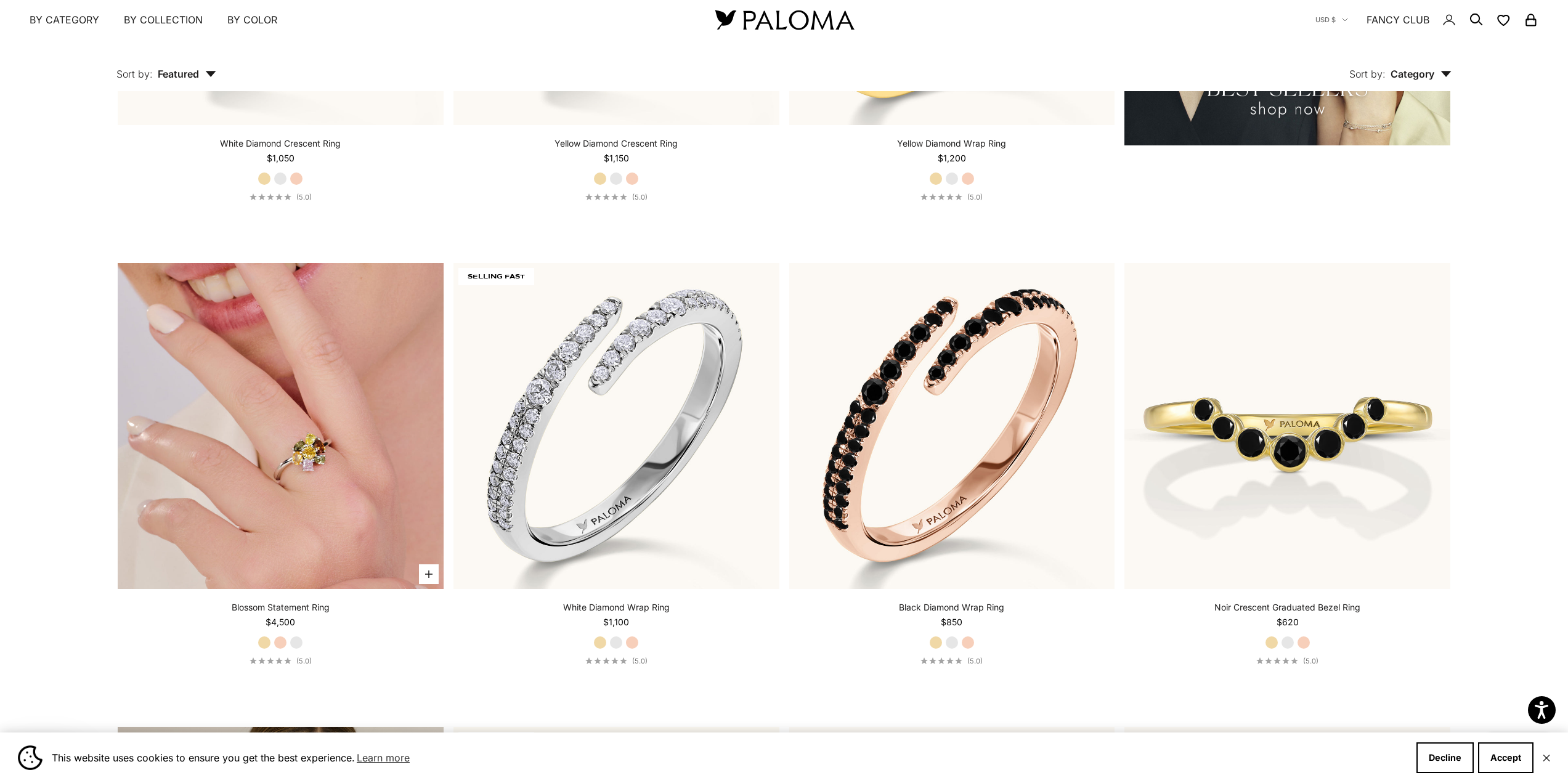 click at bounding box center (280, 426) 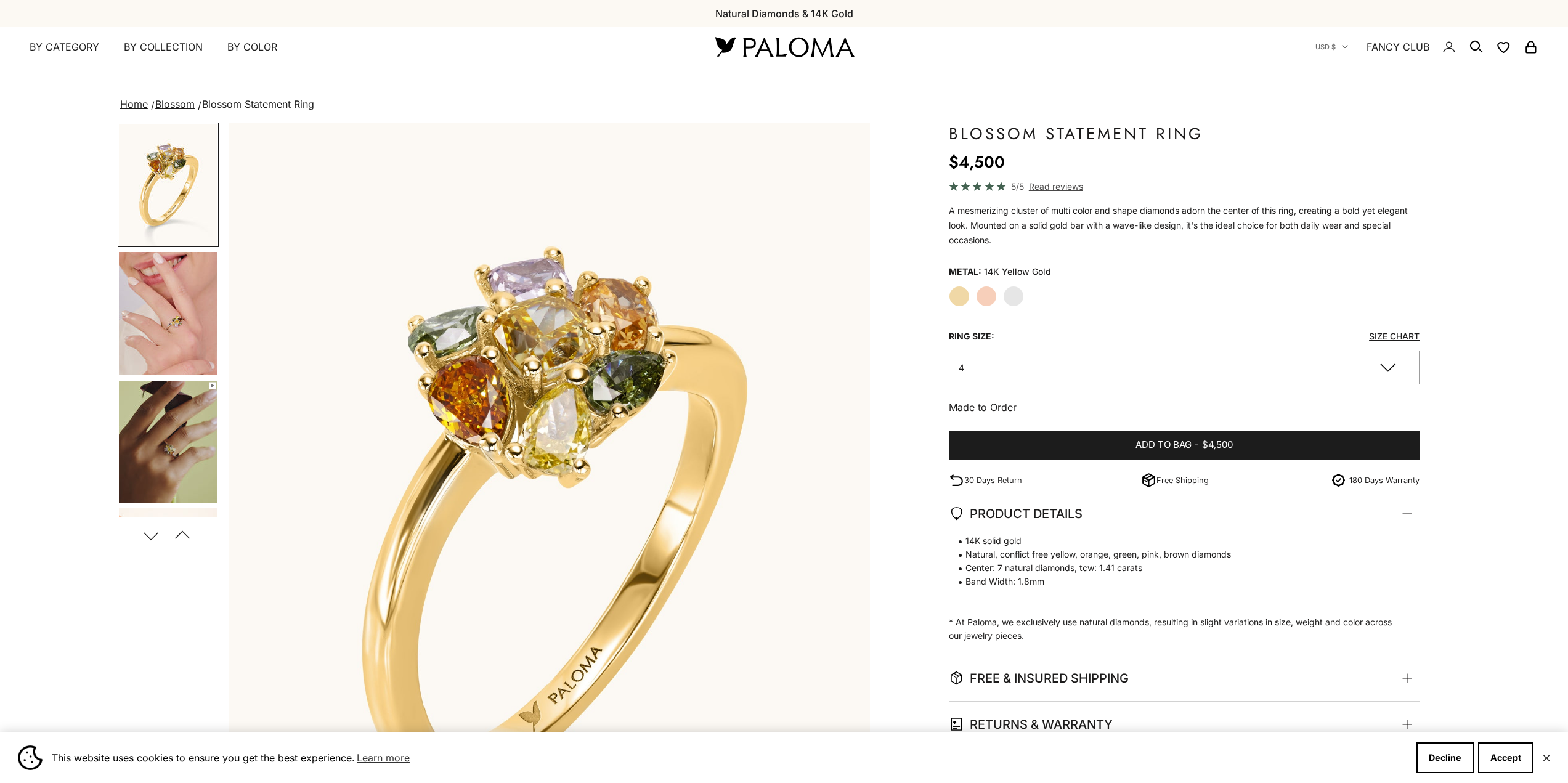 scroll, scrollTop: 0, scrollLeft: 0, axis: both 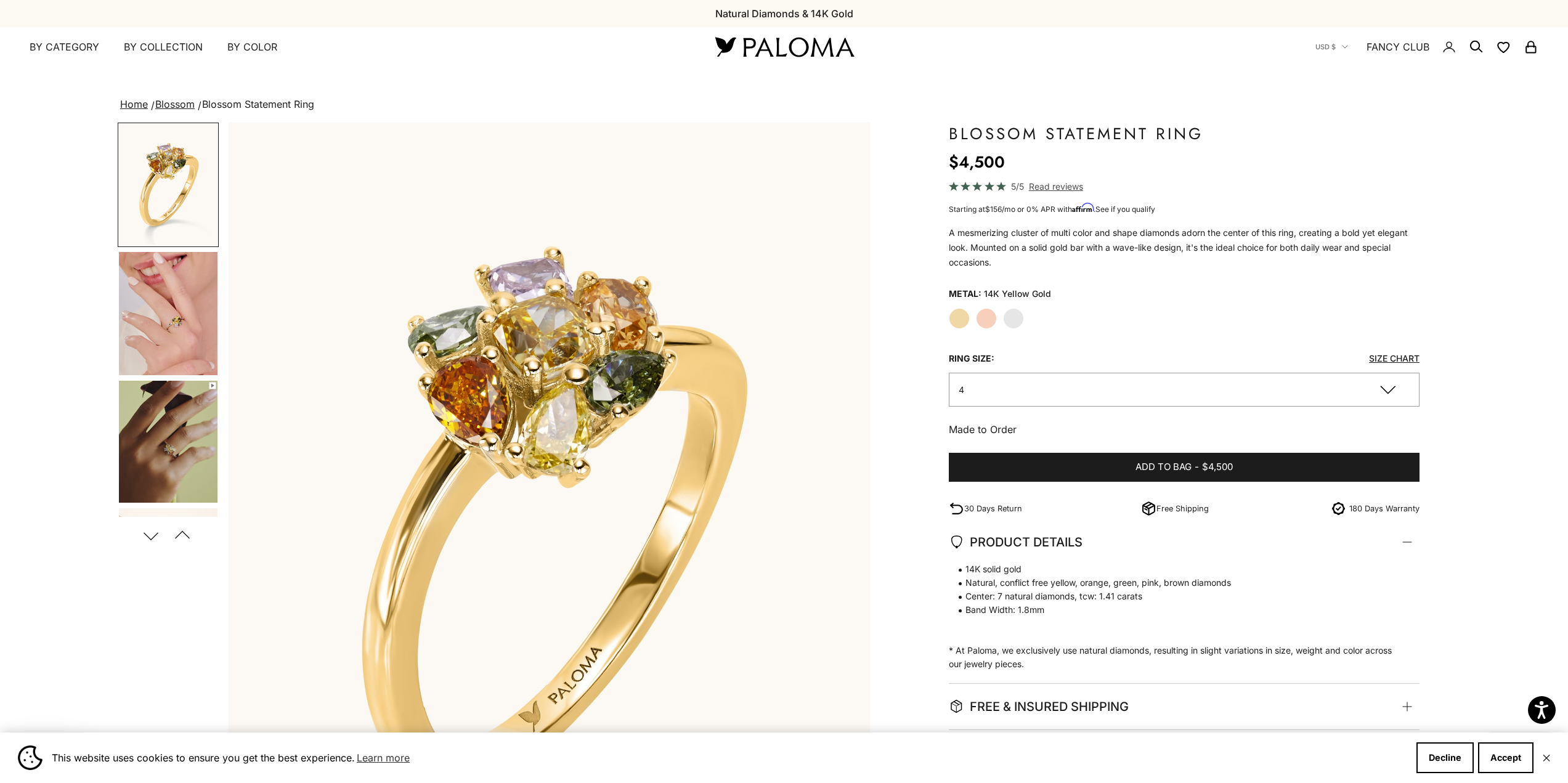 click on "14K Yellow Gold" 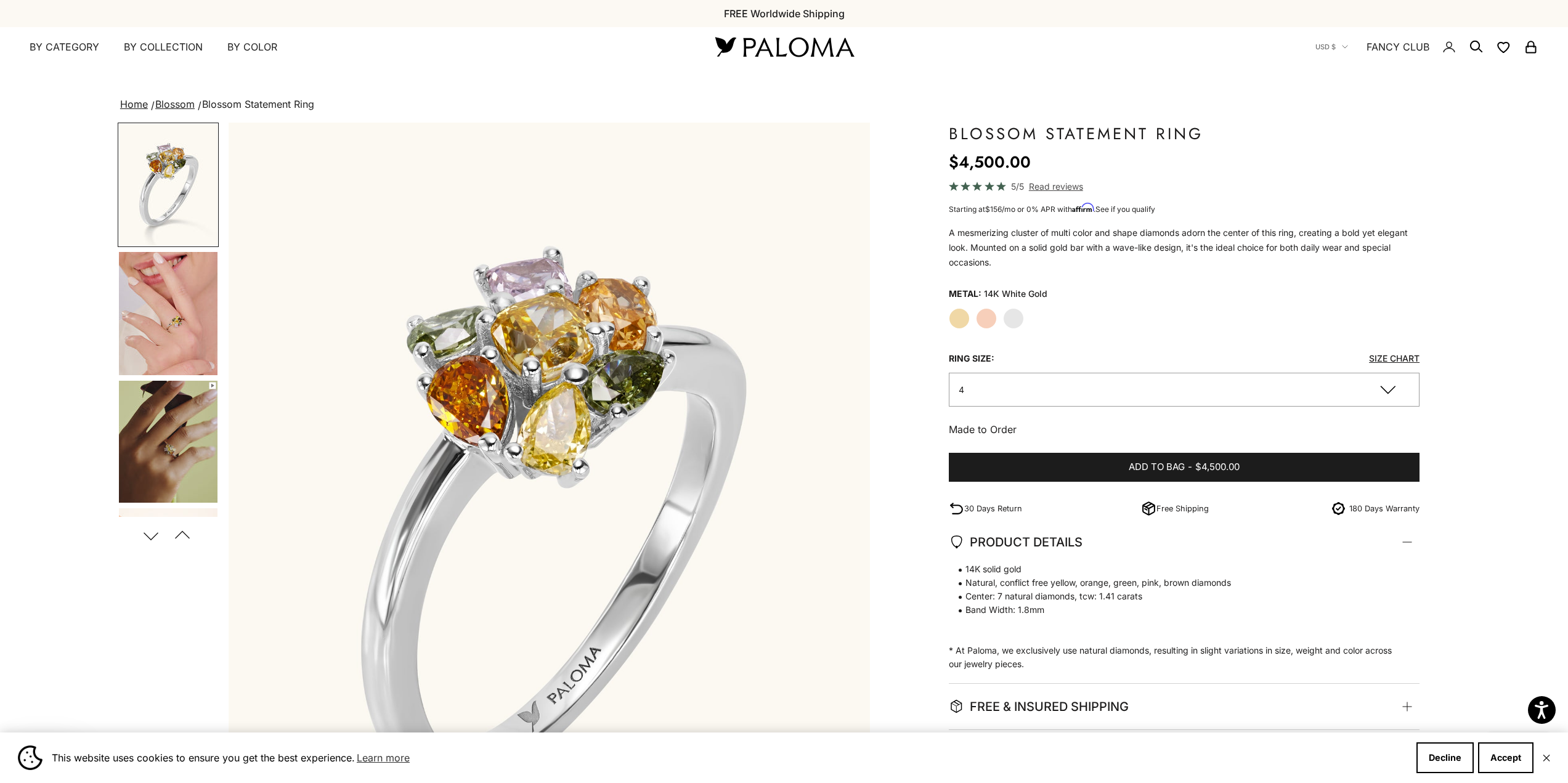 click on "Rose Gold" 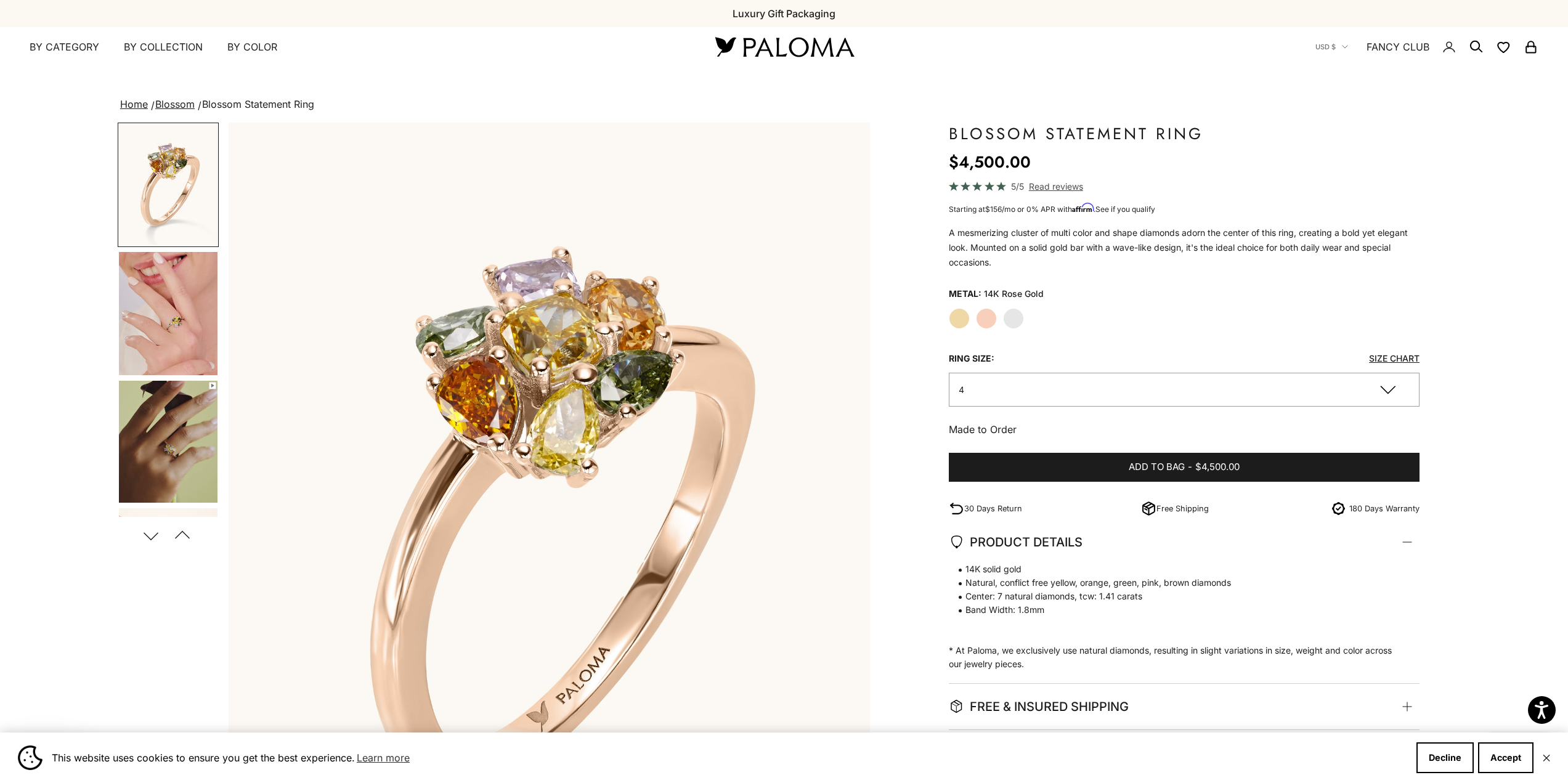 click on "Yellow Gold
Rose Gold
White Gold" 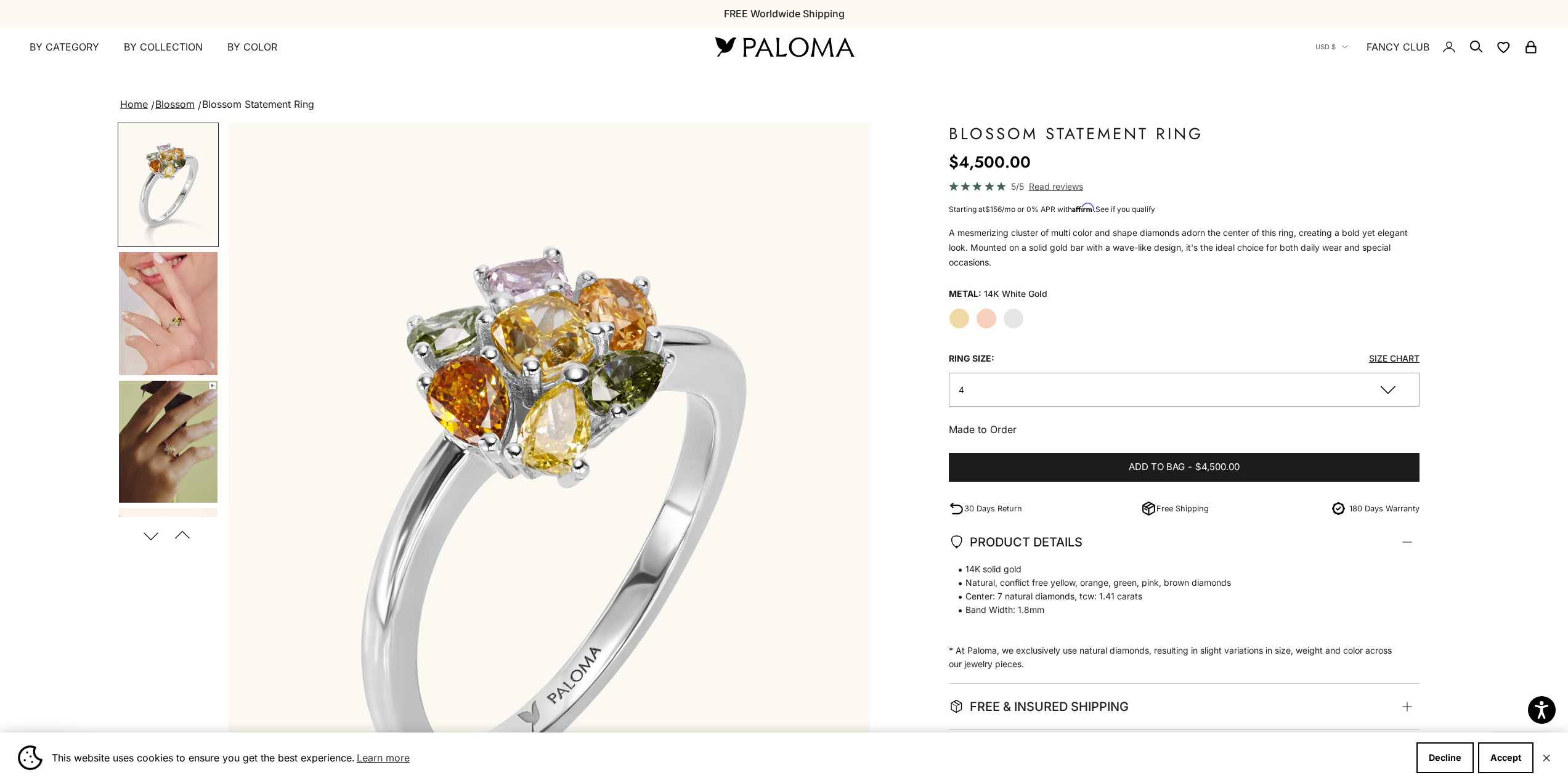 click at bounding box center [168, 314] 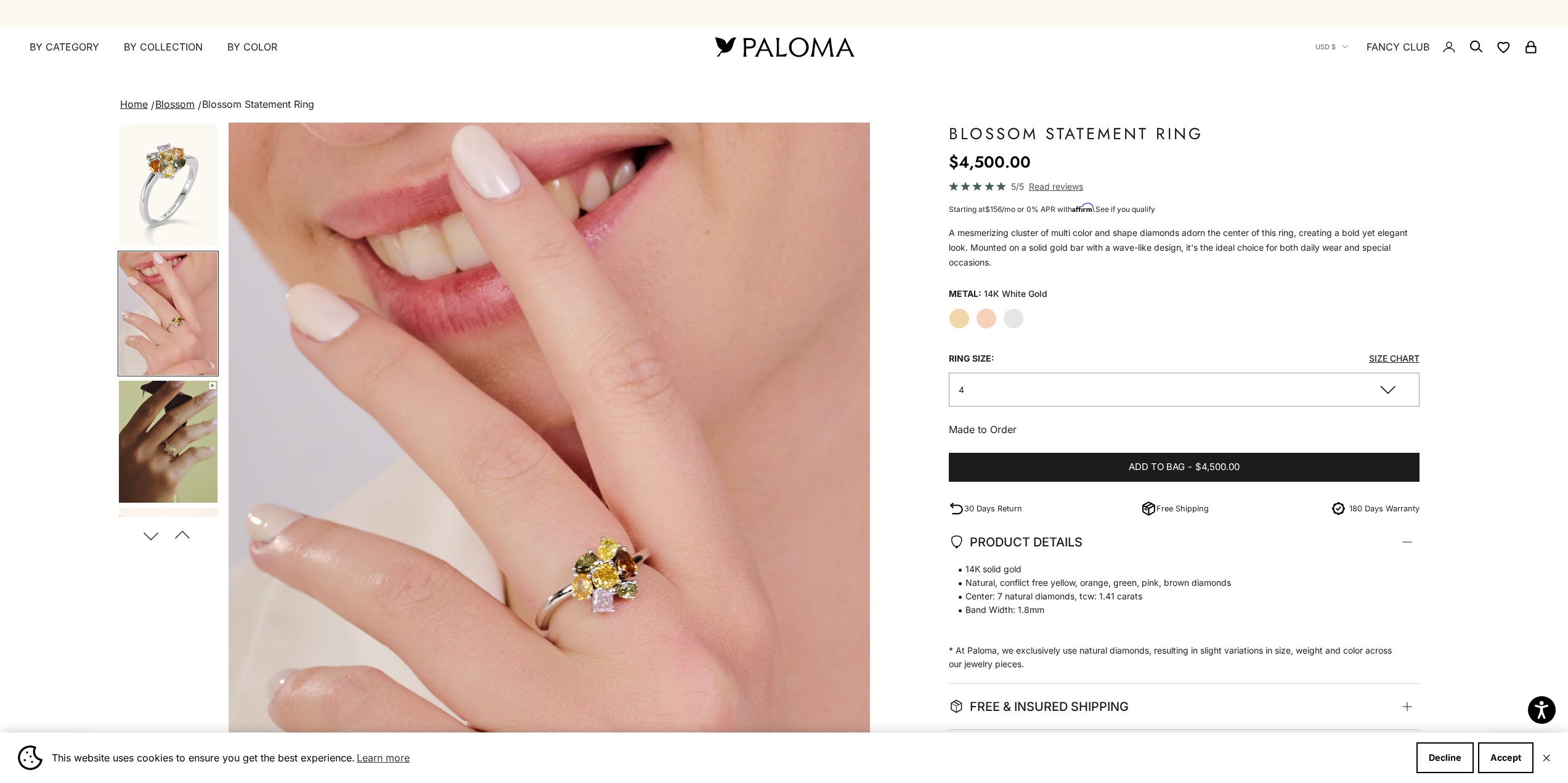 click at bounding box center [168, 442] 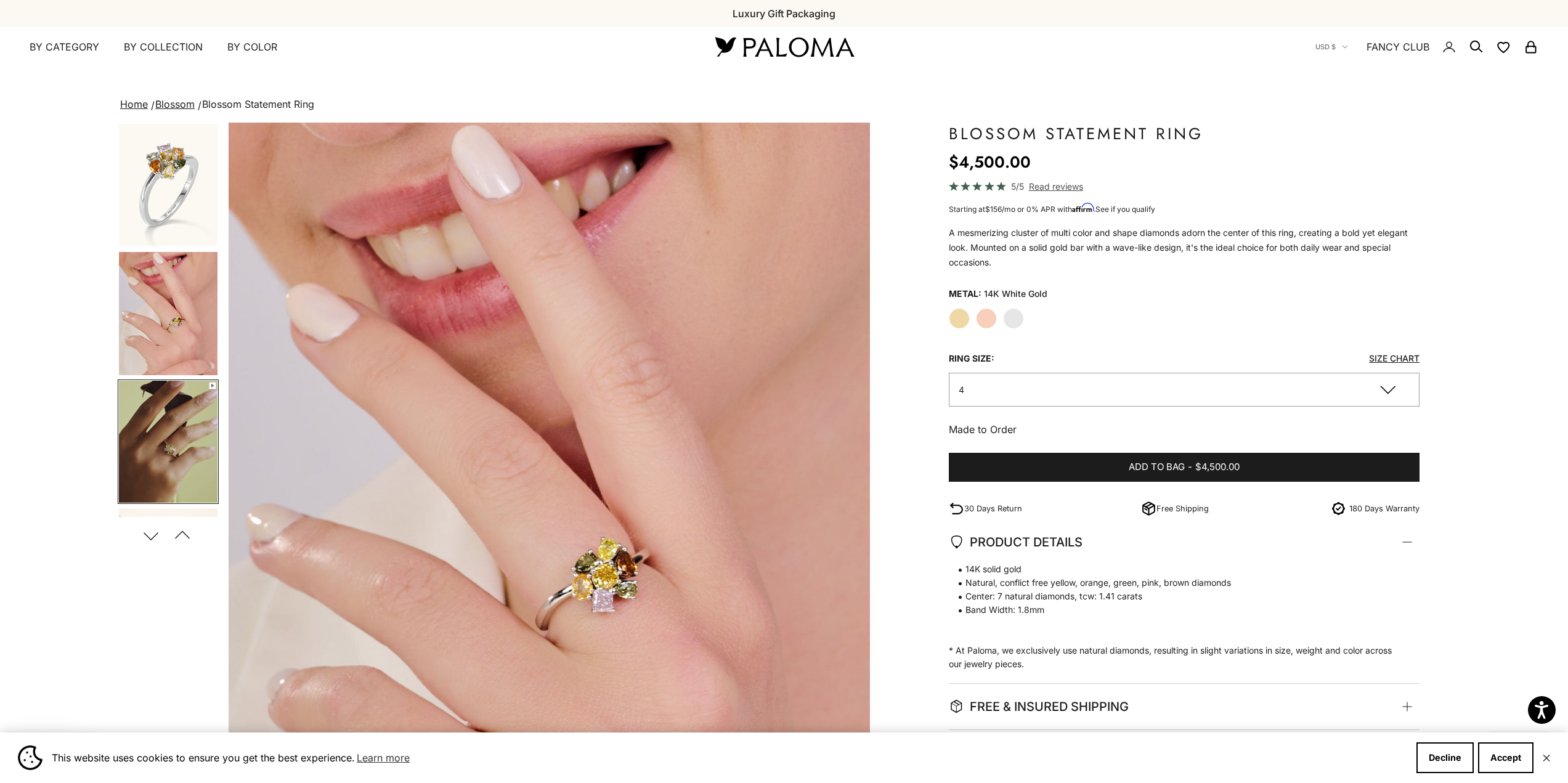 scroll, scrollTop: 0, scrollLeft: 904, axis: horizontal 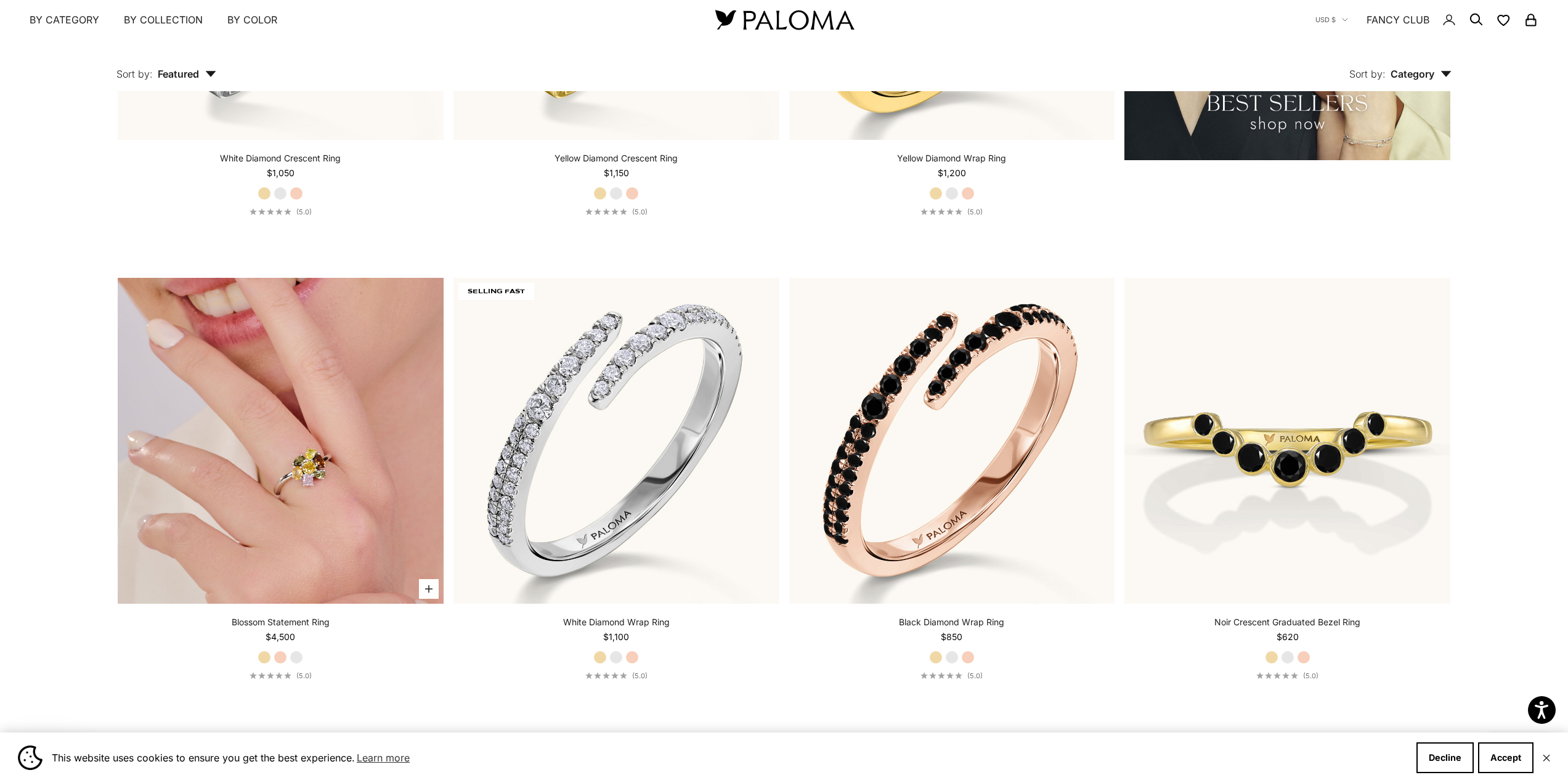 click at bounding box center [280, 440] 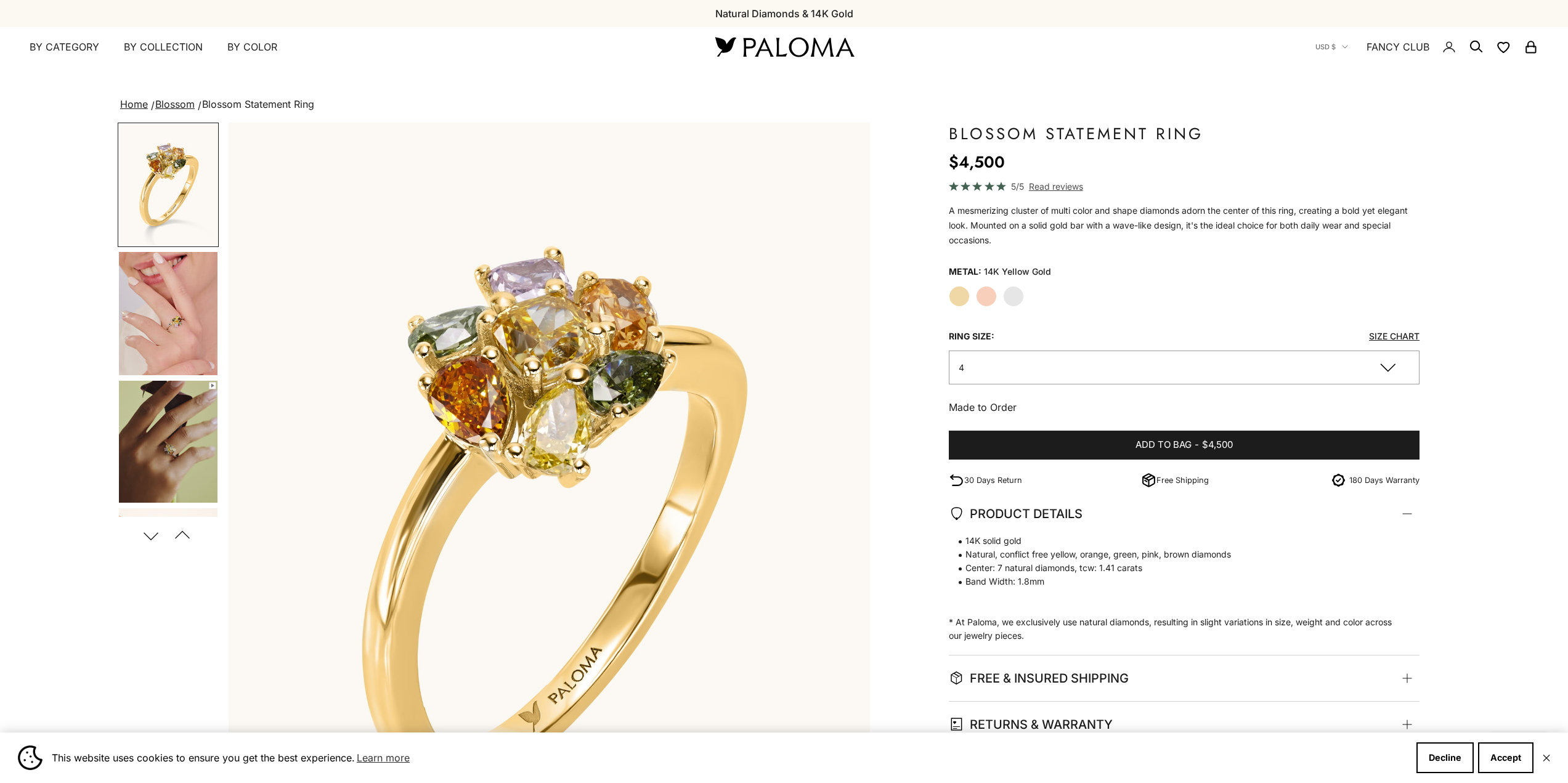 scroll, scrollTop: 0, scrollLeft: 0, axis: both 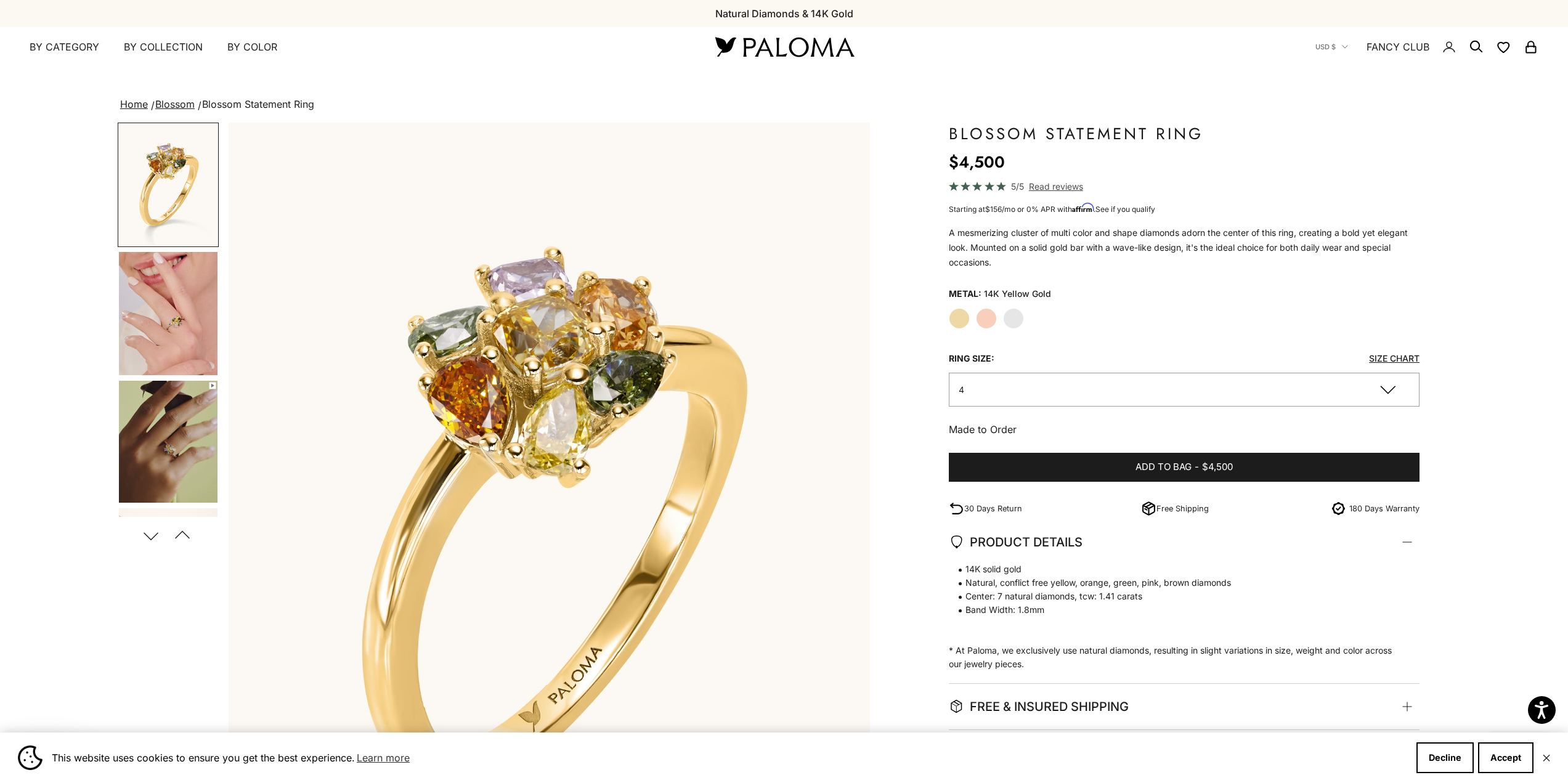 click on "14K Yellow Gold" 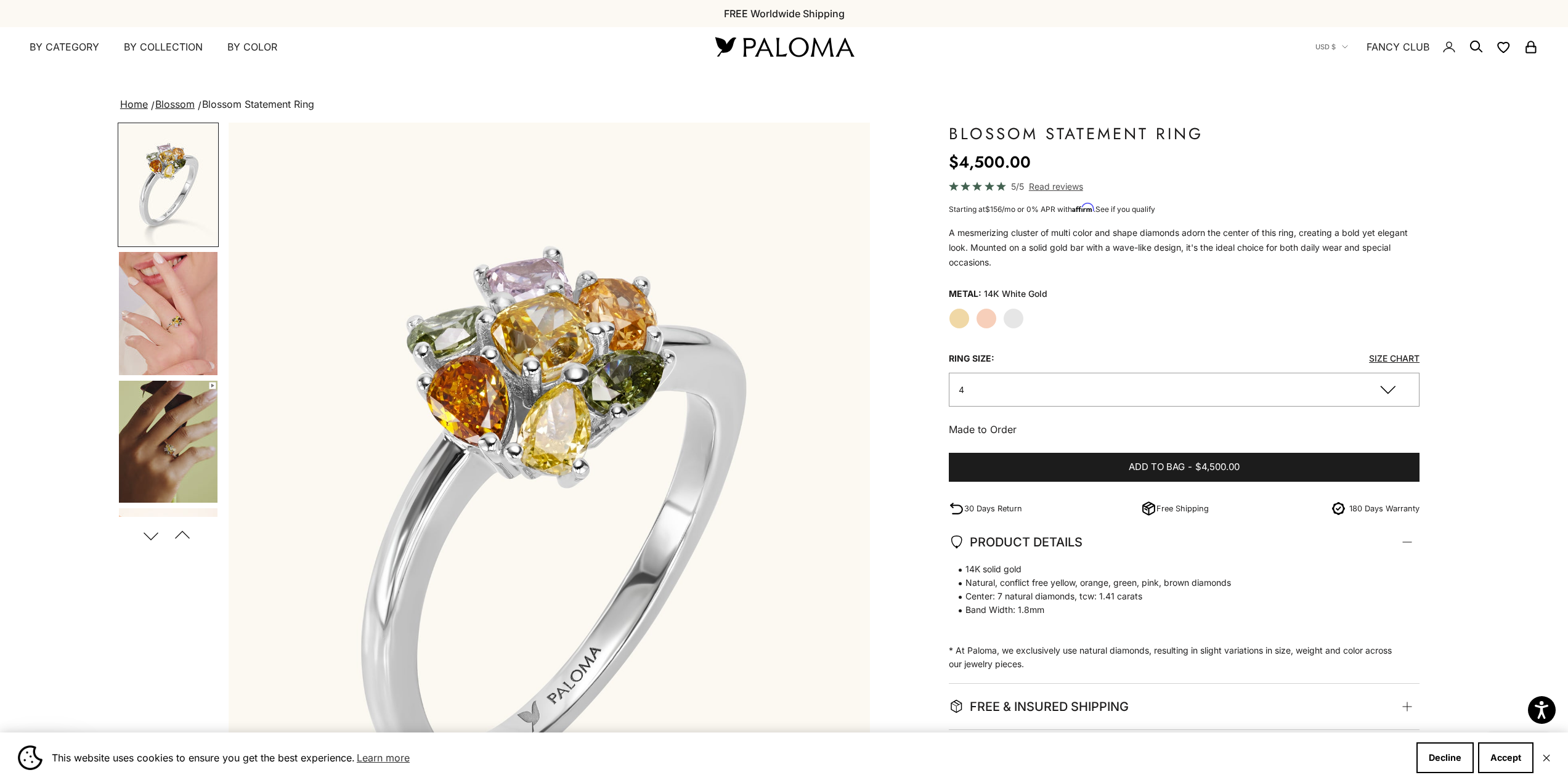 click at bounding box center (168, 314) 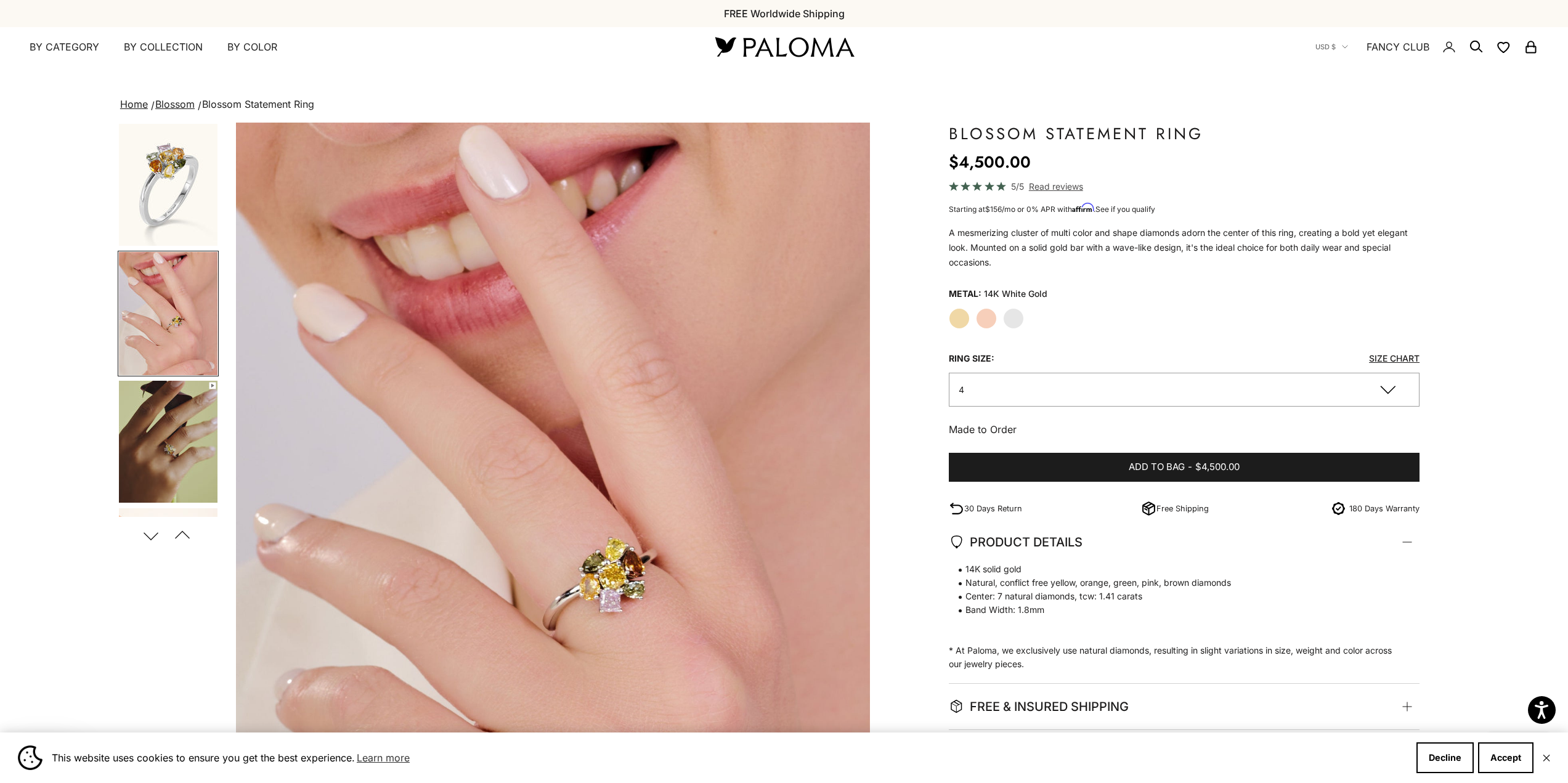 scroll, scrollTop: 0, scrollLeft: 656, axis: horizontal 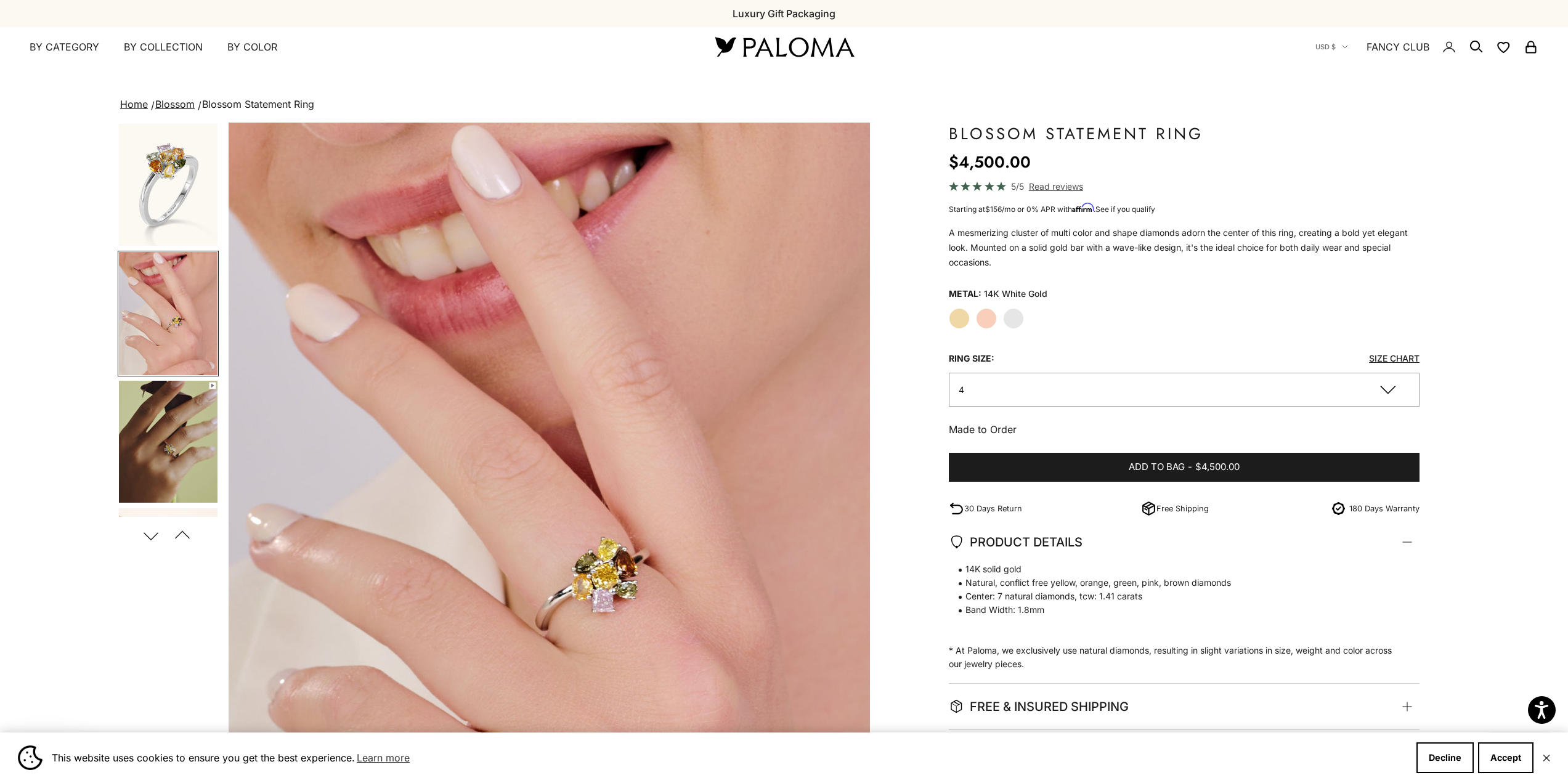 click at bounding box center [168, 442] 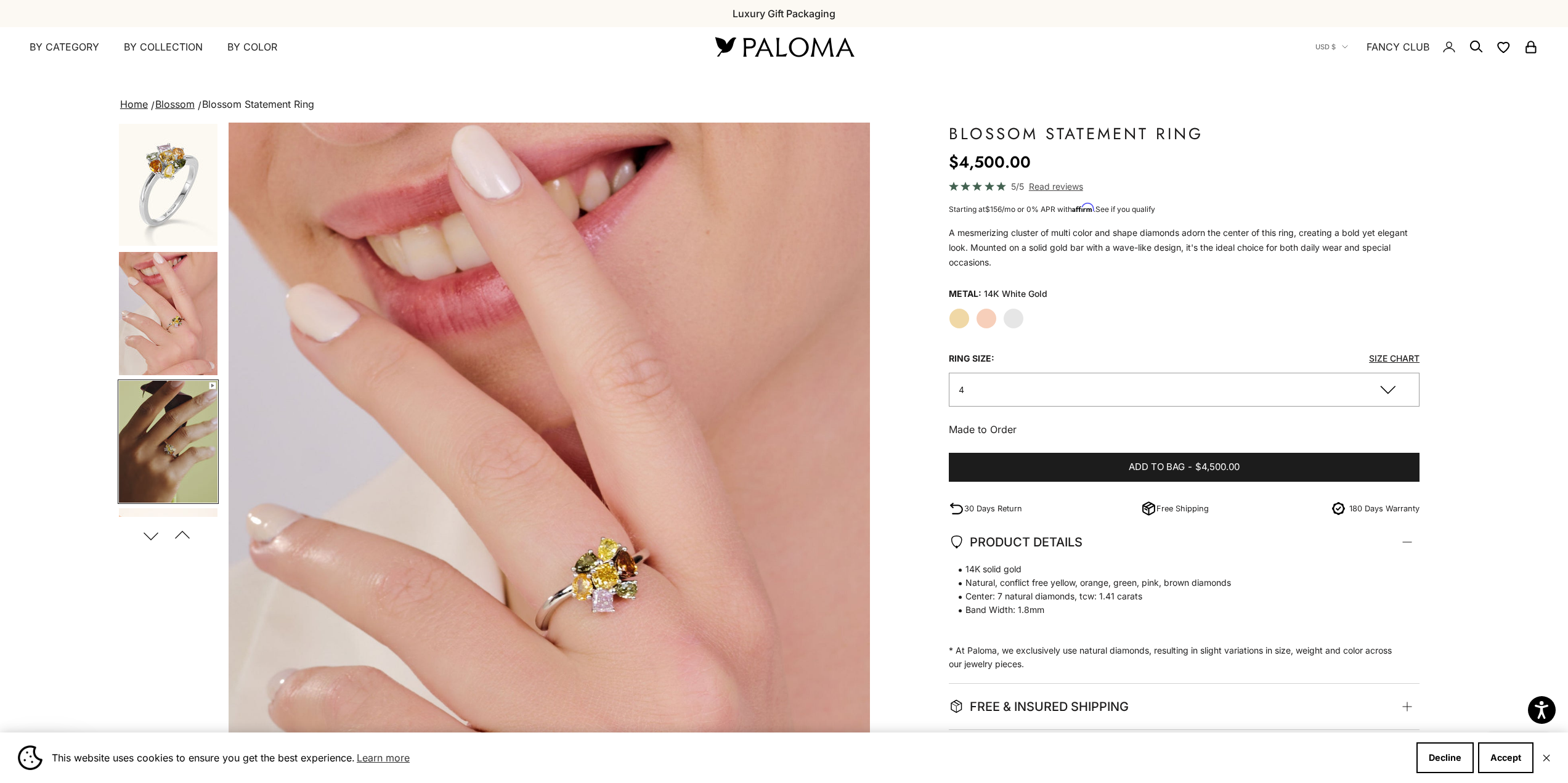 scroll, scrollTop: 121, scrollLeft: 0, axis: vertical 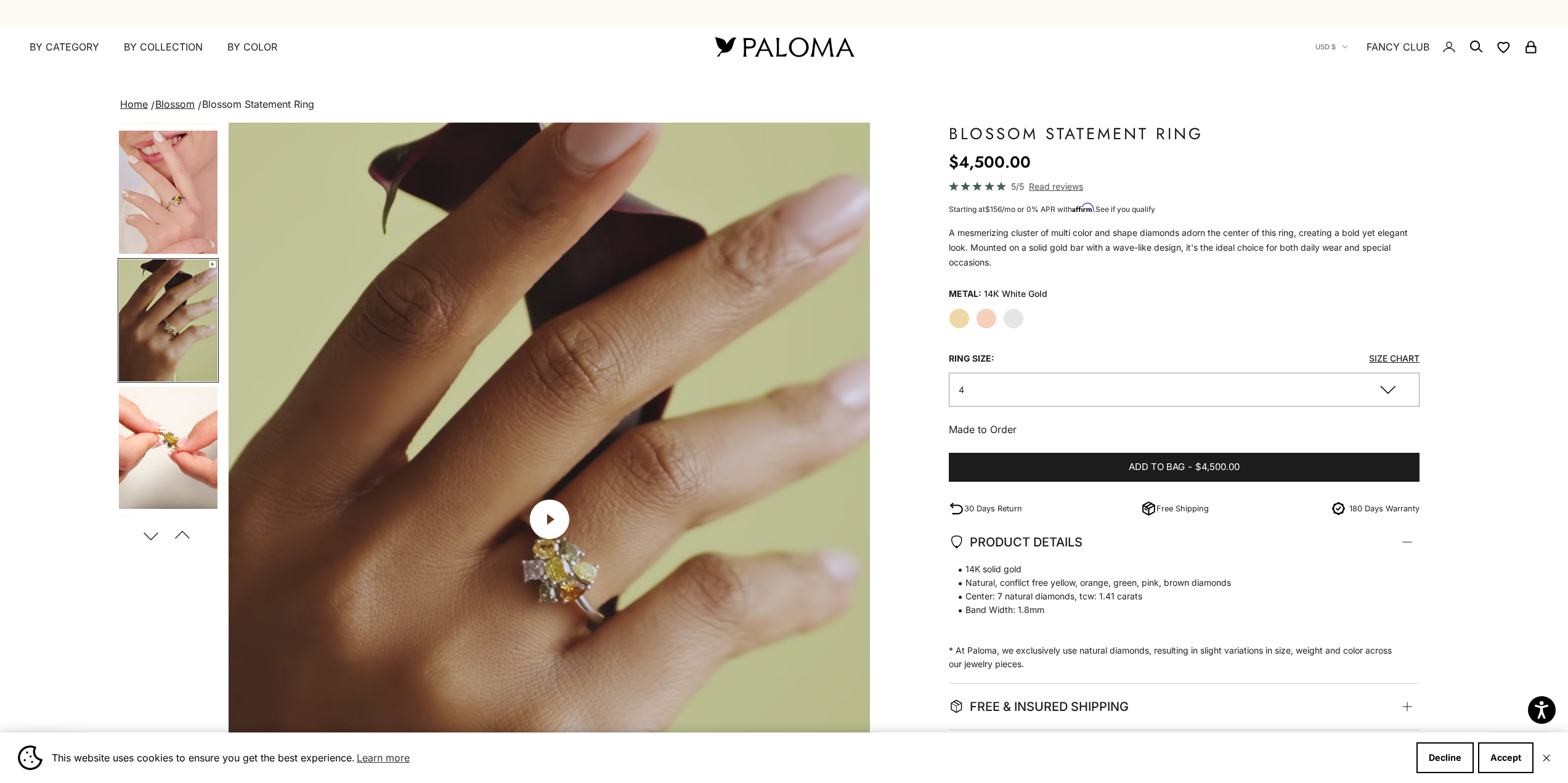 click on "Rose Gold" 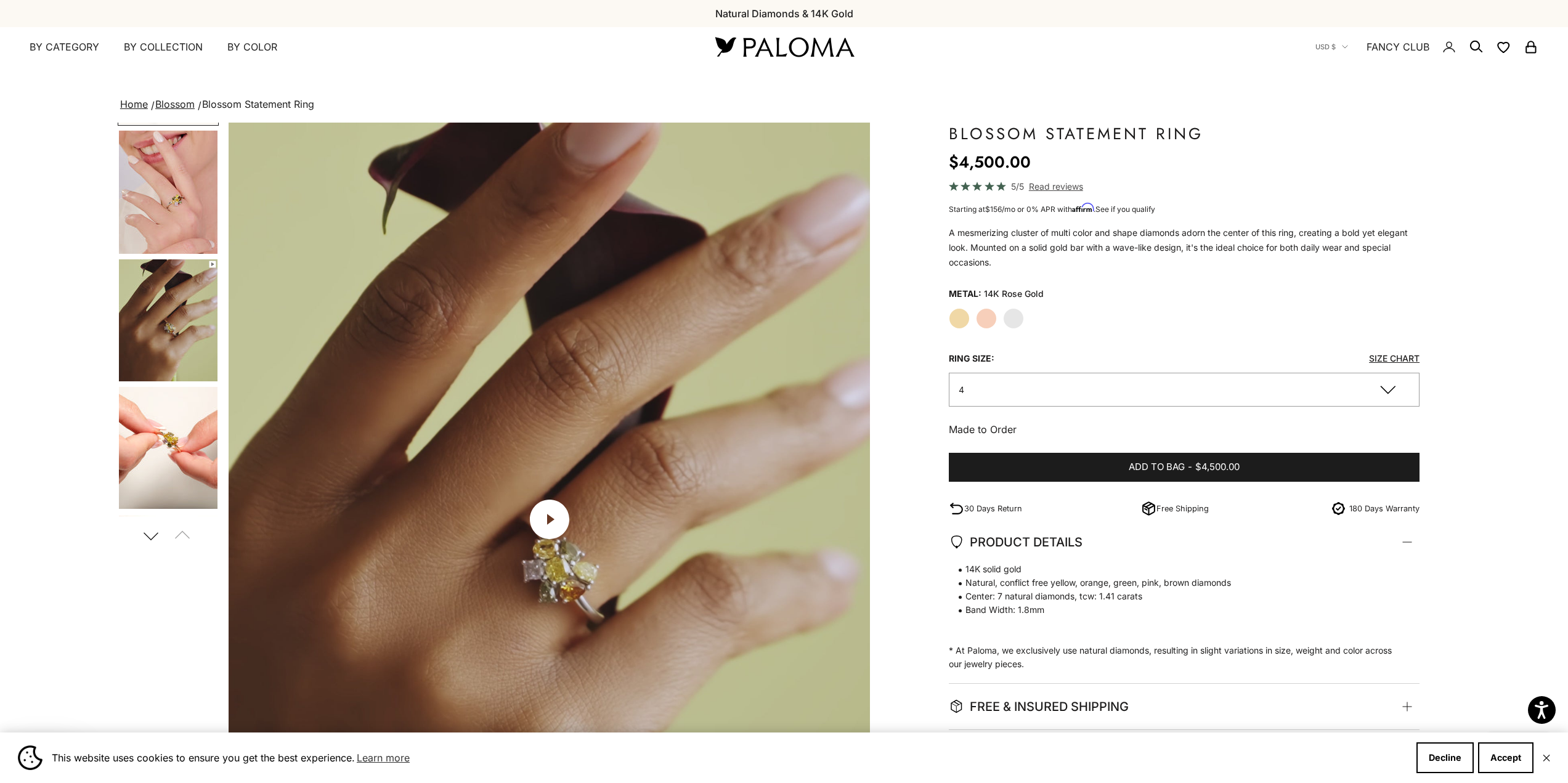 scroll, scrollTop: 0, scrollLeft: 0, axis: both 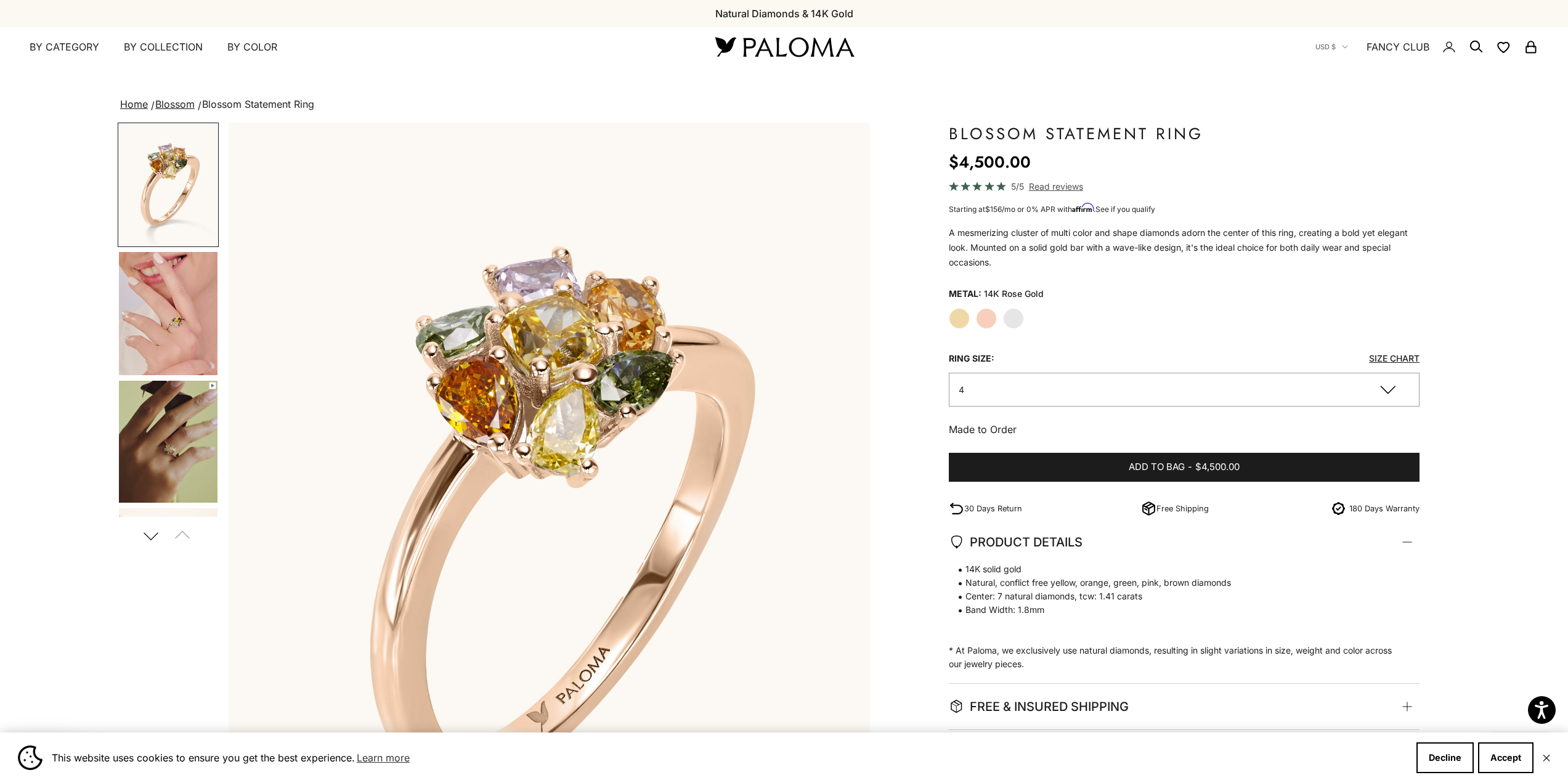 click at bounding box center (168, 314) 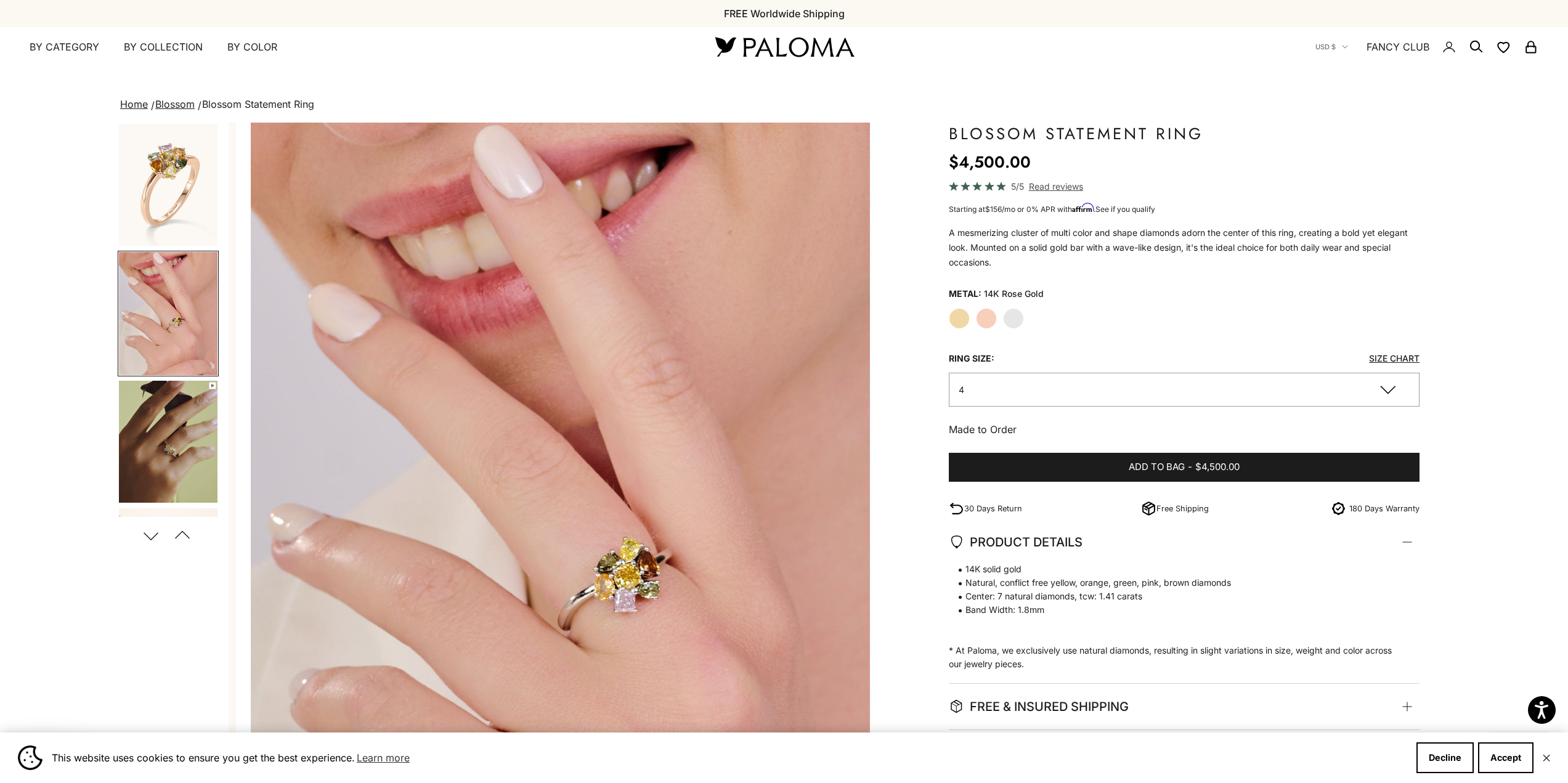 scroll, scrollTop: 0, scrollLeft: 656, axis: horizontal 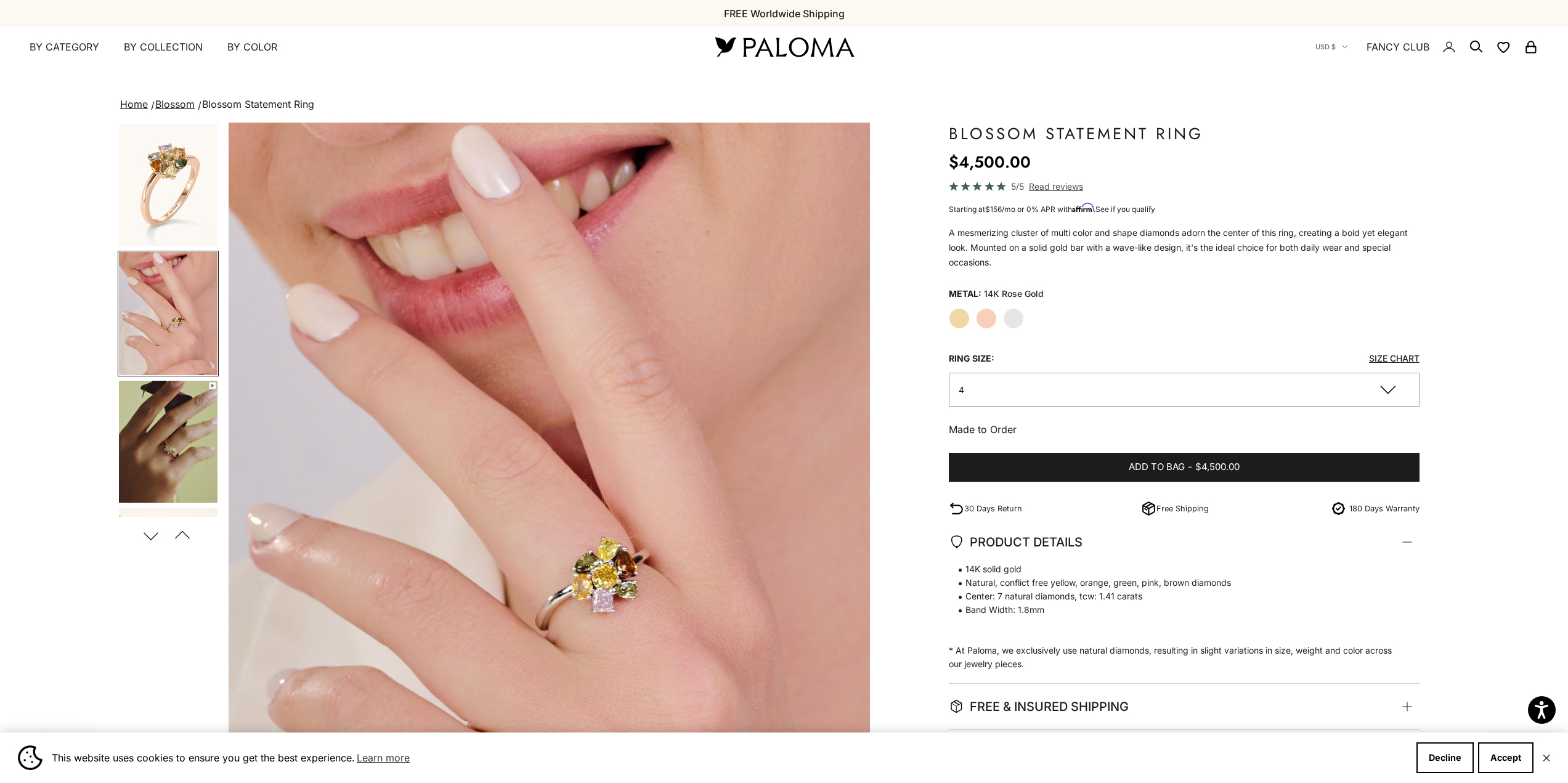 click at bounding box center (168, 442) 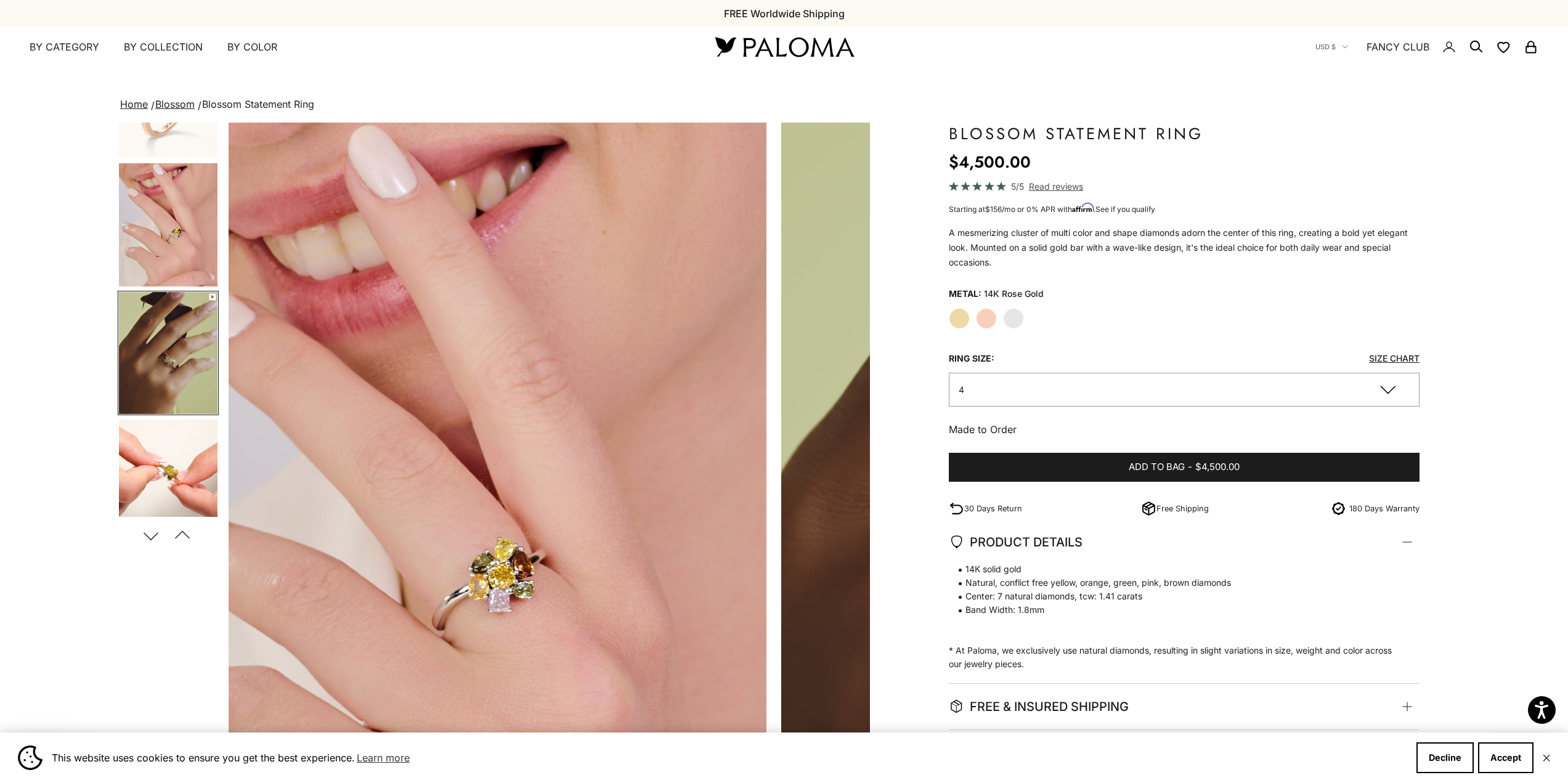scroll, scrollTop: 118, scrollLeft: 0, axis: vertical 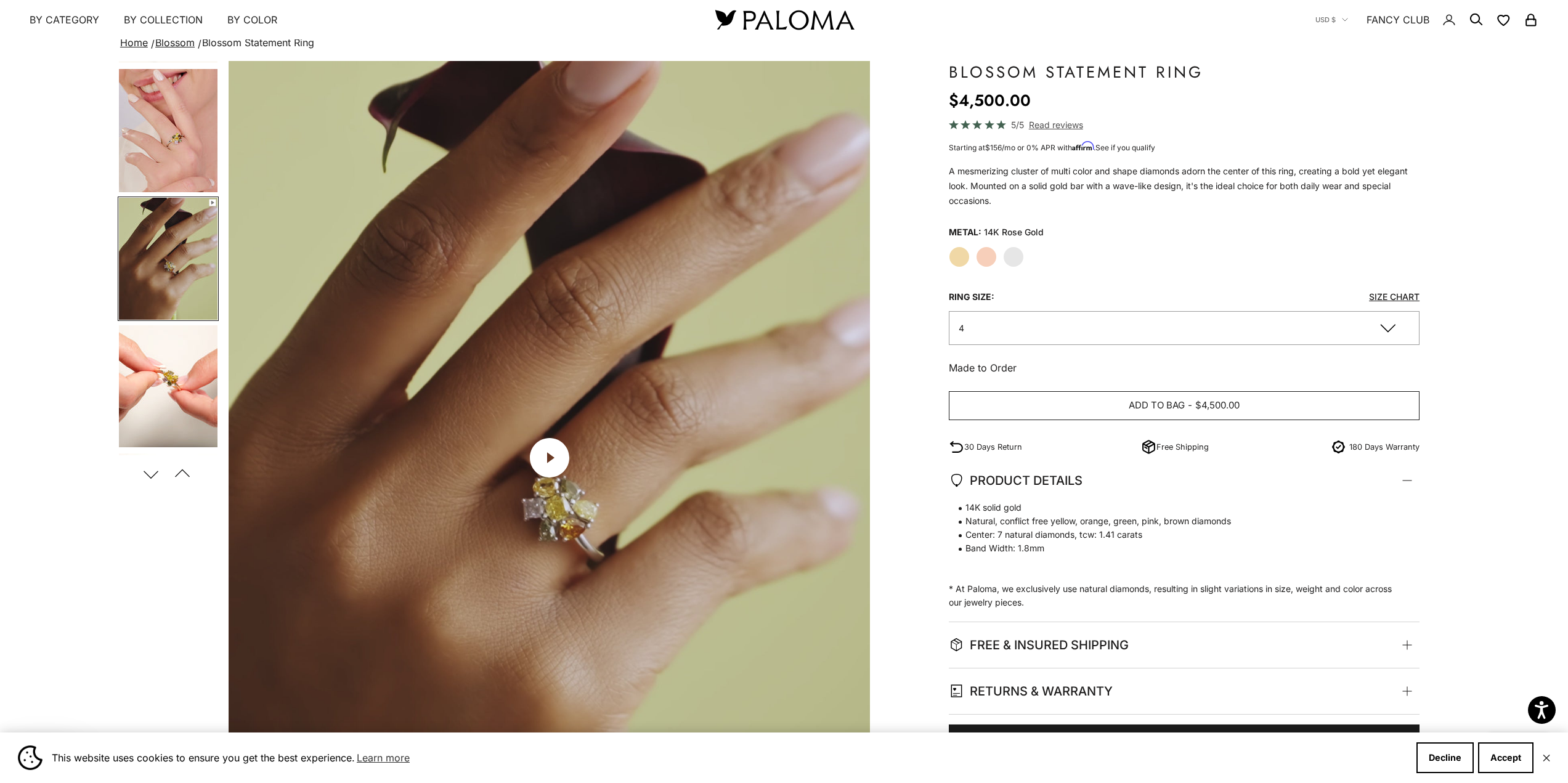click on "Add to bag  -  $4,500.00" at bounding box center [1184, 406] 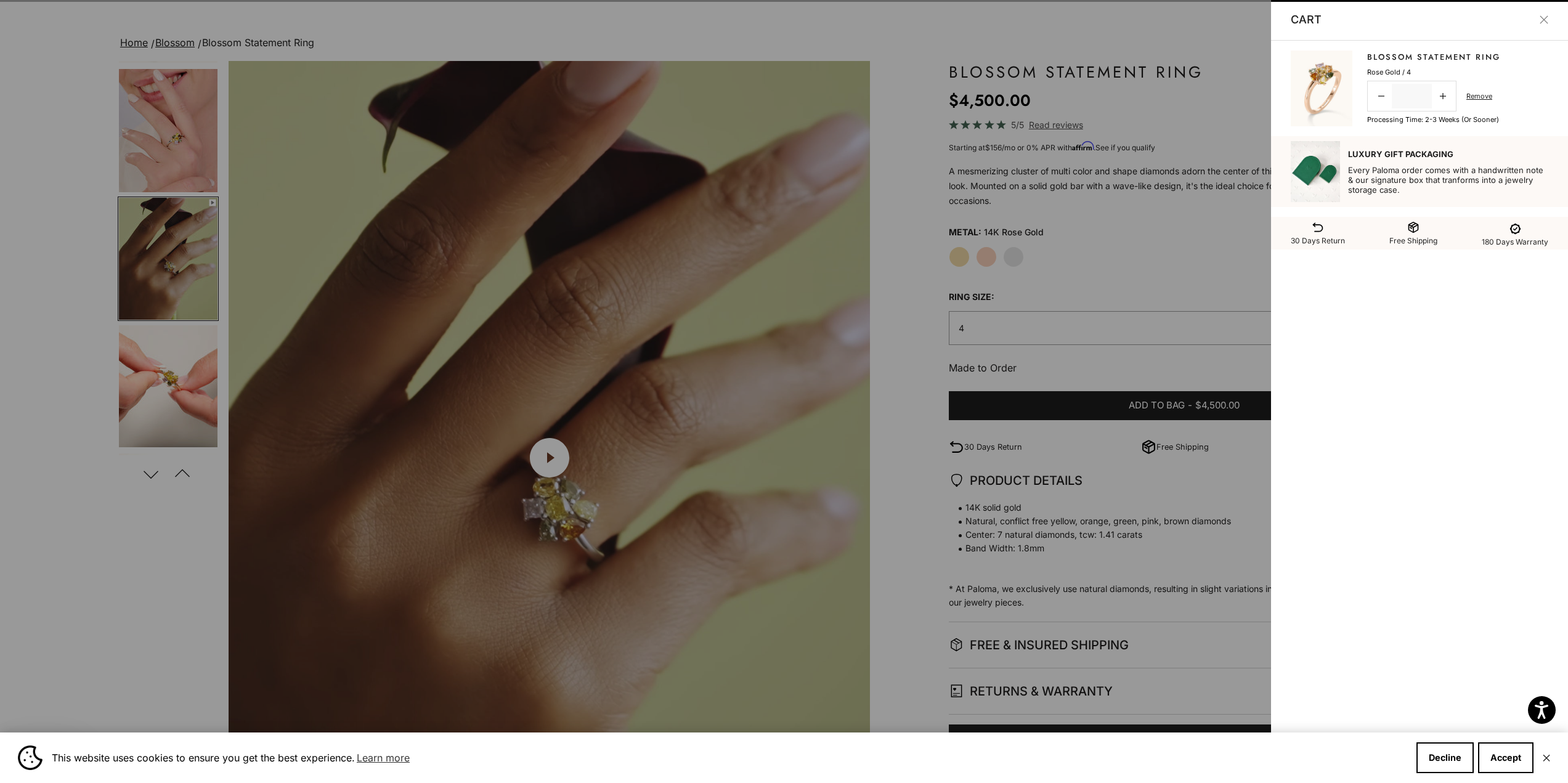 scroll, scrollTop: 0, scrollLeft: 1322, axis: horizontal 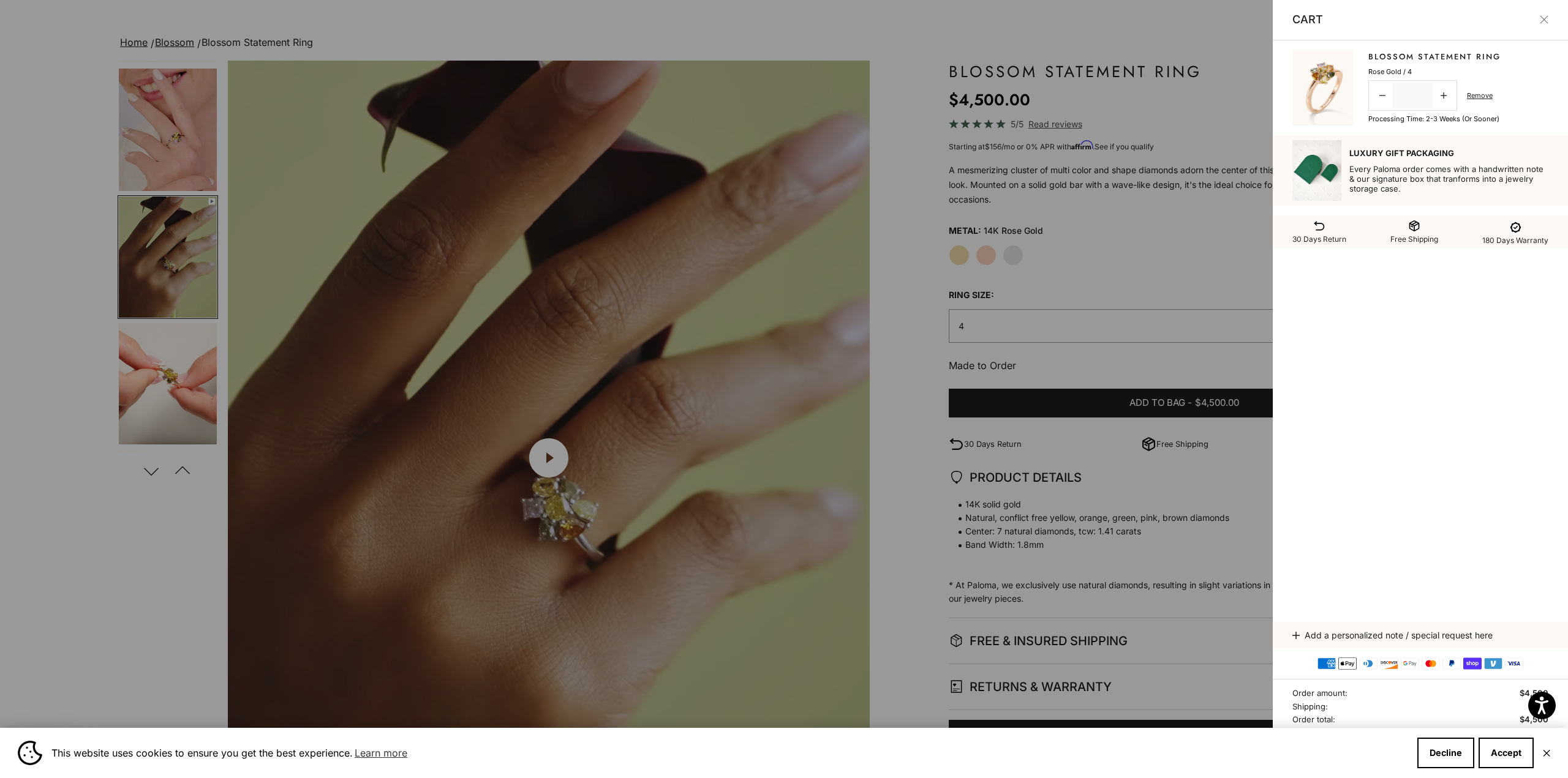 click on "✕" at bounding box center [1547, 753] 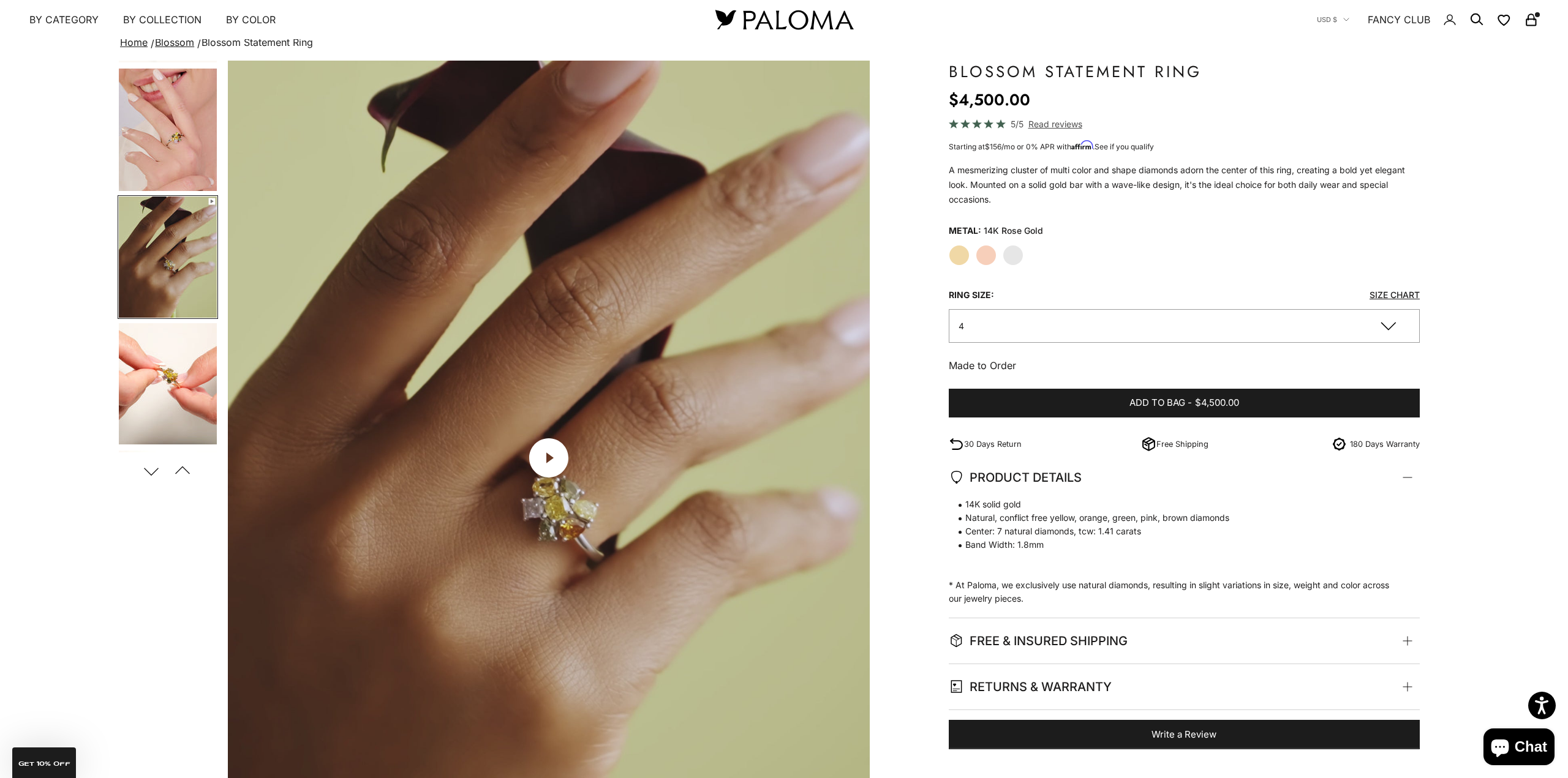 scroll, scrollTop: 0, scrollLeft: 1305, axis: horizontal 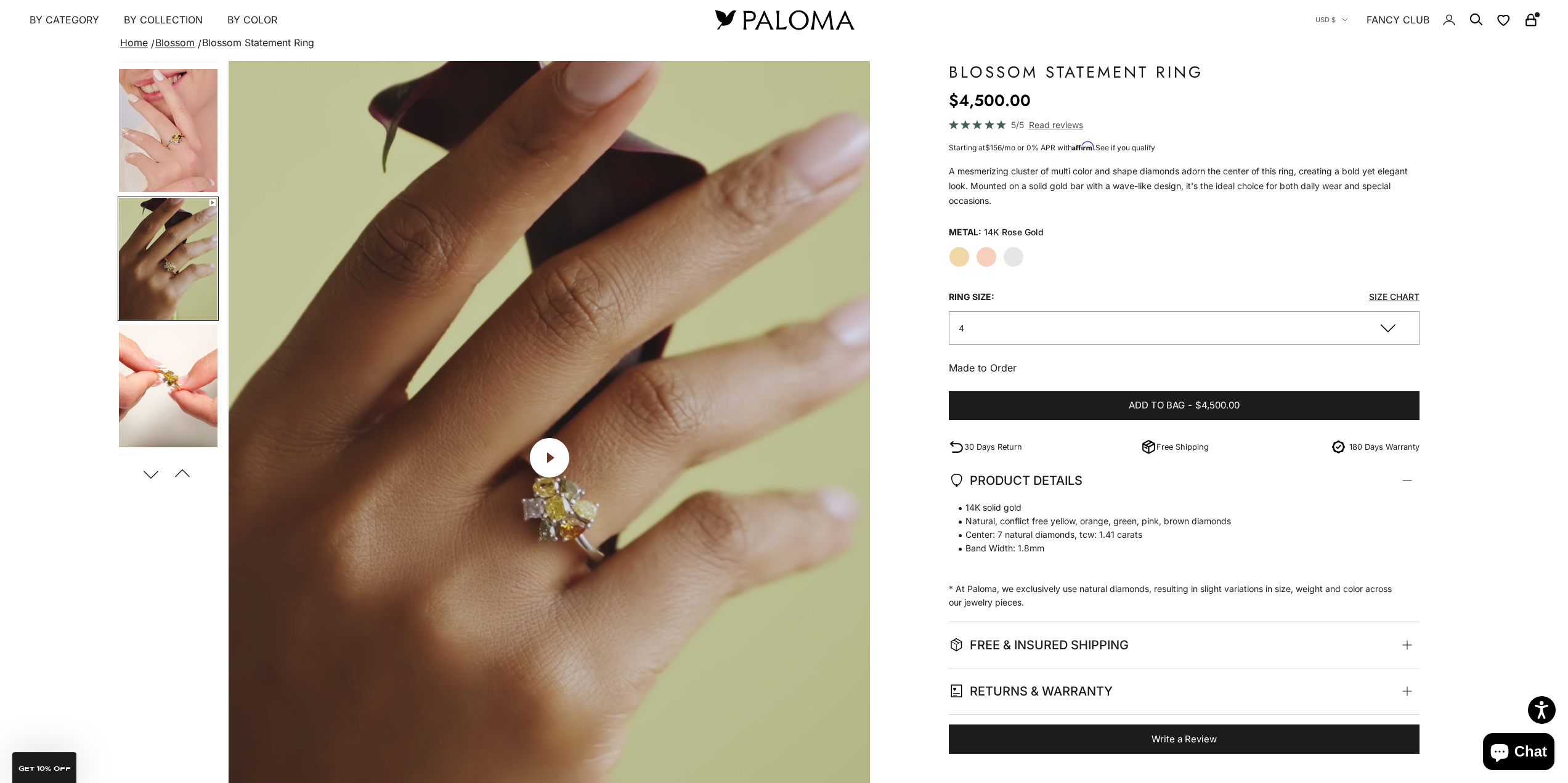 click 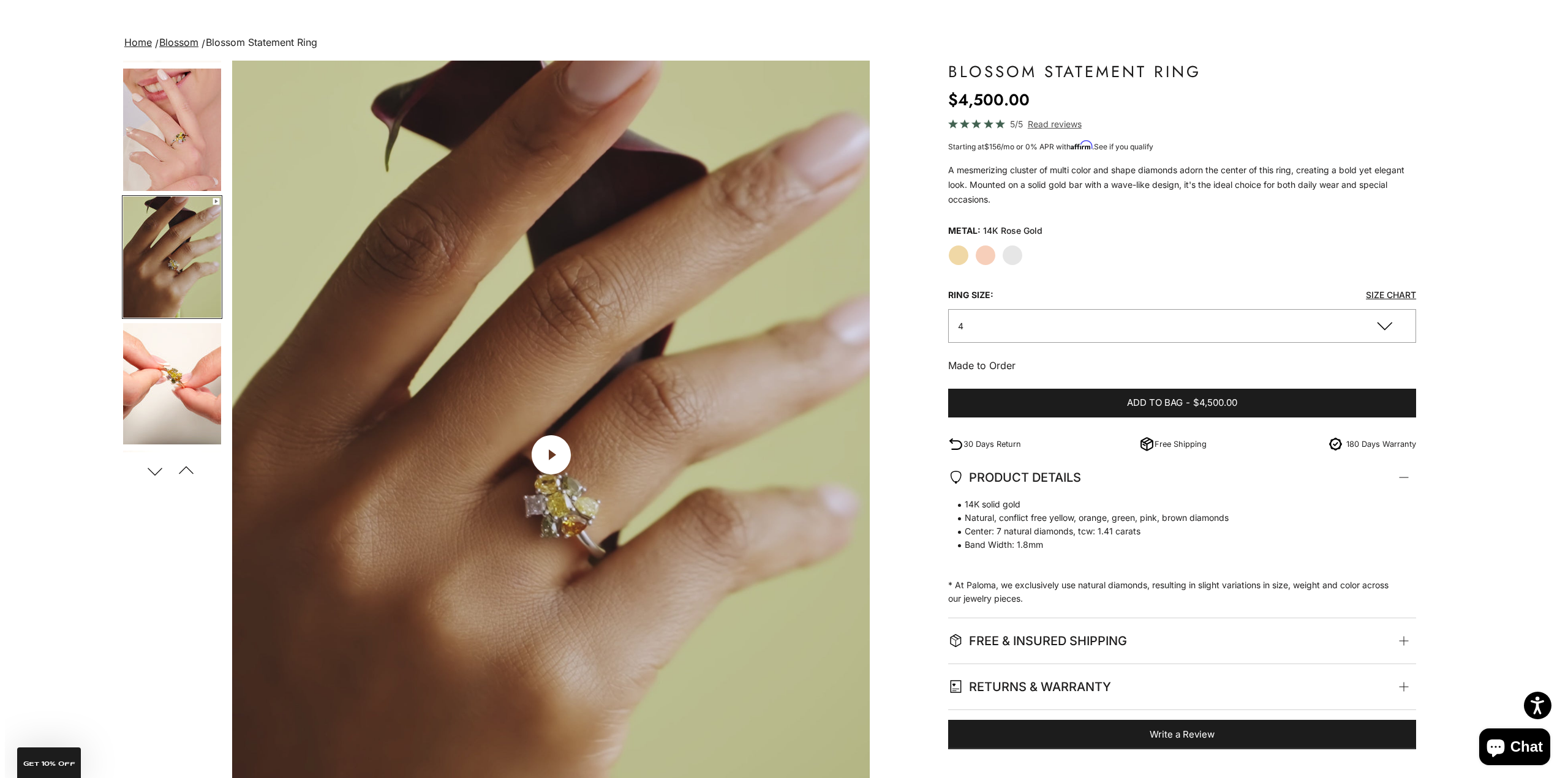 scroll, scrollTop: 0, scrollLeft: 1314, axis: horizontal 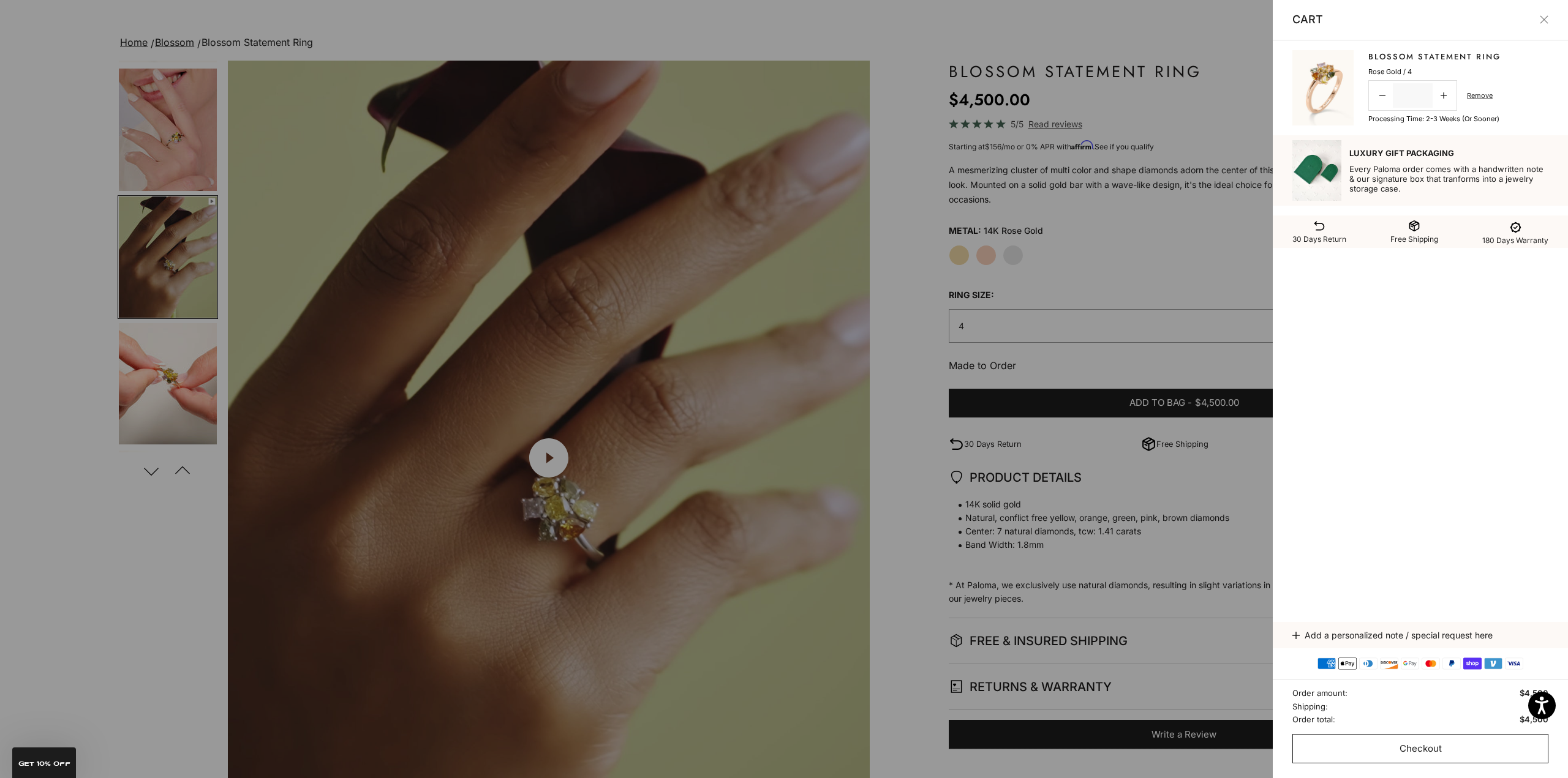 click on "Checkout" at bounding box center [1420, 749] 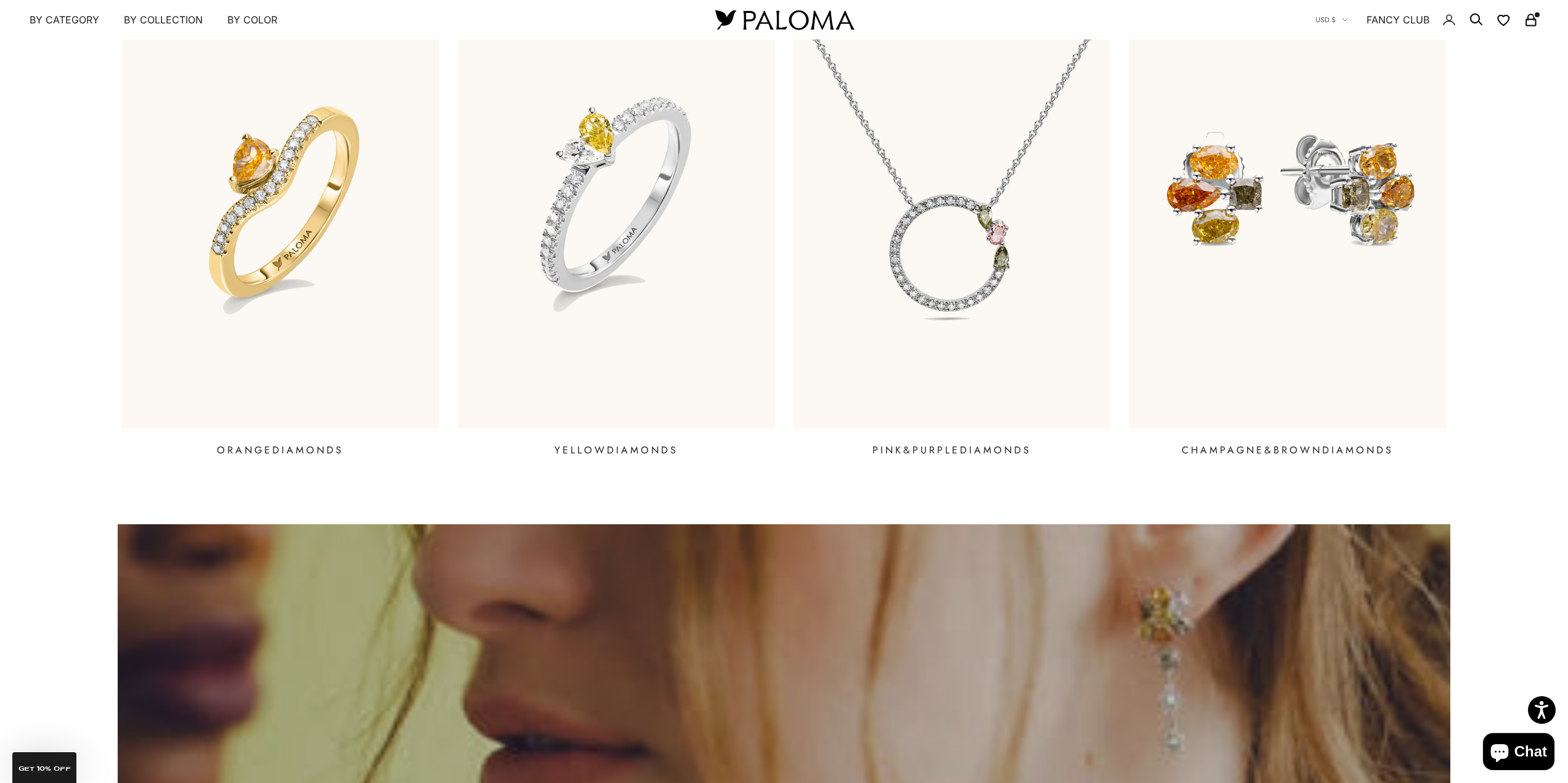 scroll, scrollTop: 2464, scrollLeft: 0, axis: vertical 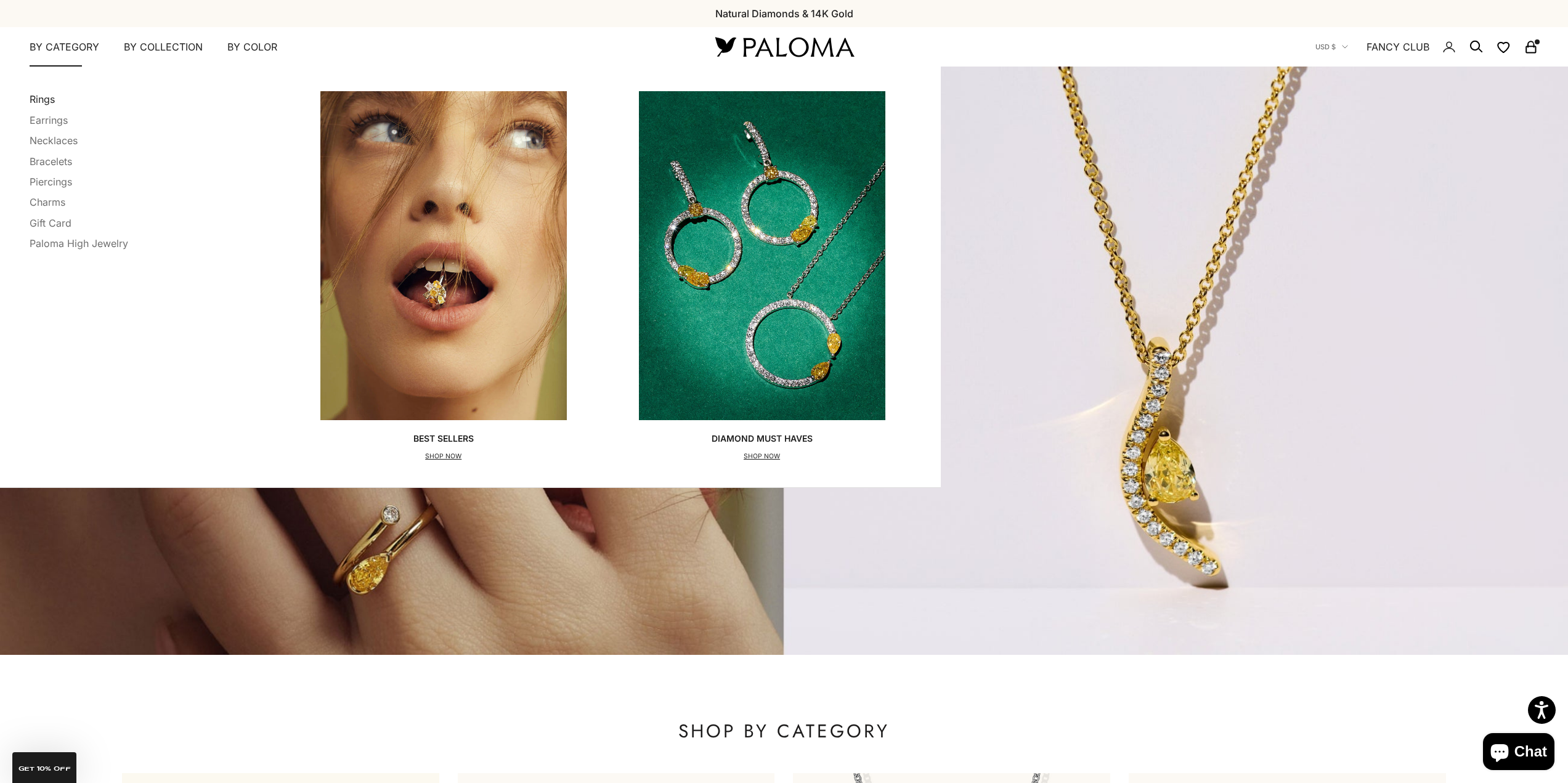 click on "Rings" at bounding box center (42, 99) 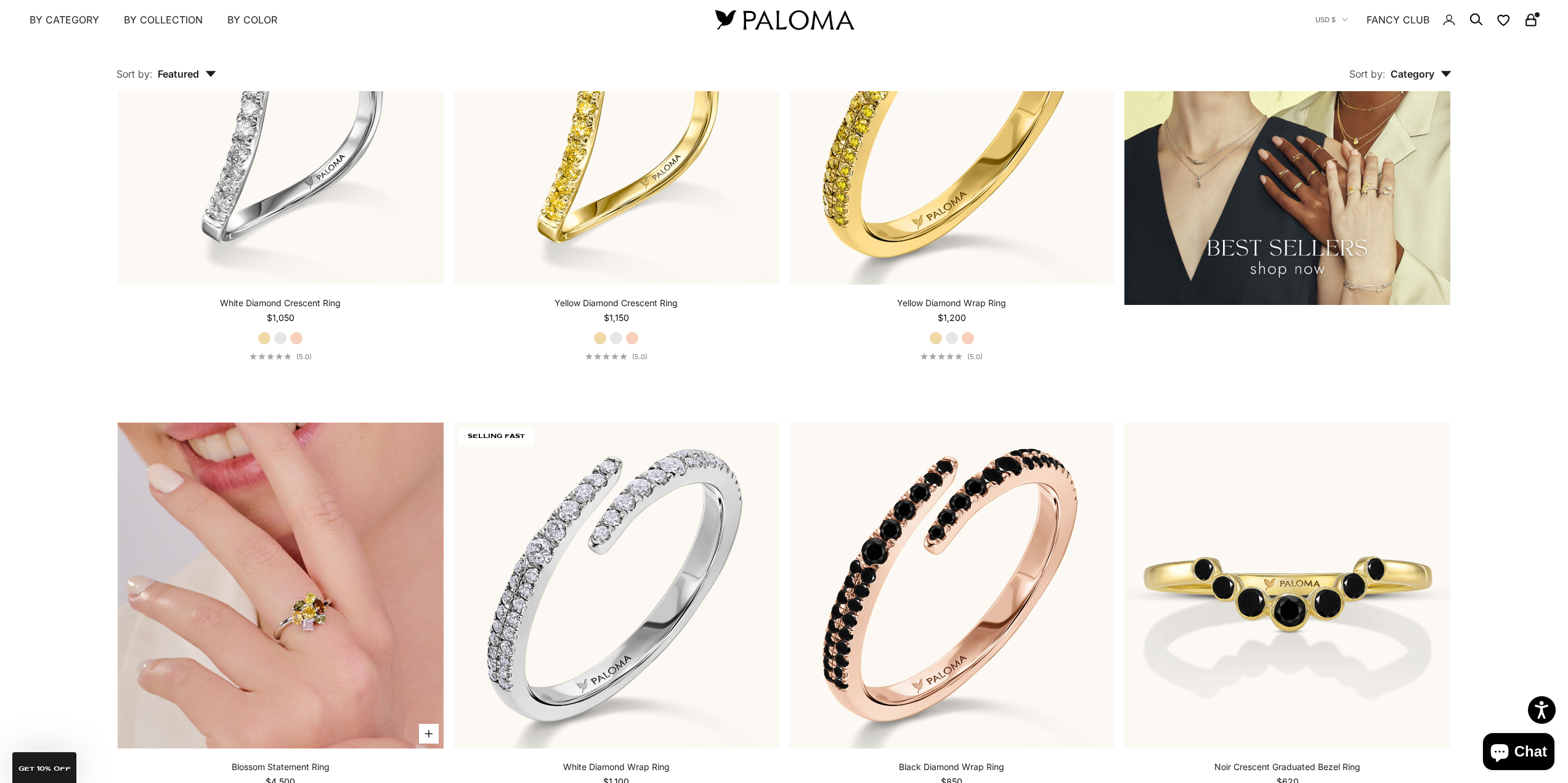 scroll, scrollTop: 2464, scrollLeft: 0, axis: vertical 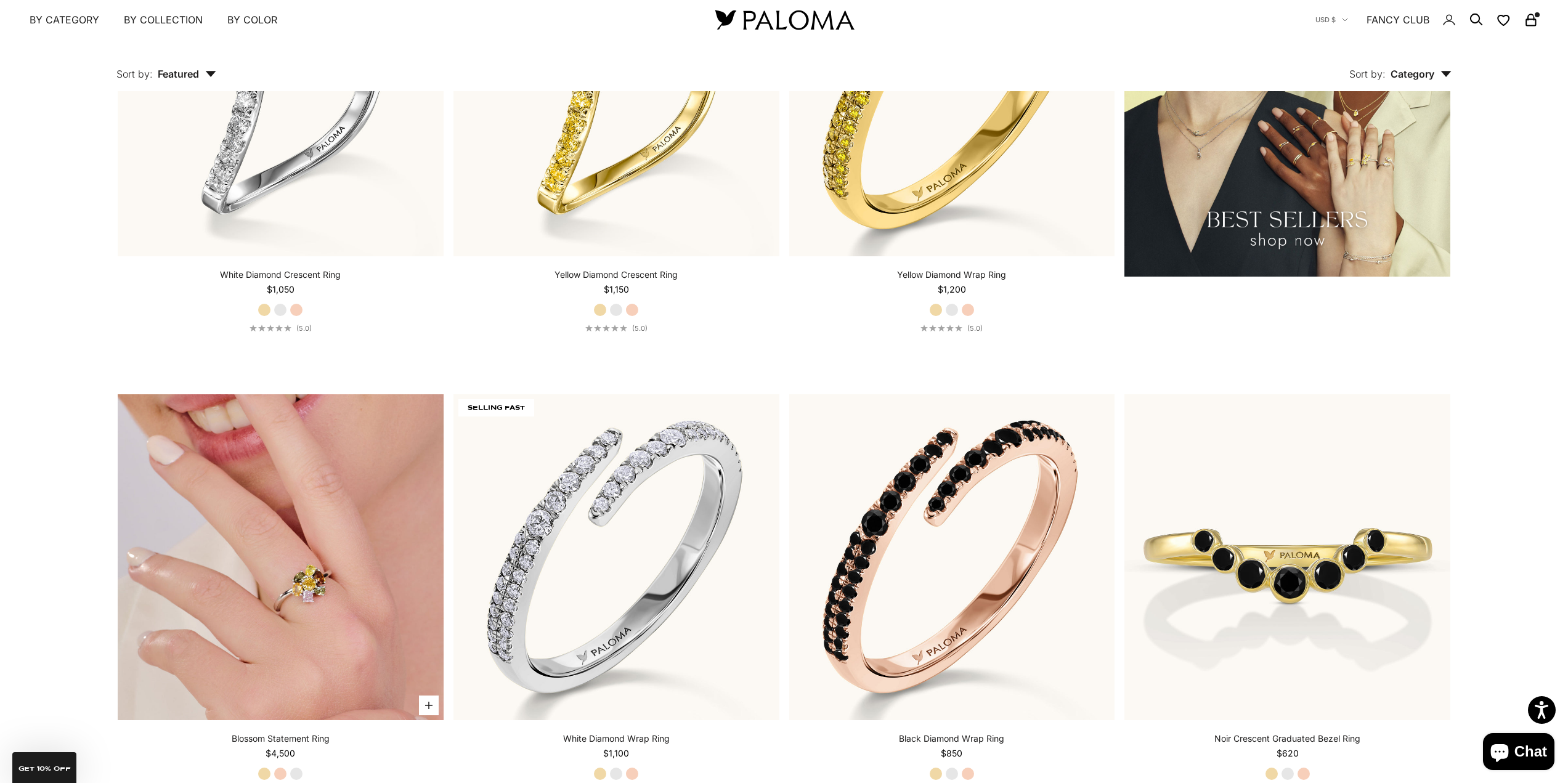 click at bounding box center (280, 557) 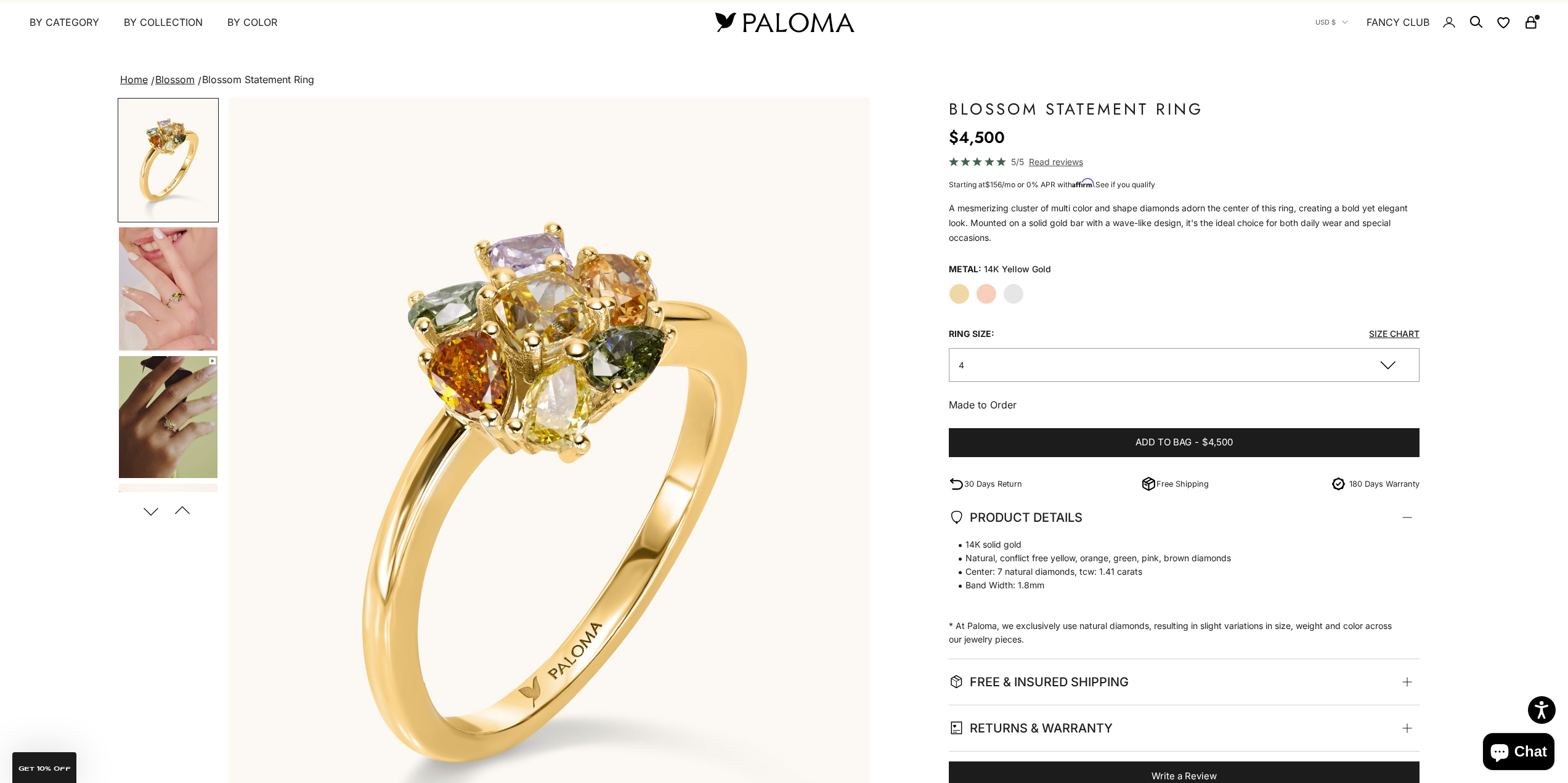 scroll, scrollTop: 62, scrollLeft: 0, axis: vertical 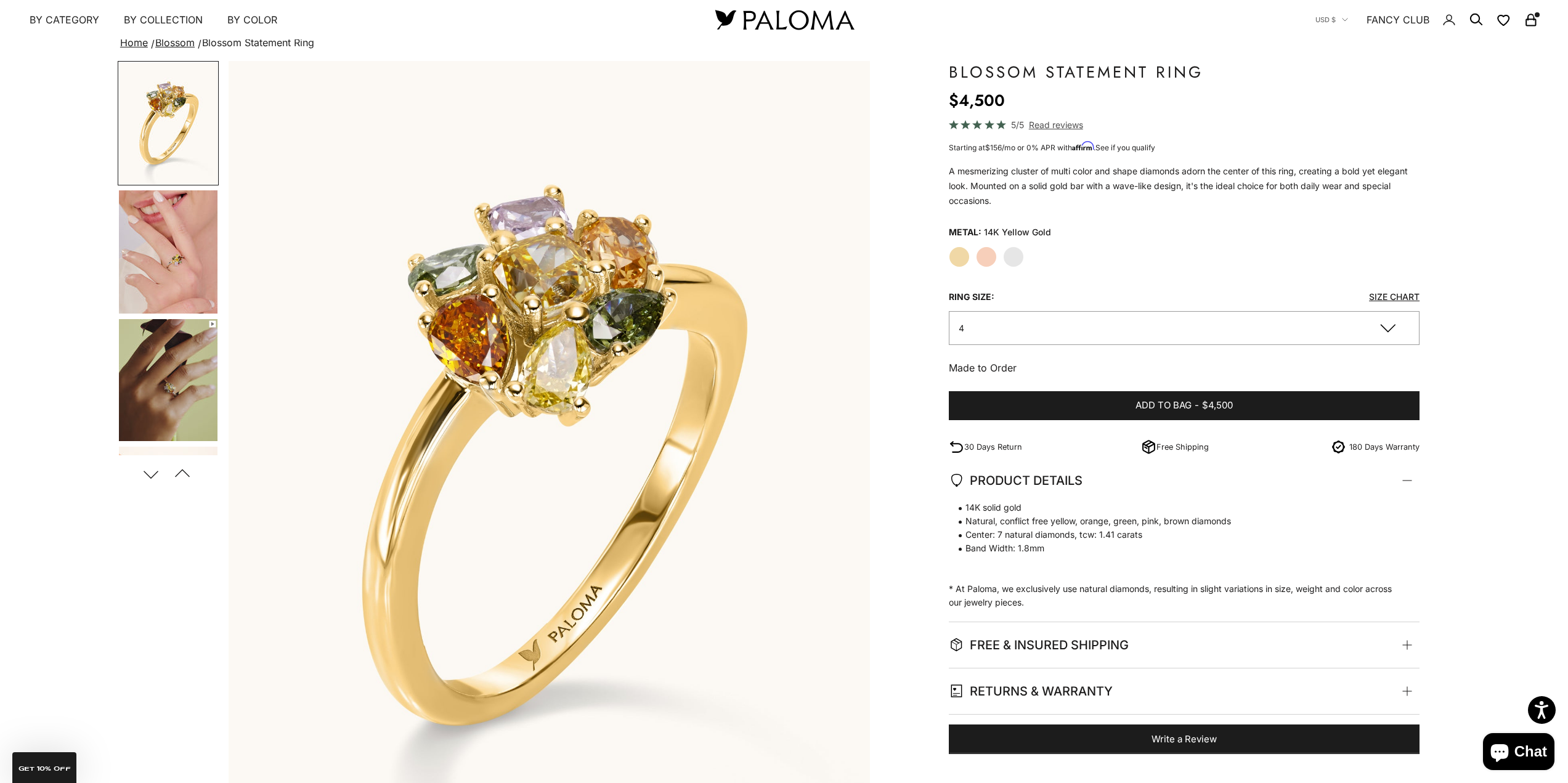 click at bounding box center (168, 252) 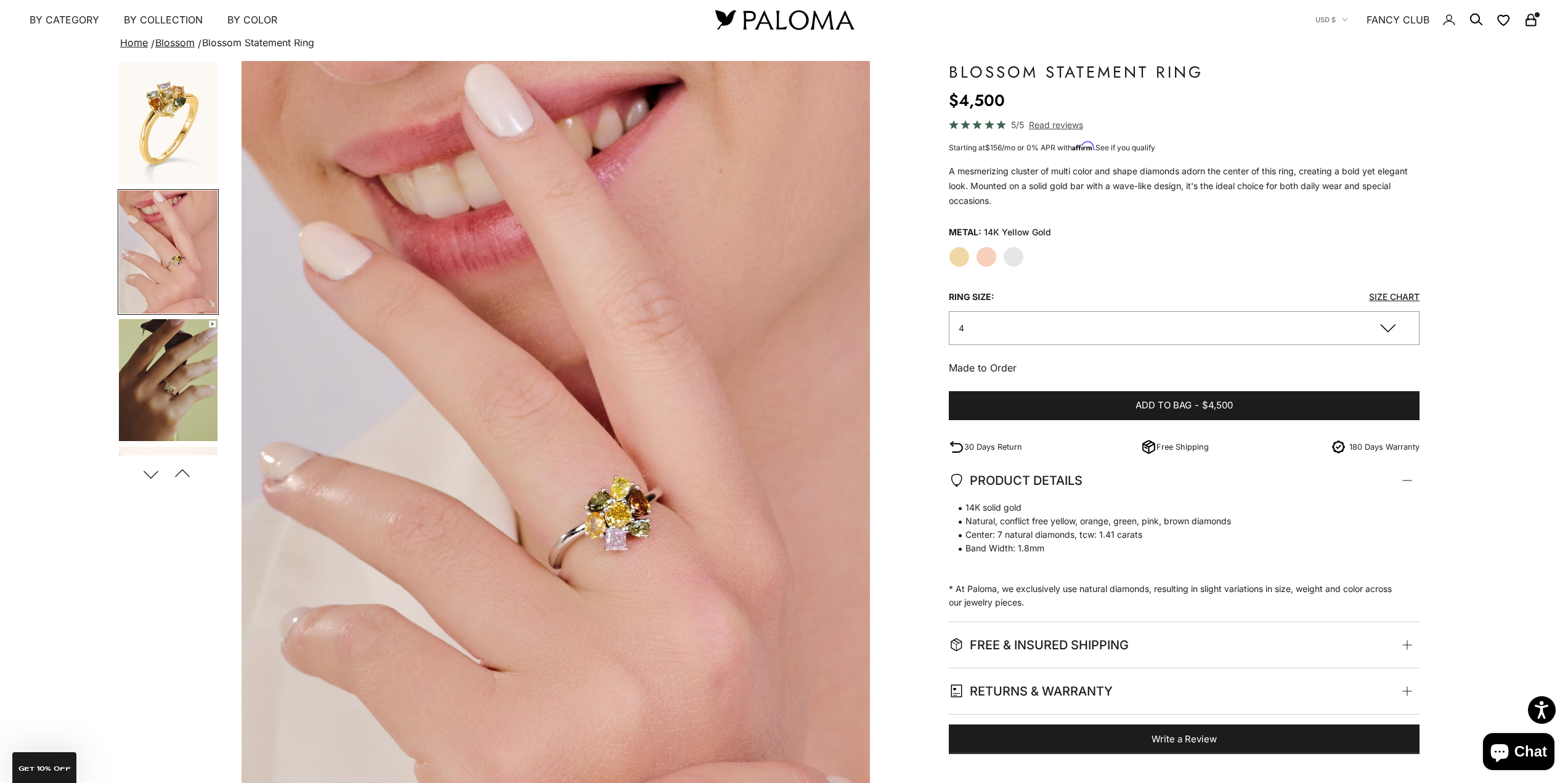 scroll, scrollTop: 0, scrollLeft: 656, axis: horizontal 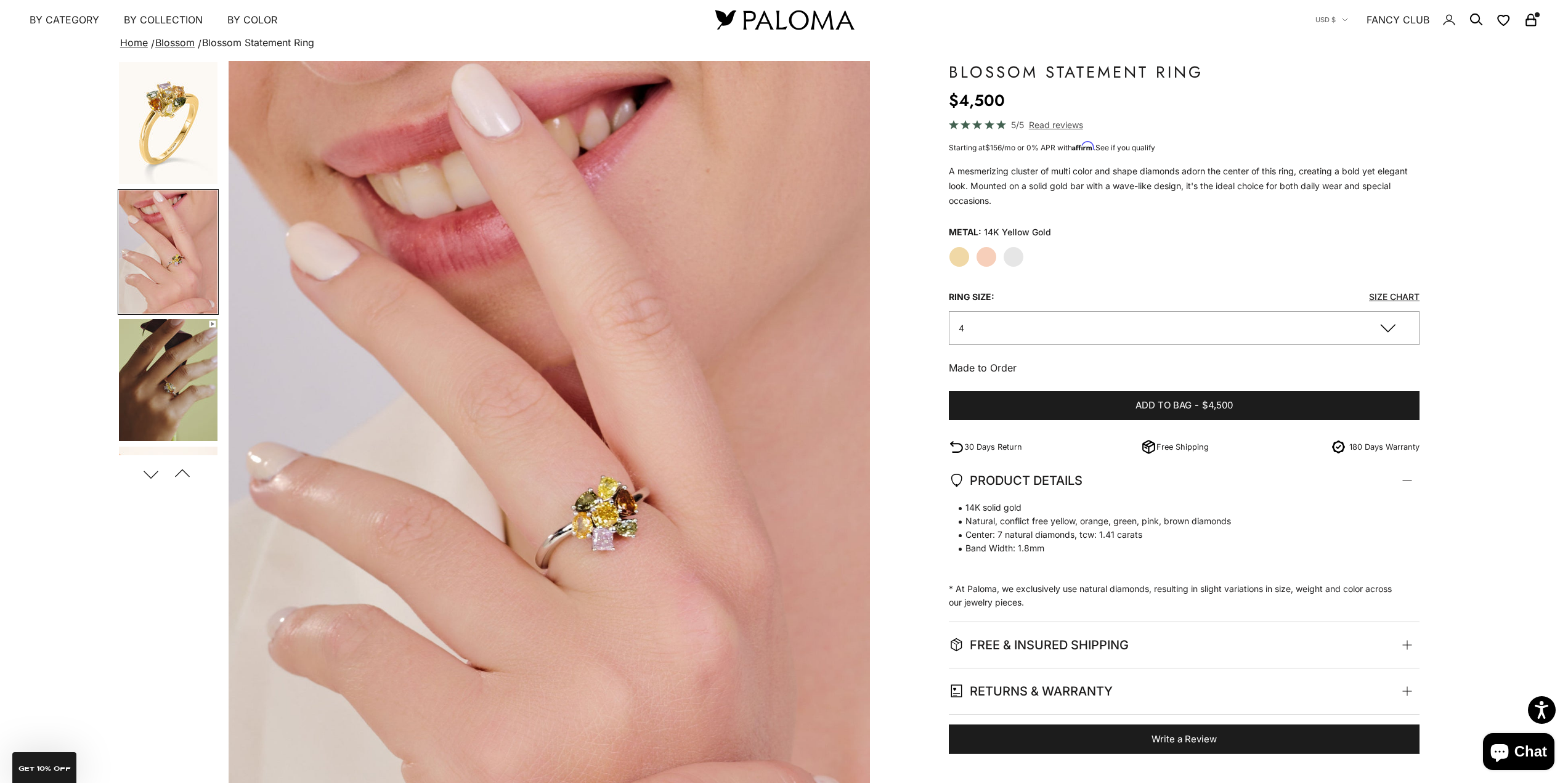 click at bounding box center (168, 380) 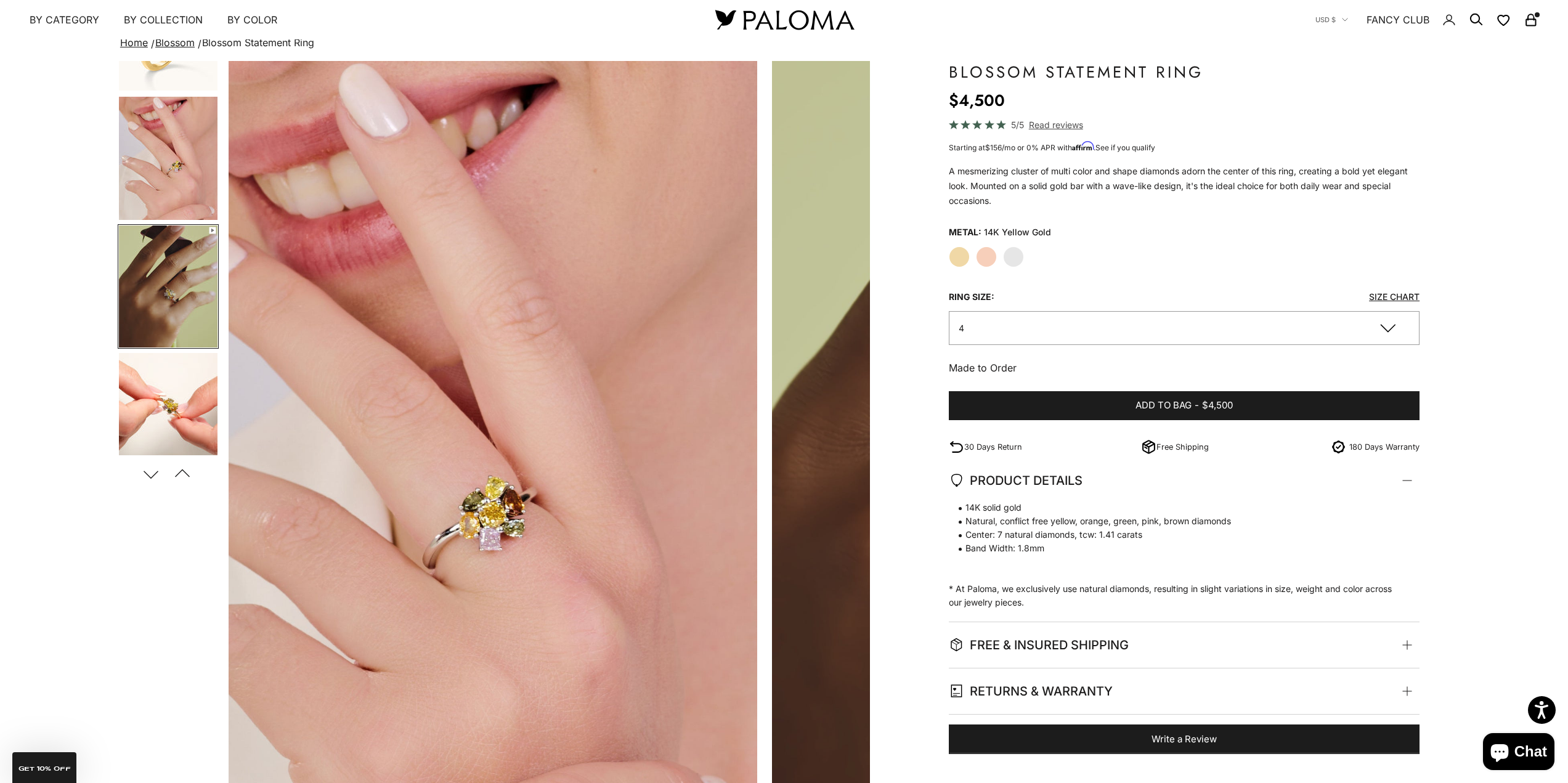scroll, scrollTop: 0, scrollLeft: 898, axis: horizontal 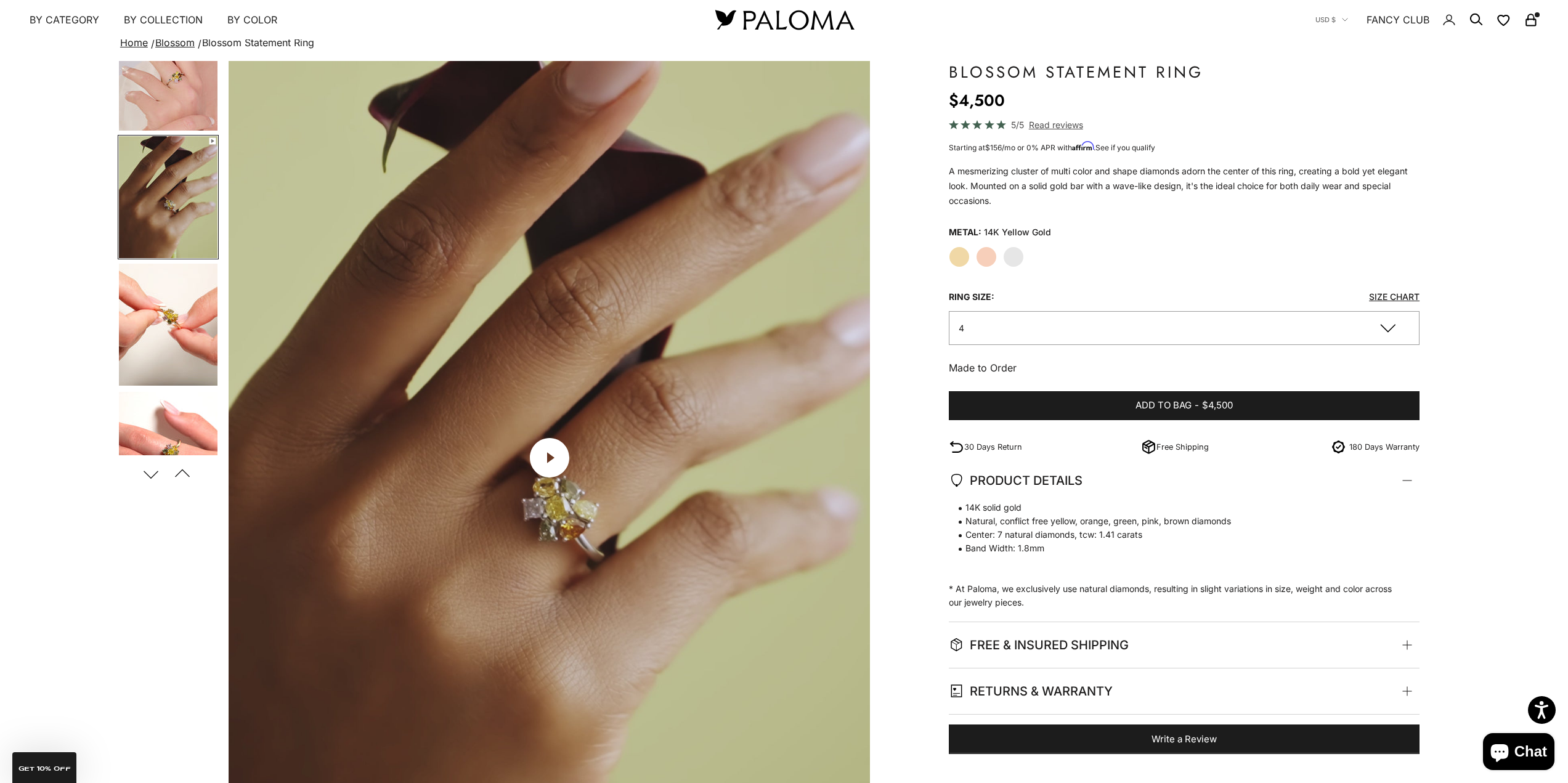 click at bounding box center [168, 325] 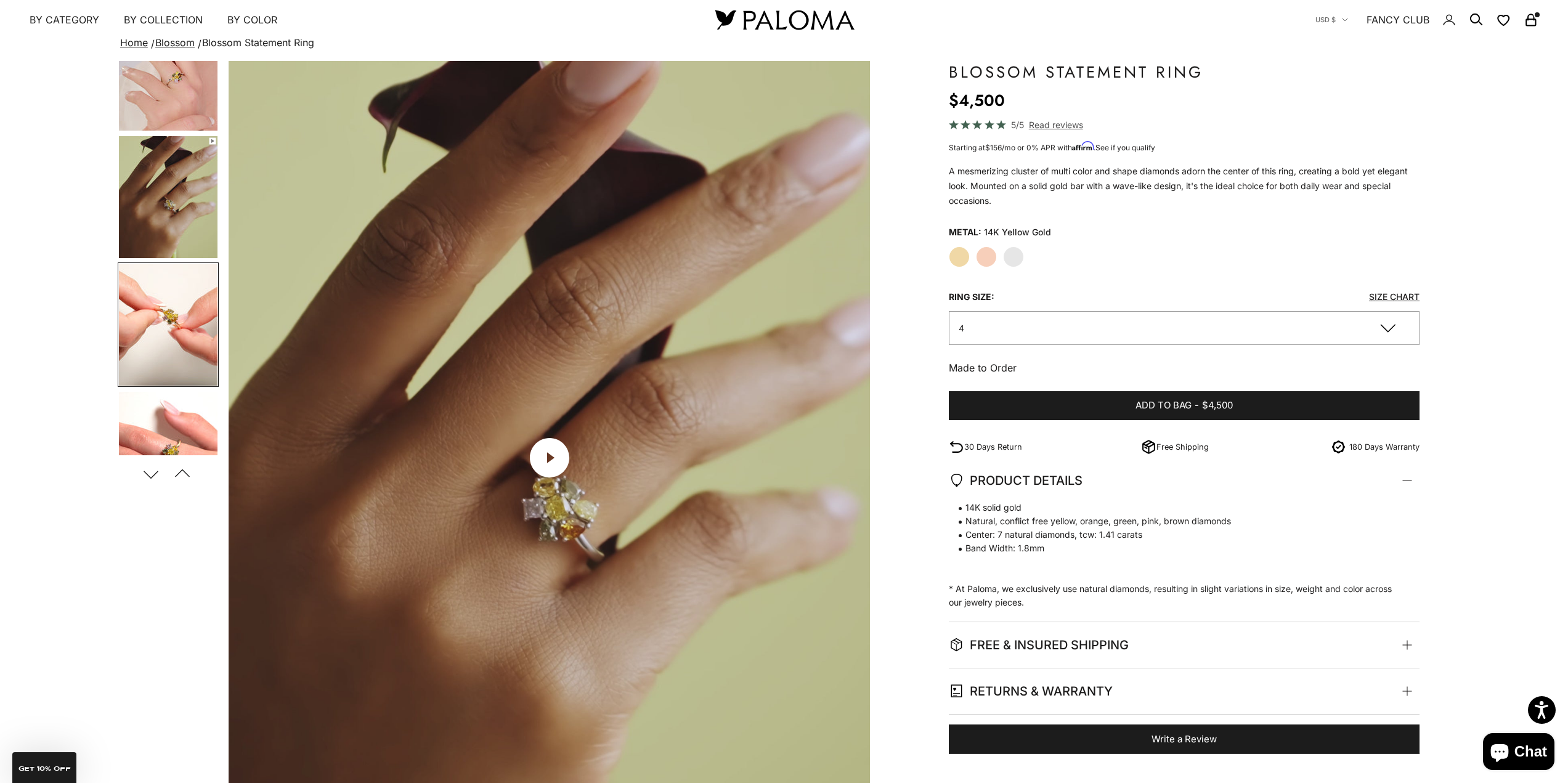 scroll, scrollTop: 0, scrollLeft: 1528, axis: horizontal 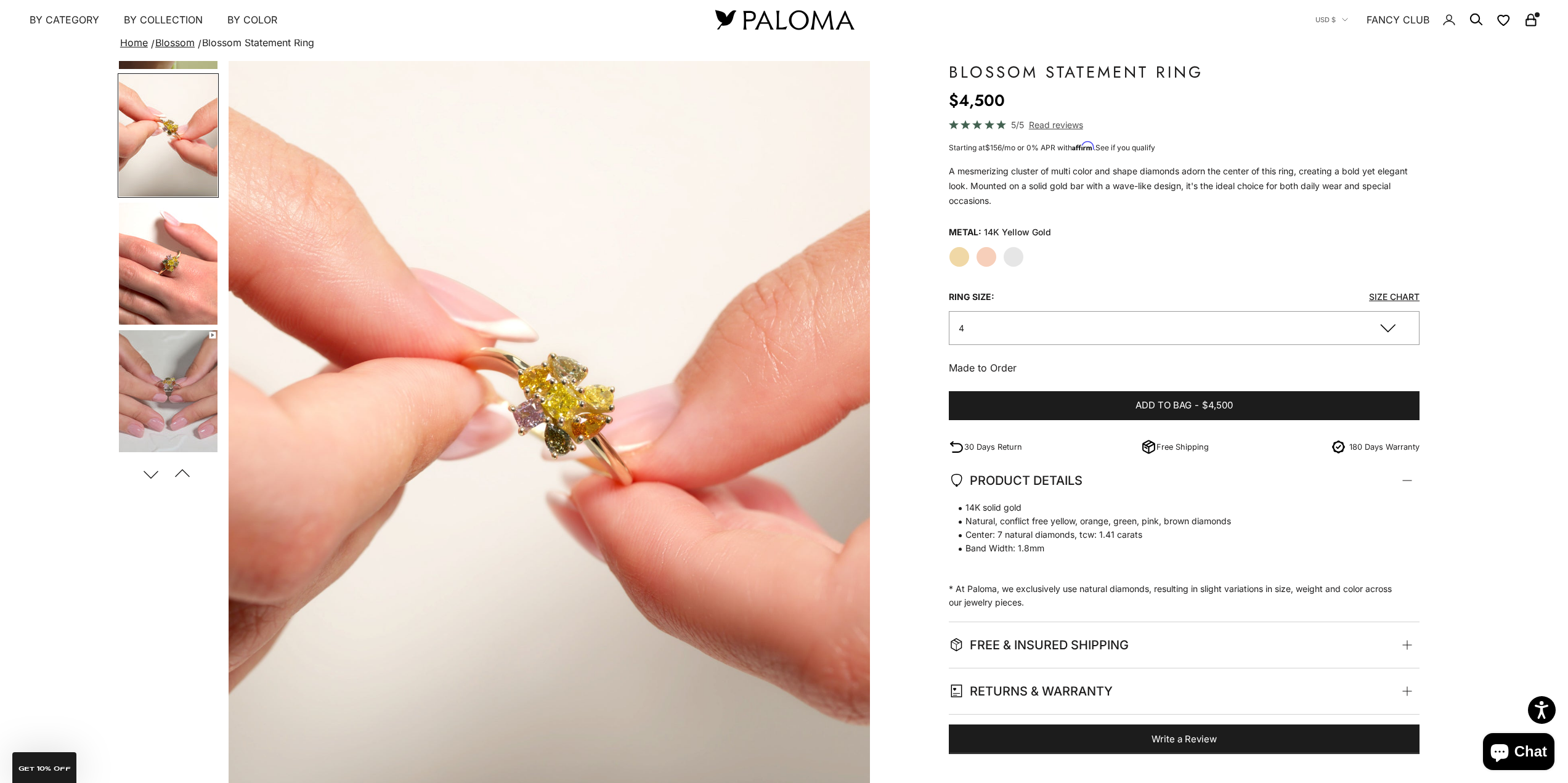 click at bounding box center (168, 391) 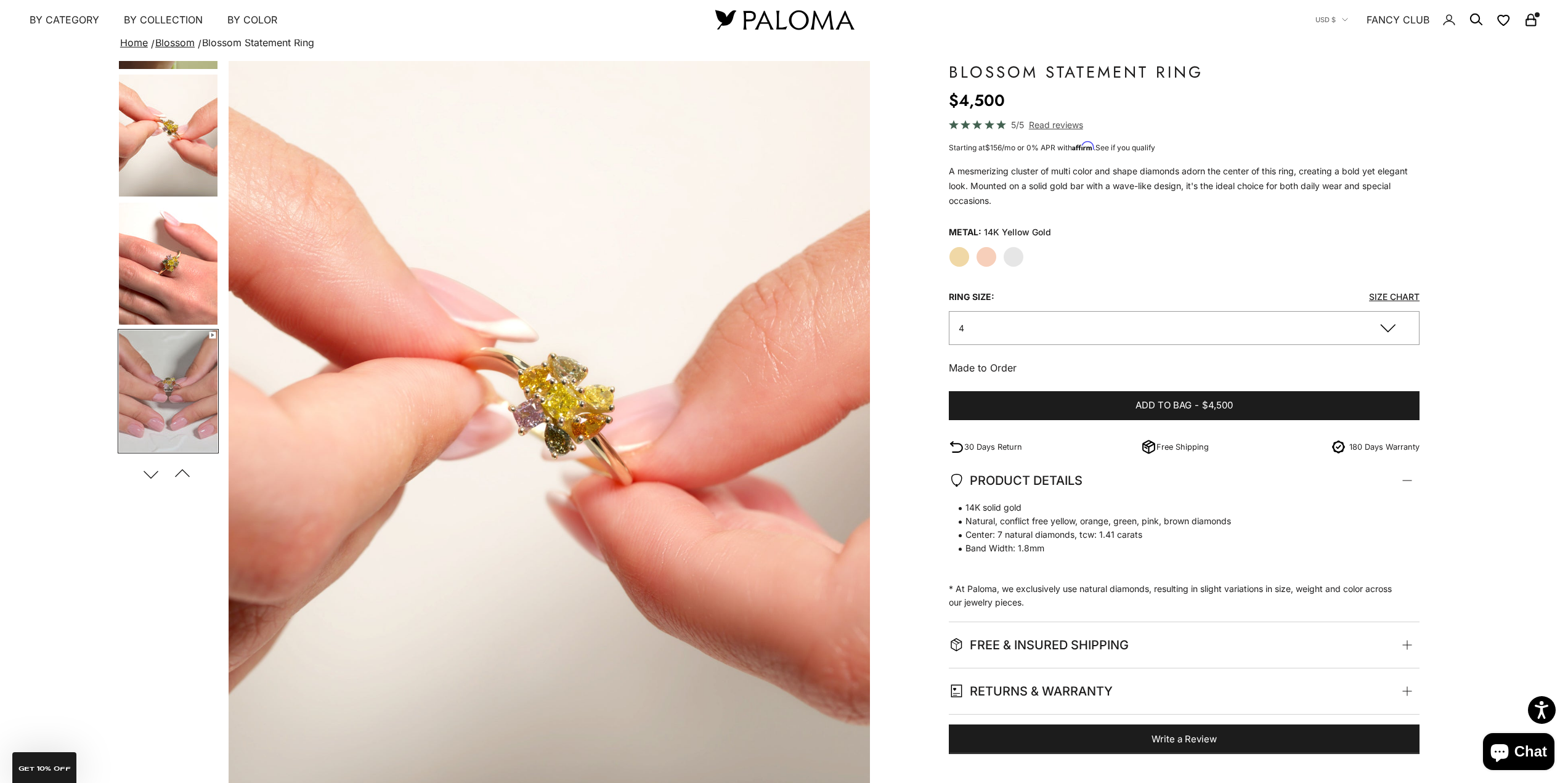 scroll, scrollTop: 0, scrollLeft: 2272, axis: horizontal 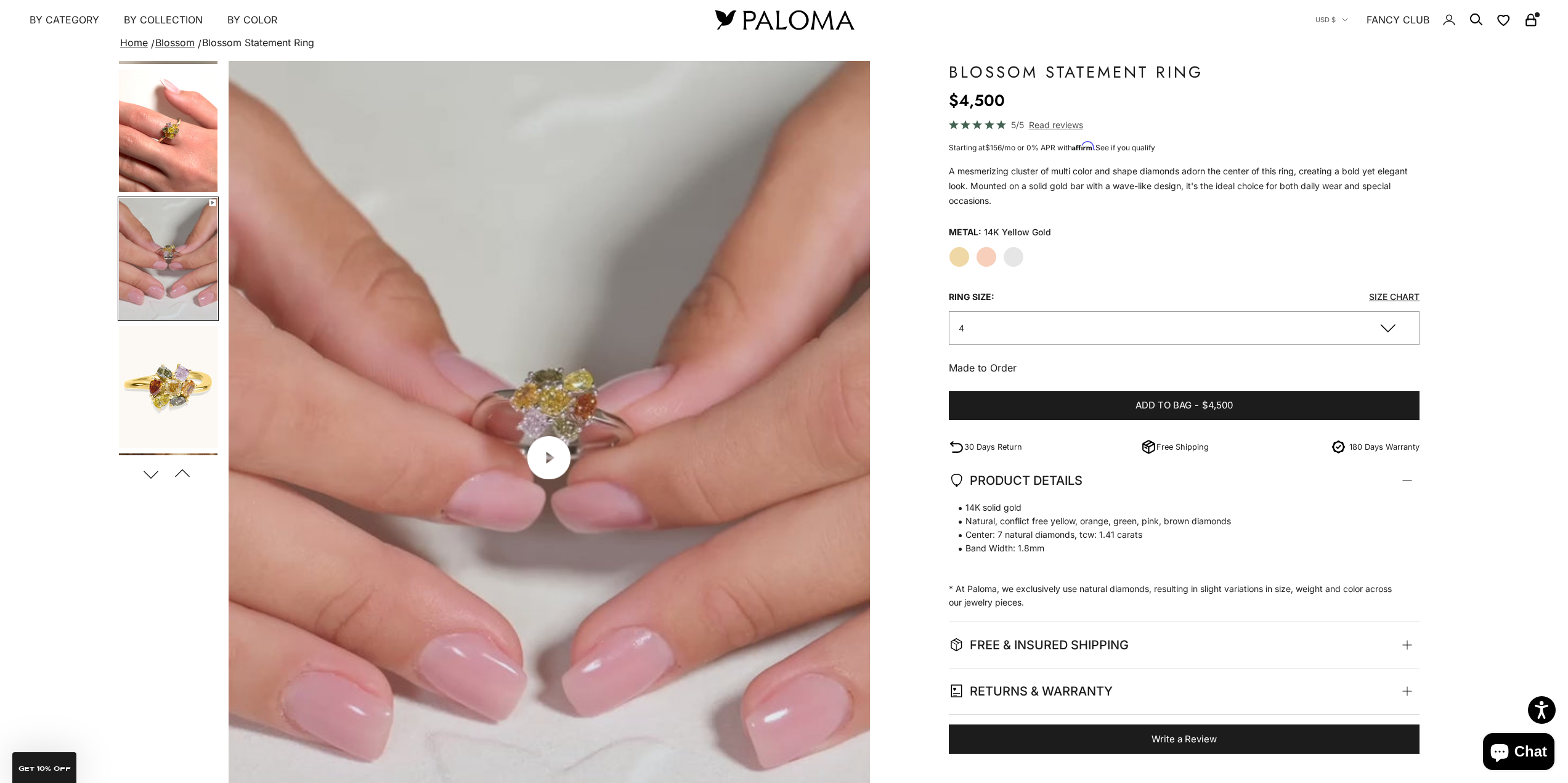 click 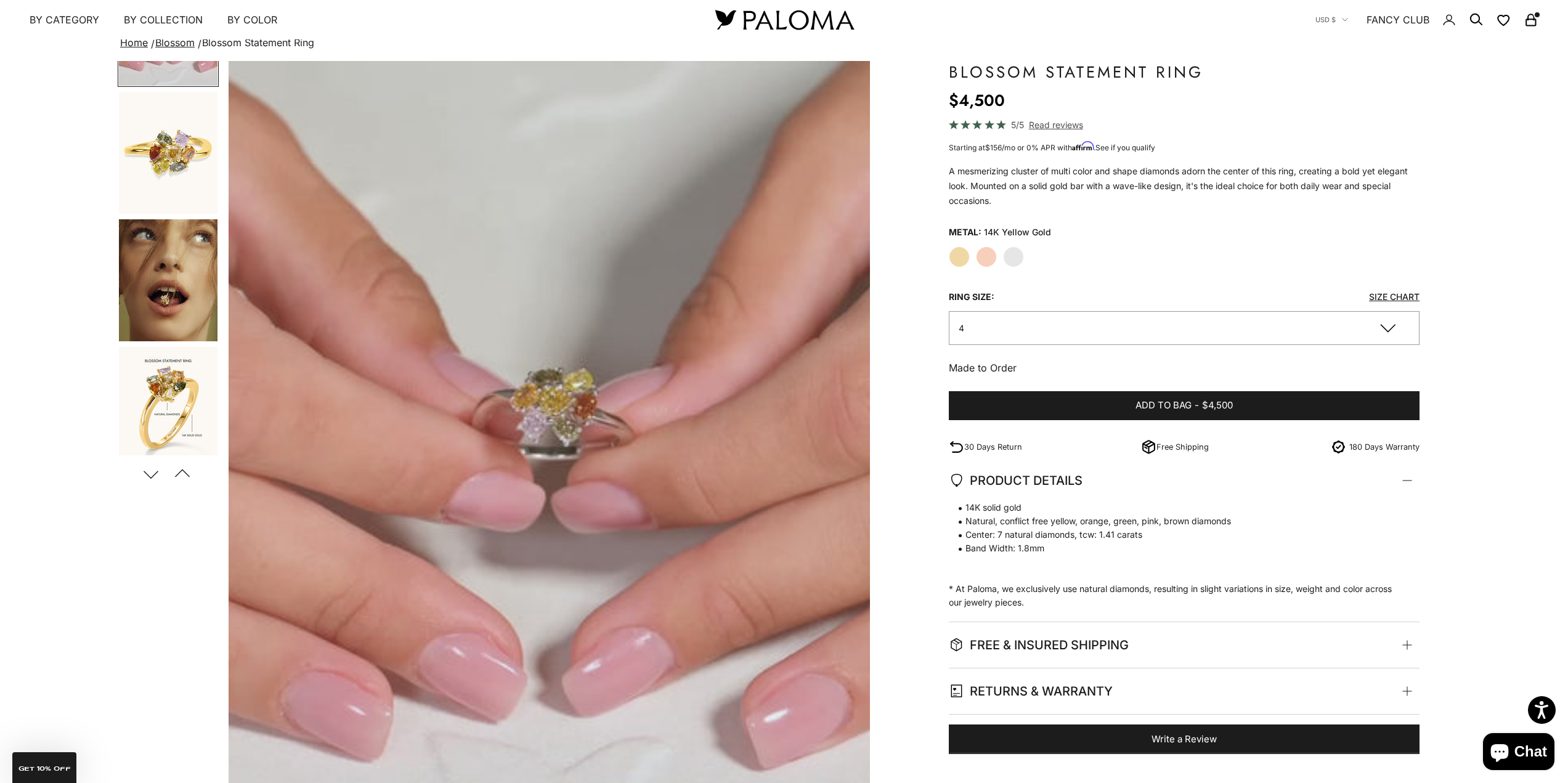 scroll, scrollTop: 751, scrollLeft: 0, axis: vertical 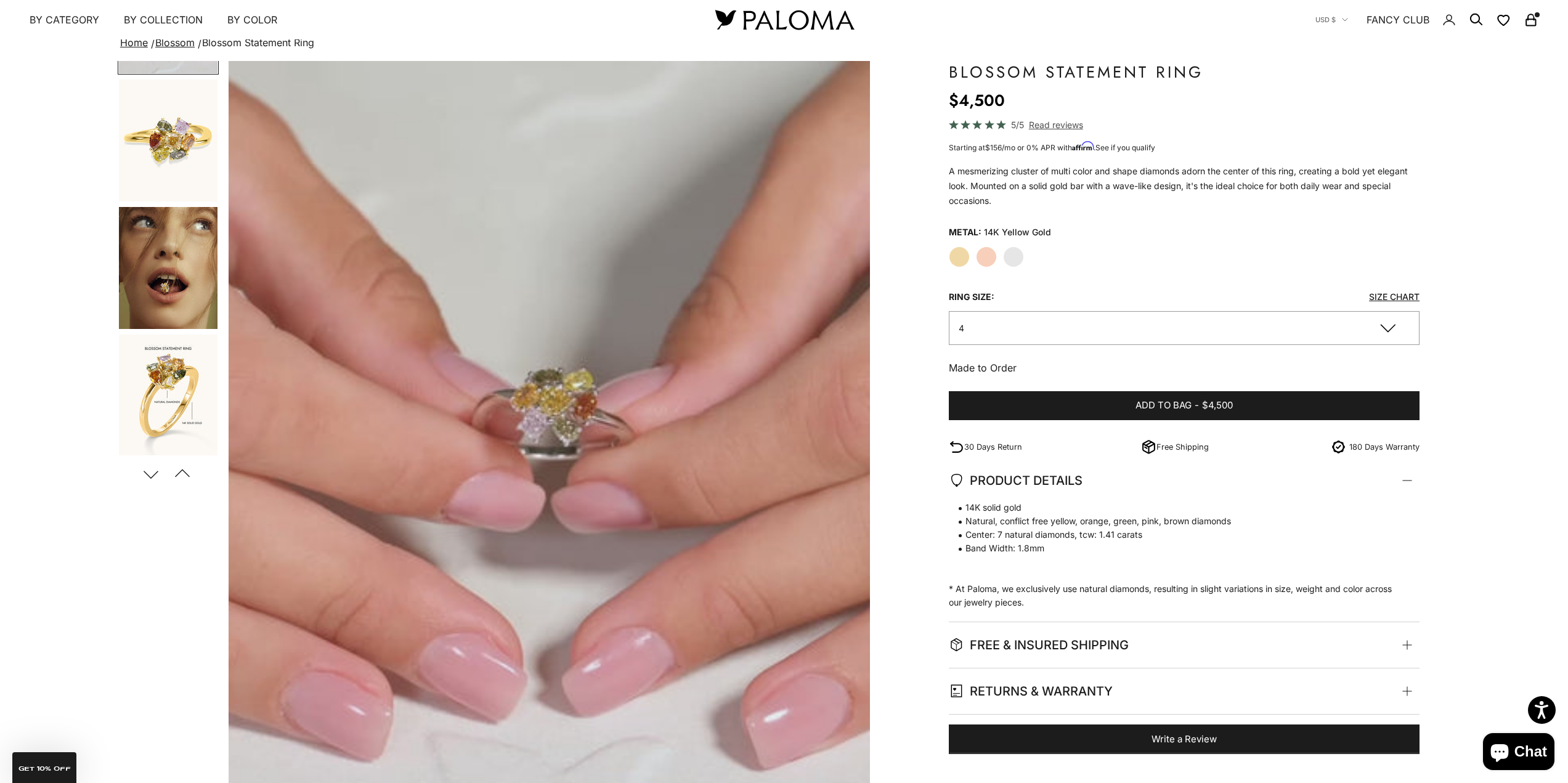 click at bounding box center [168, 396] 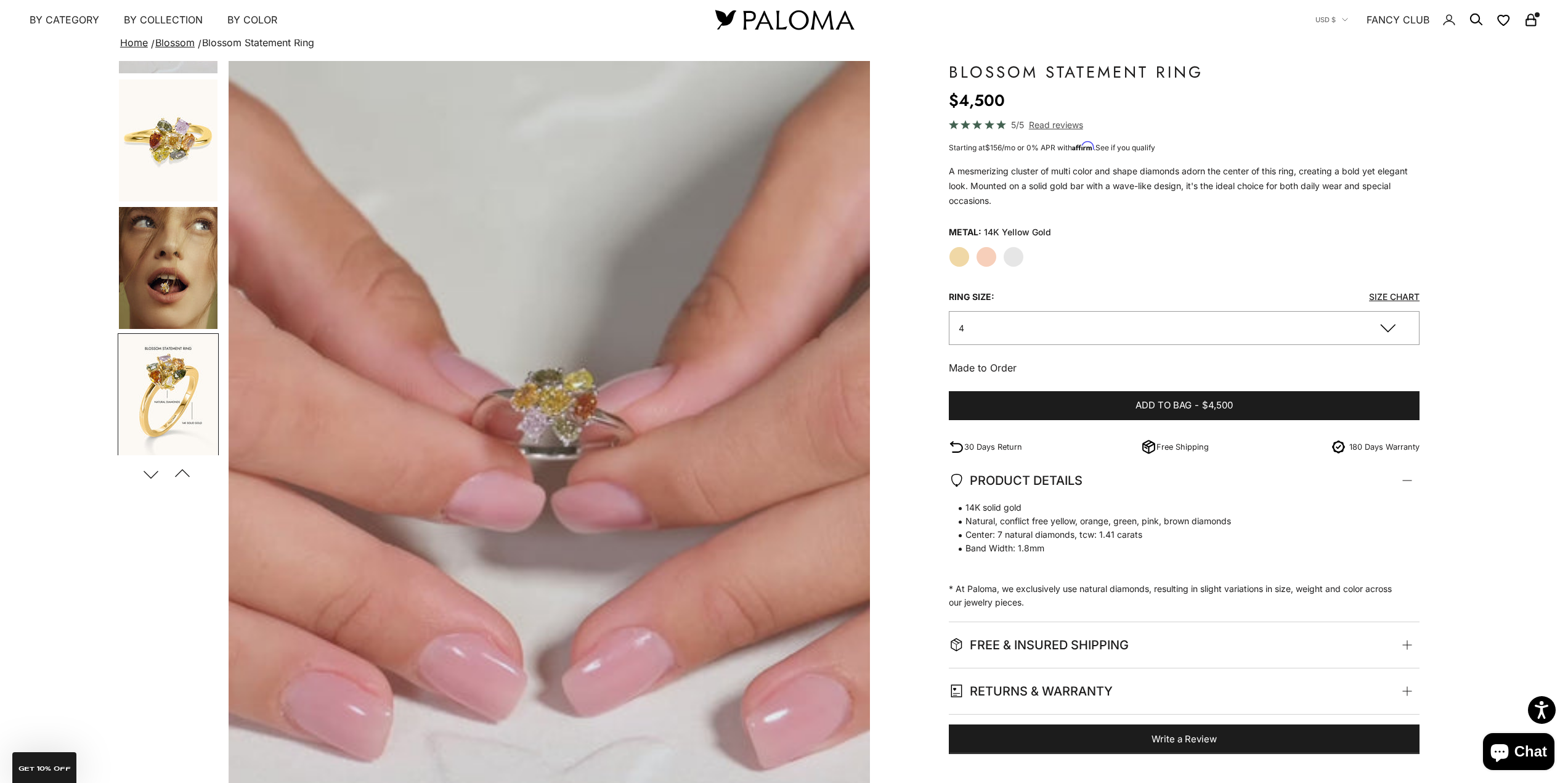 scroll, scrollTop: 0, scrollLeft: 3650, axis: horizontal 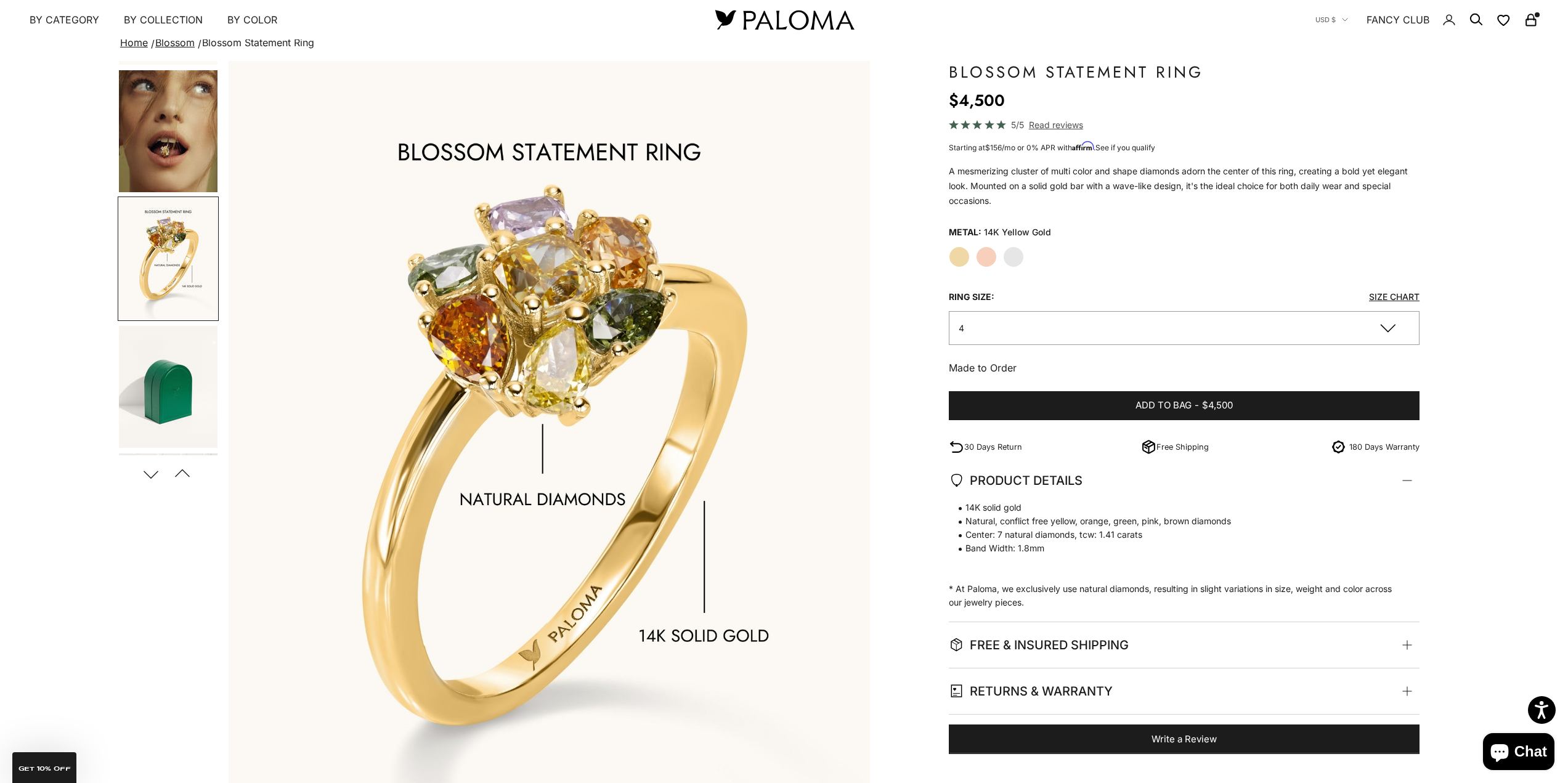 click on "Rose Gold" 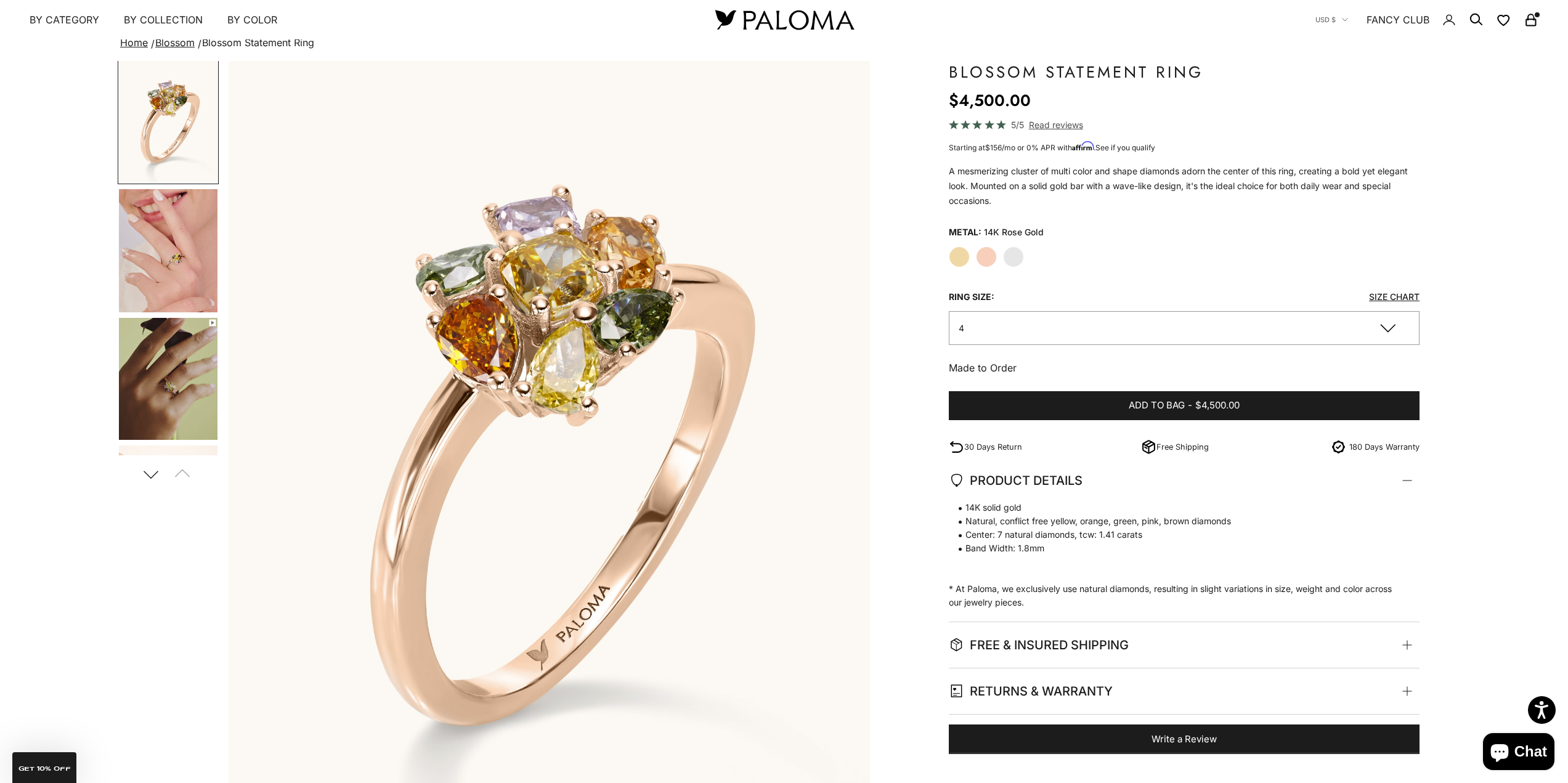scroll, scrollTop: 0, scrollLeft: 0, axis: both 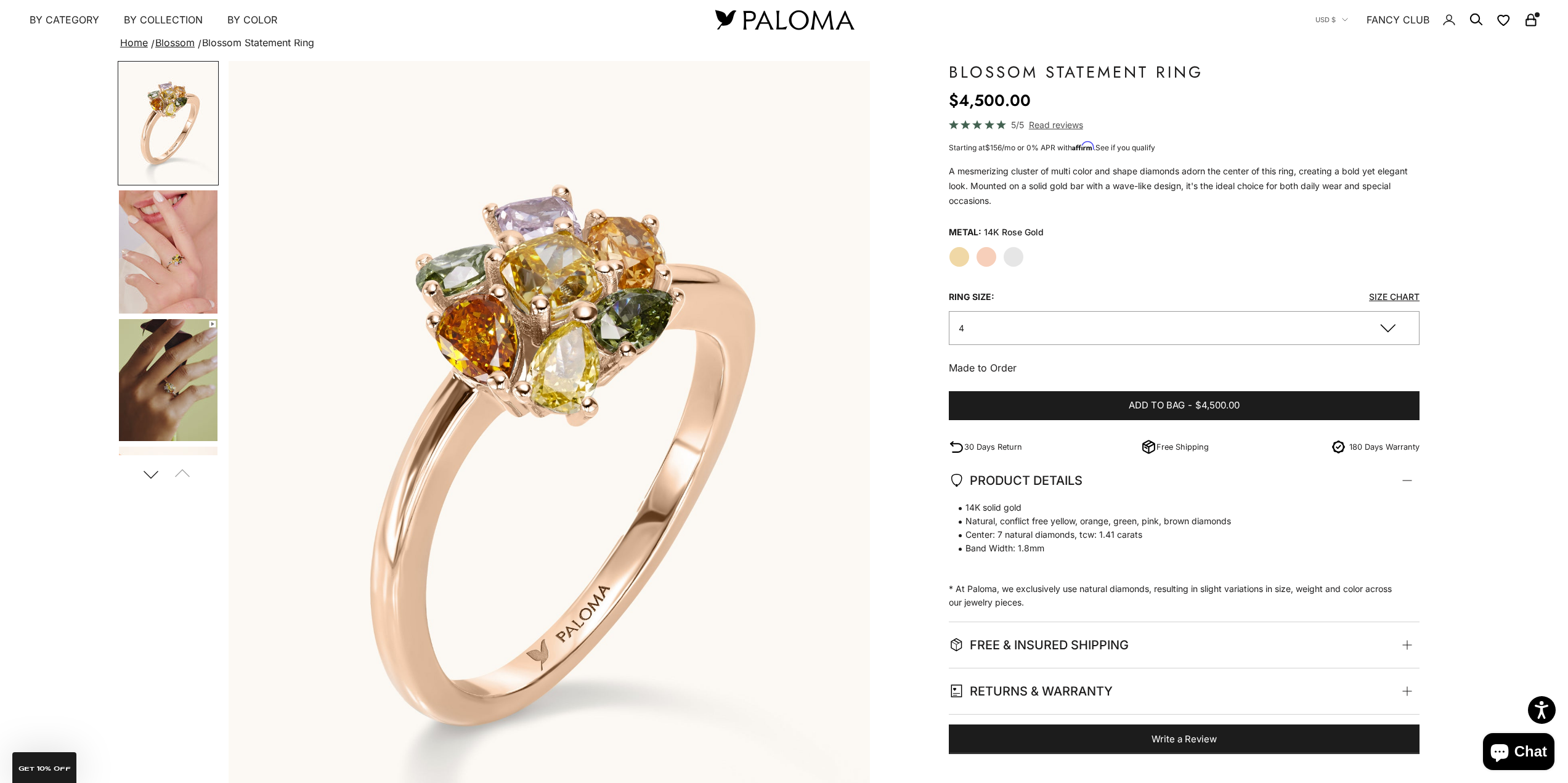 click at bounding box center (168, 380) 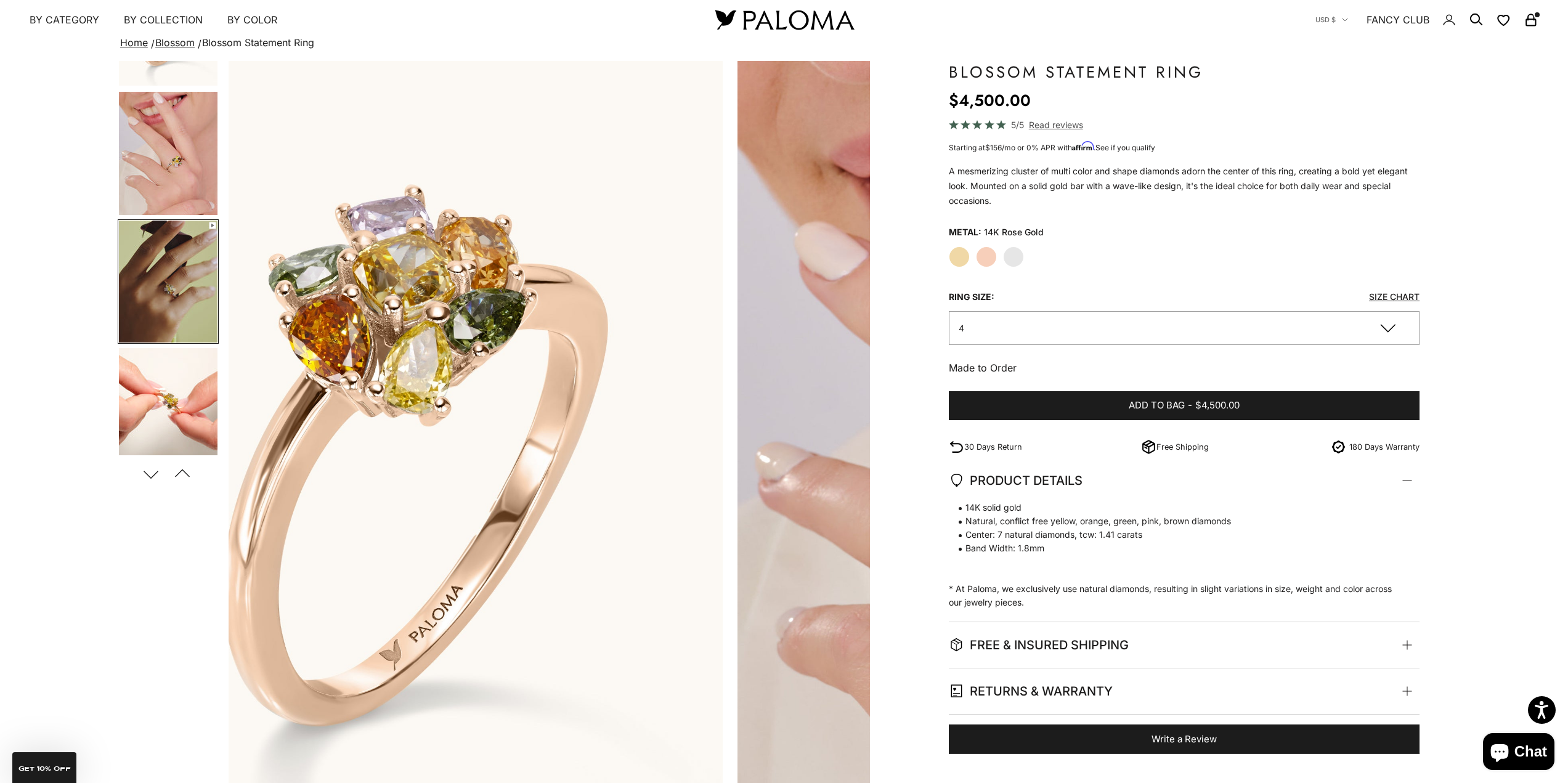 scroll, scrollTop: 0, scrollLeft: 304, axis: horizontal 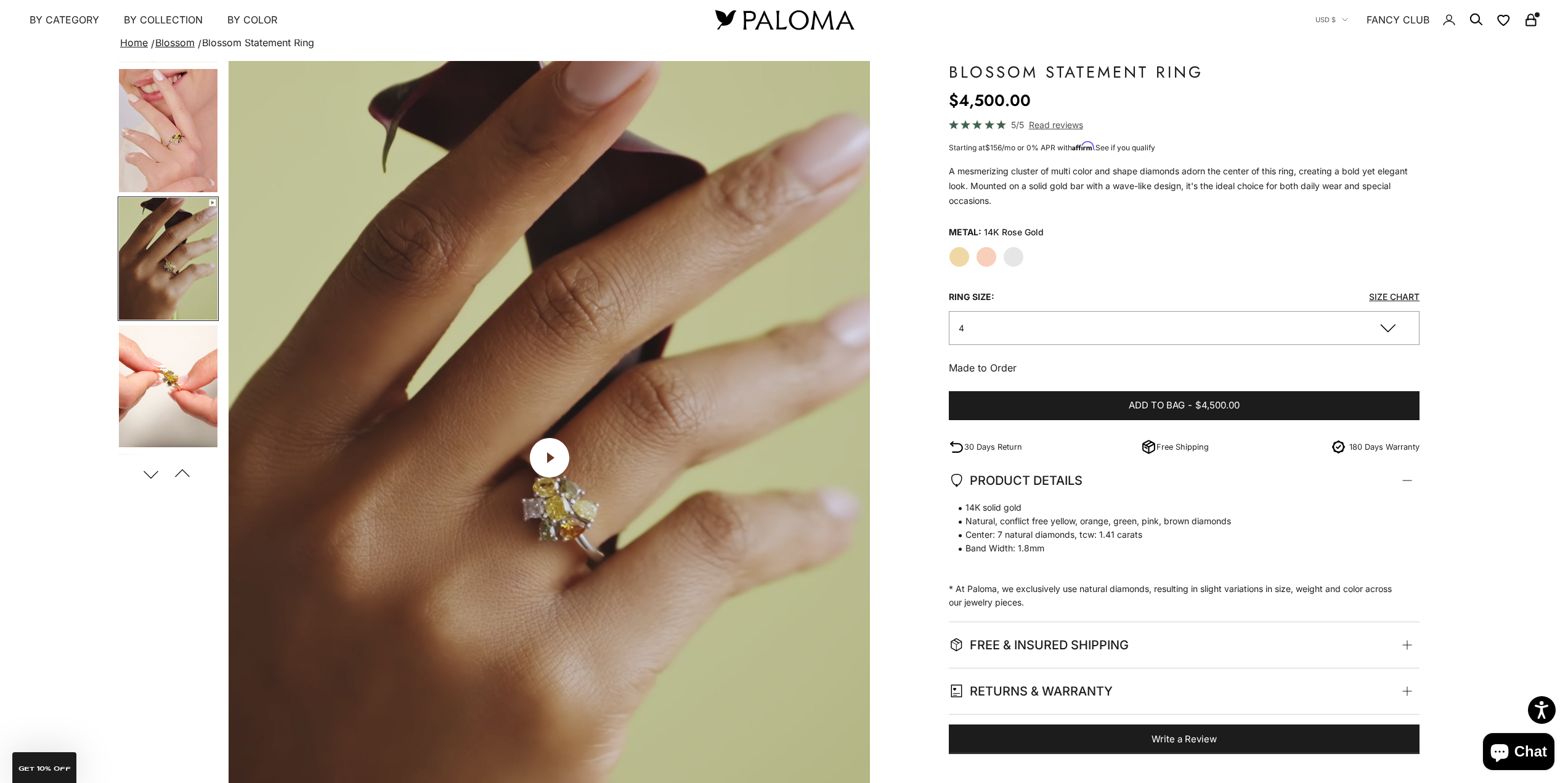 click at bounding box center [168, 131] 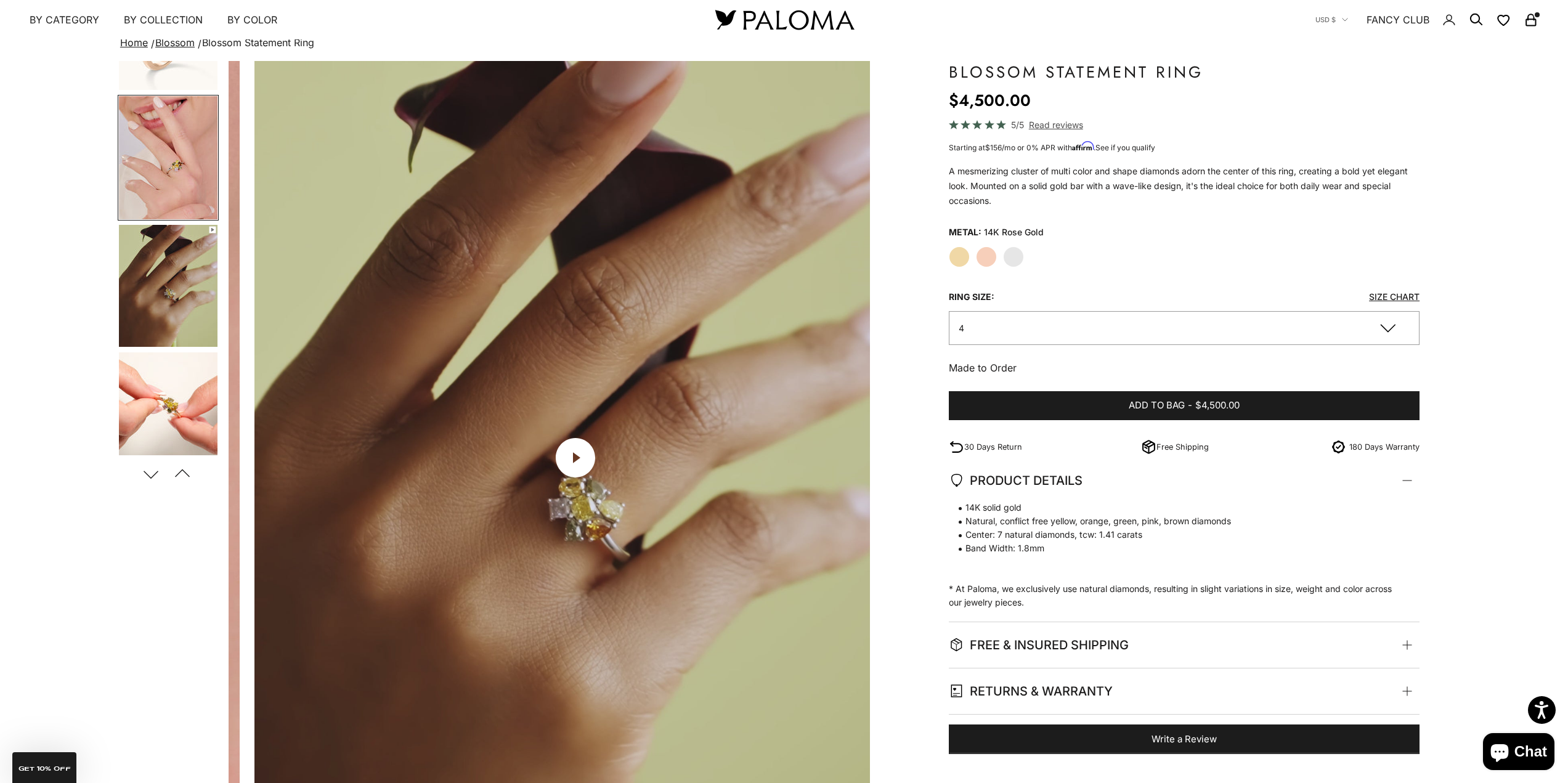 scroll, scrollTop: 0, scrollLeft: 1097, axis: horizontal 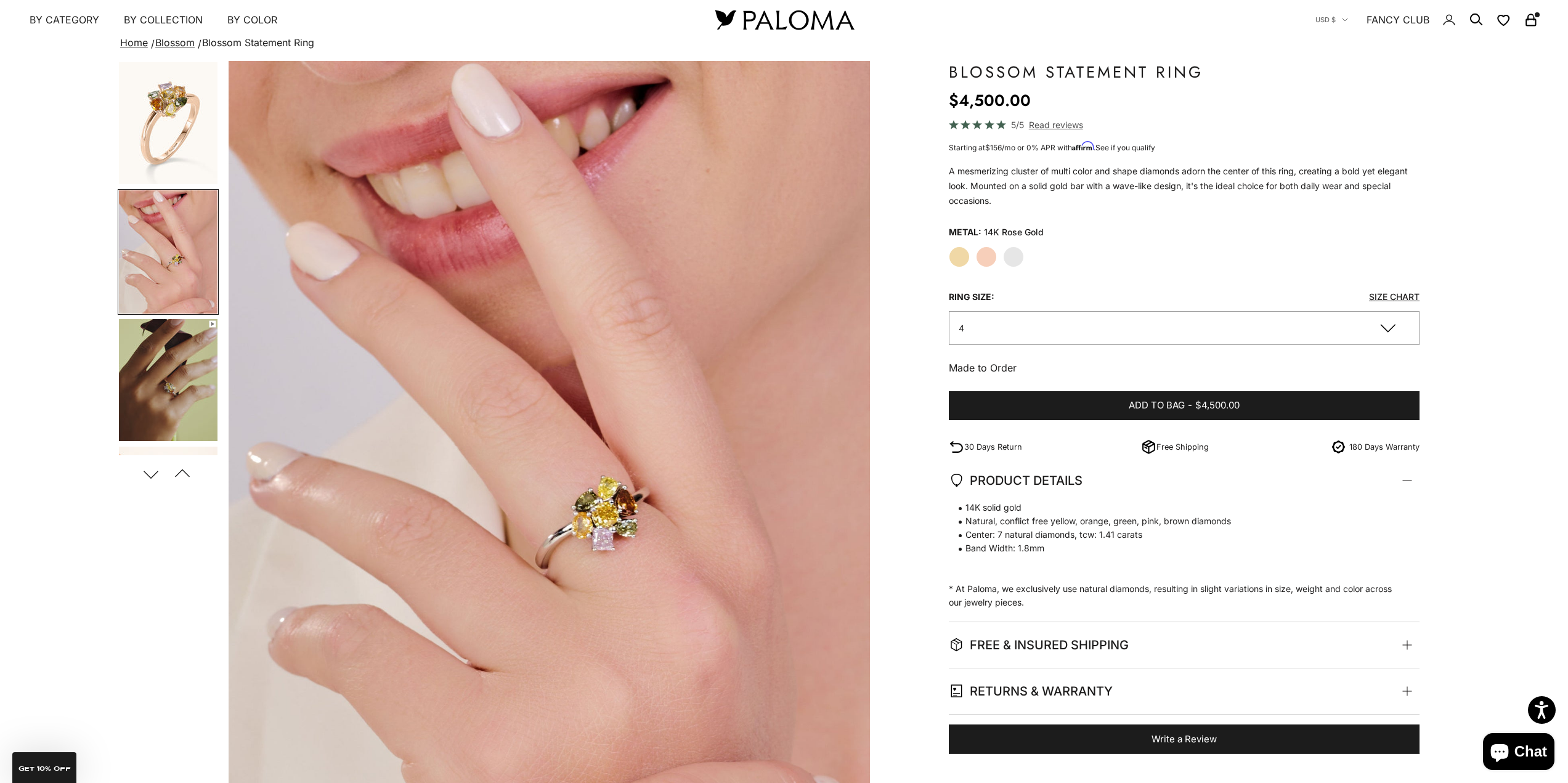 click at bounding box center [168, 123] 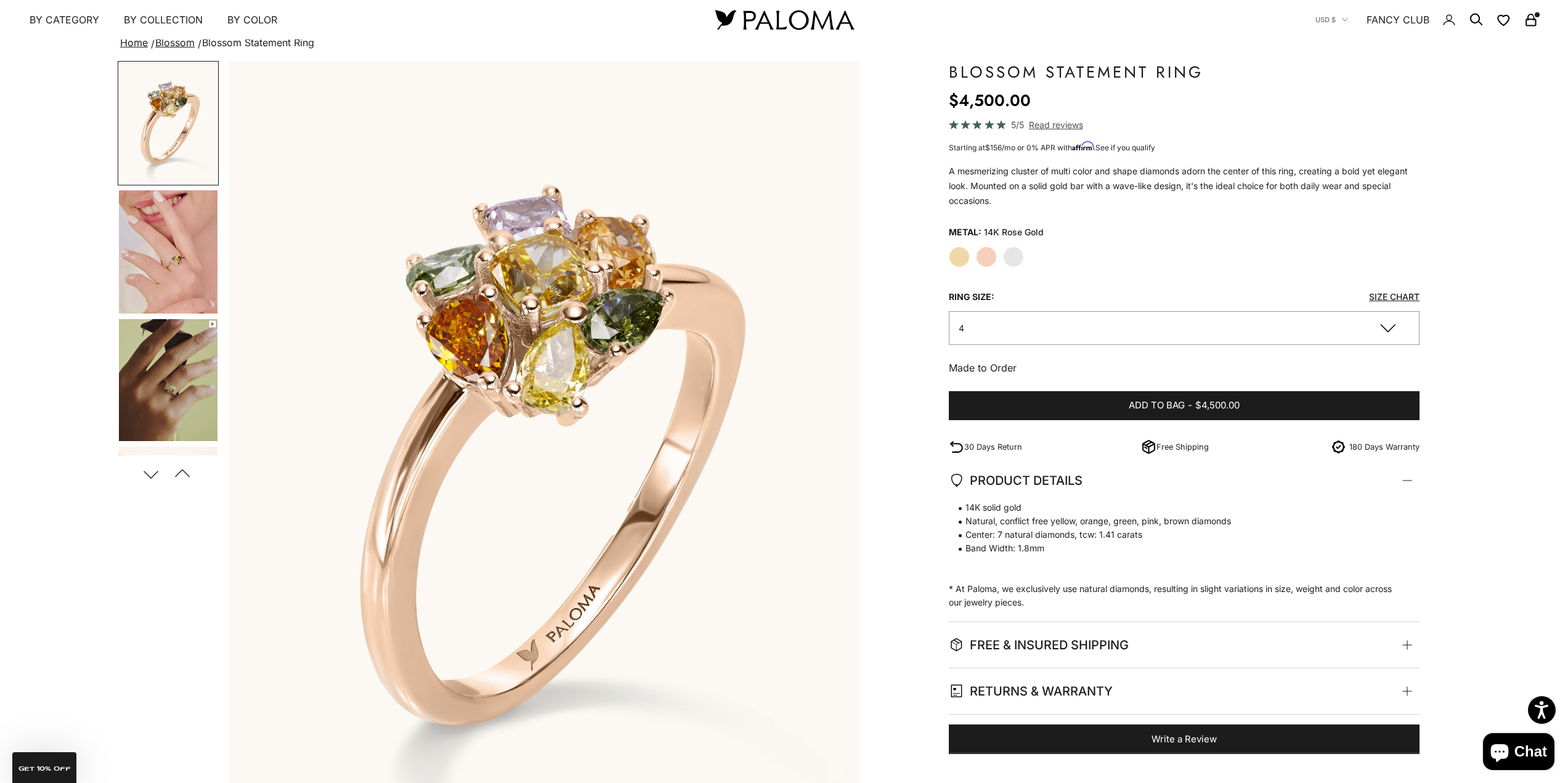 scroll, scrollTop: 0, scrollLeft: 0, axis: both 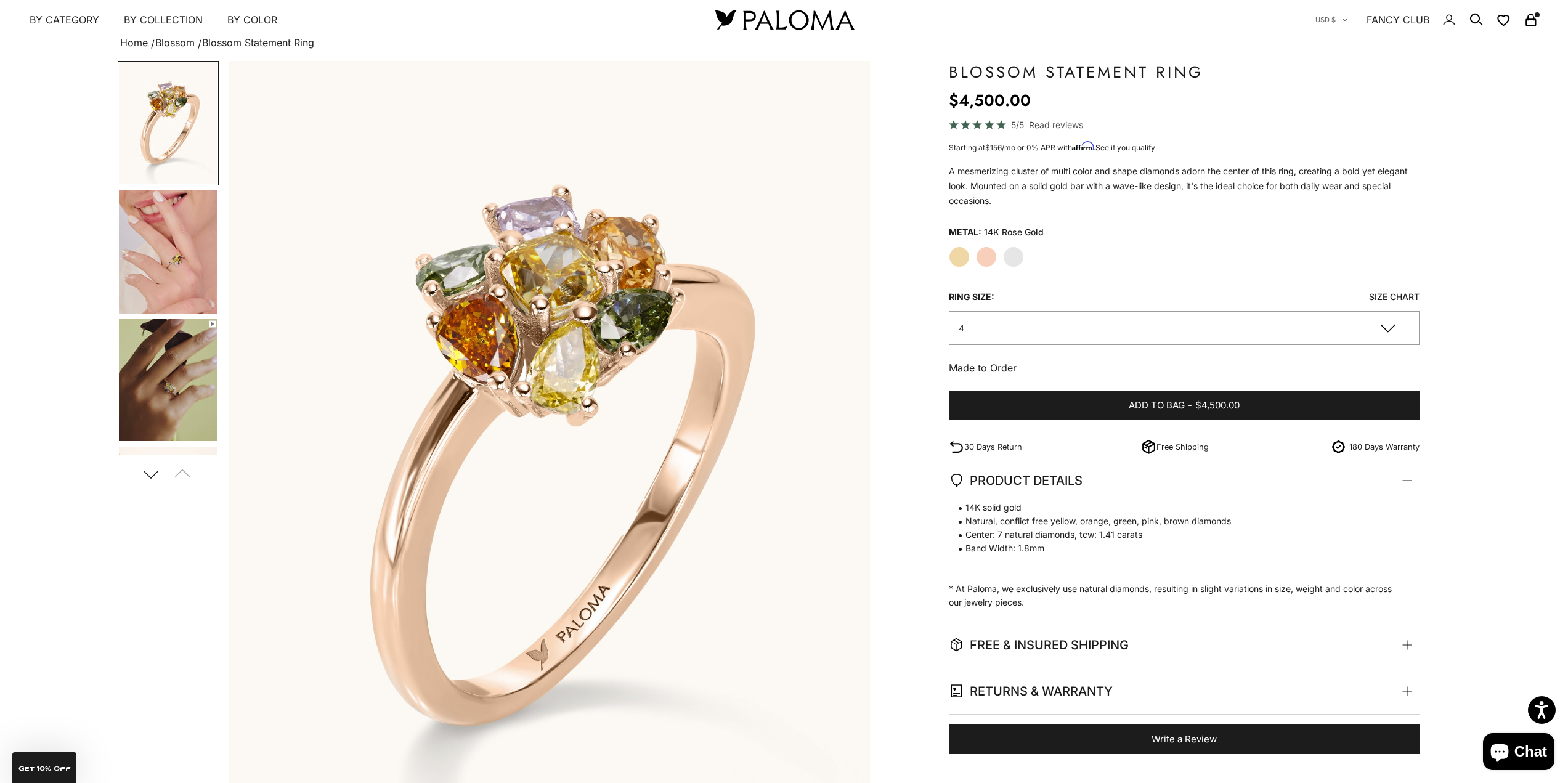 click at bounding box center [168, 252] 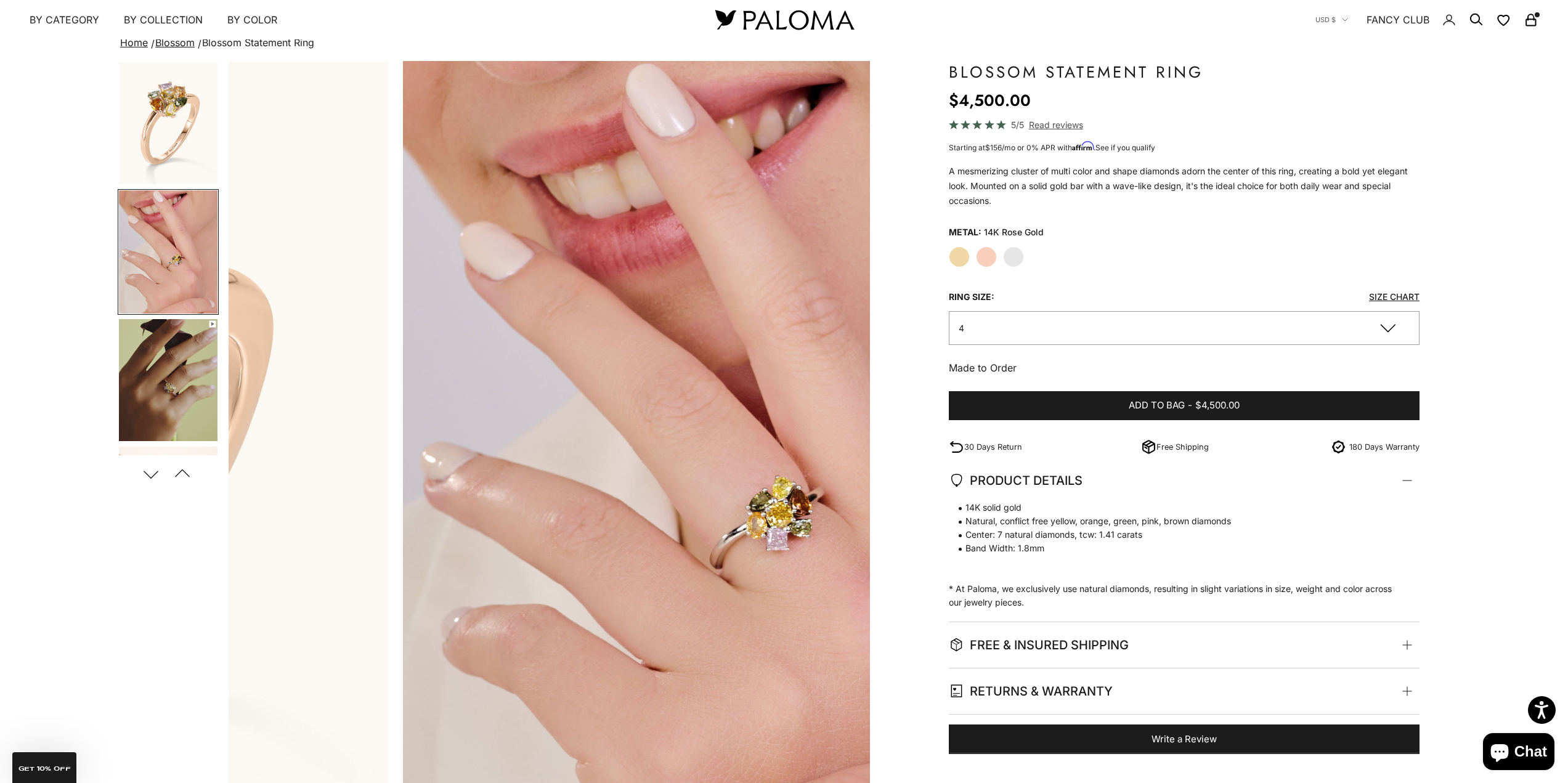 scroll, scrollTop: 0, scrollLeft: 656, axis: horizontal 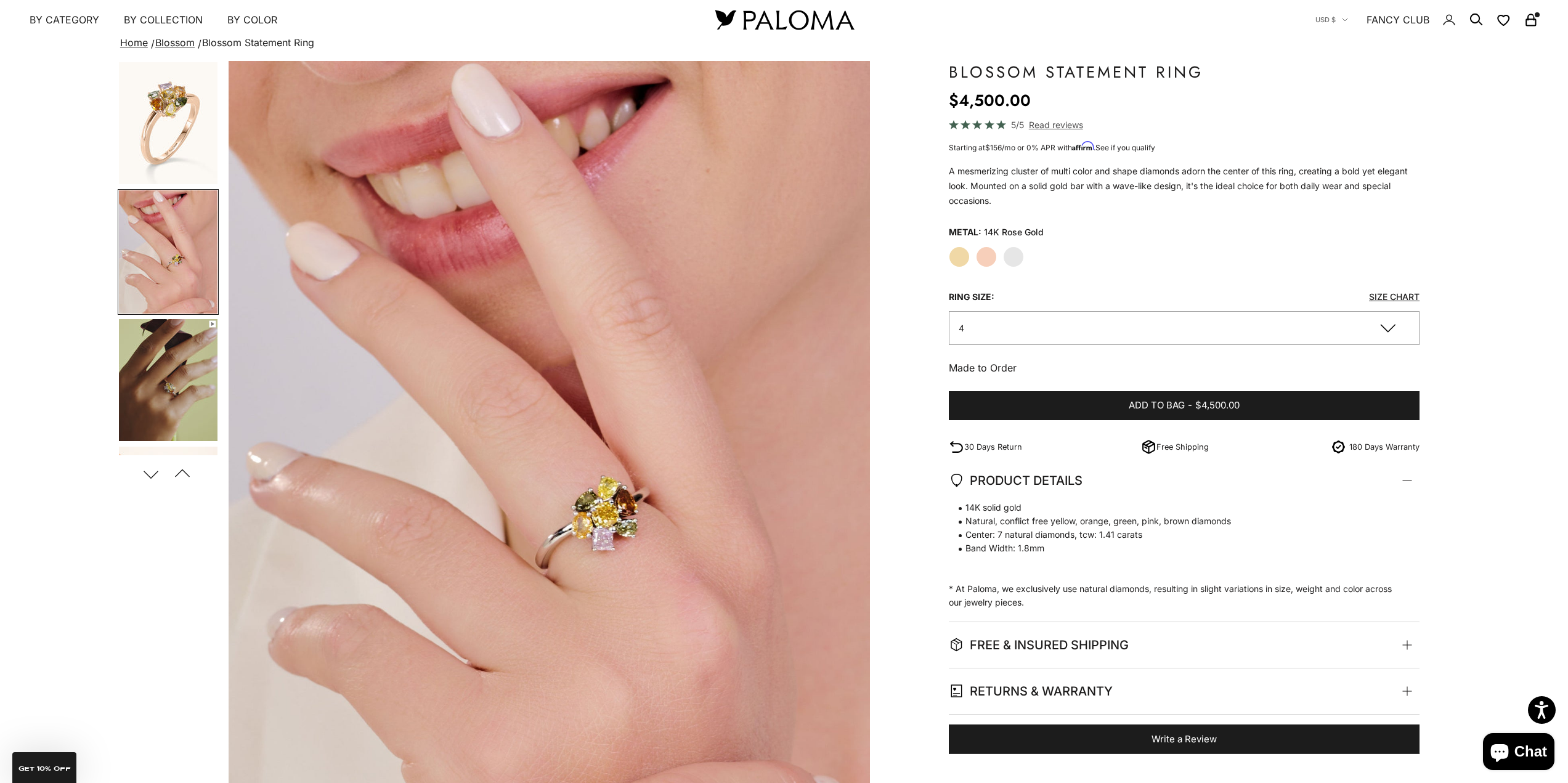 click at bounding box center (168, 252) 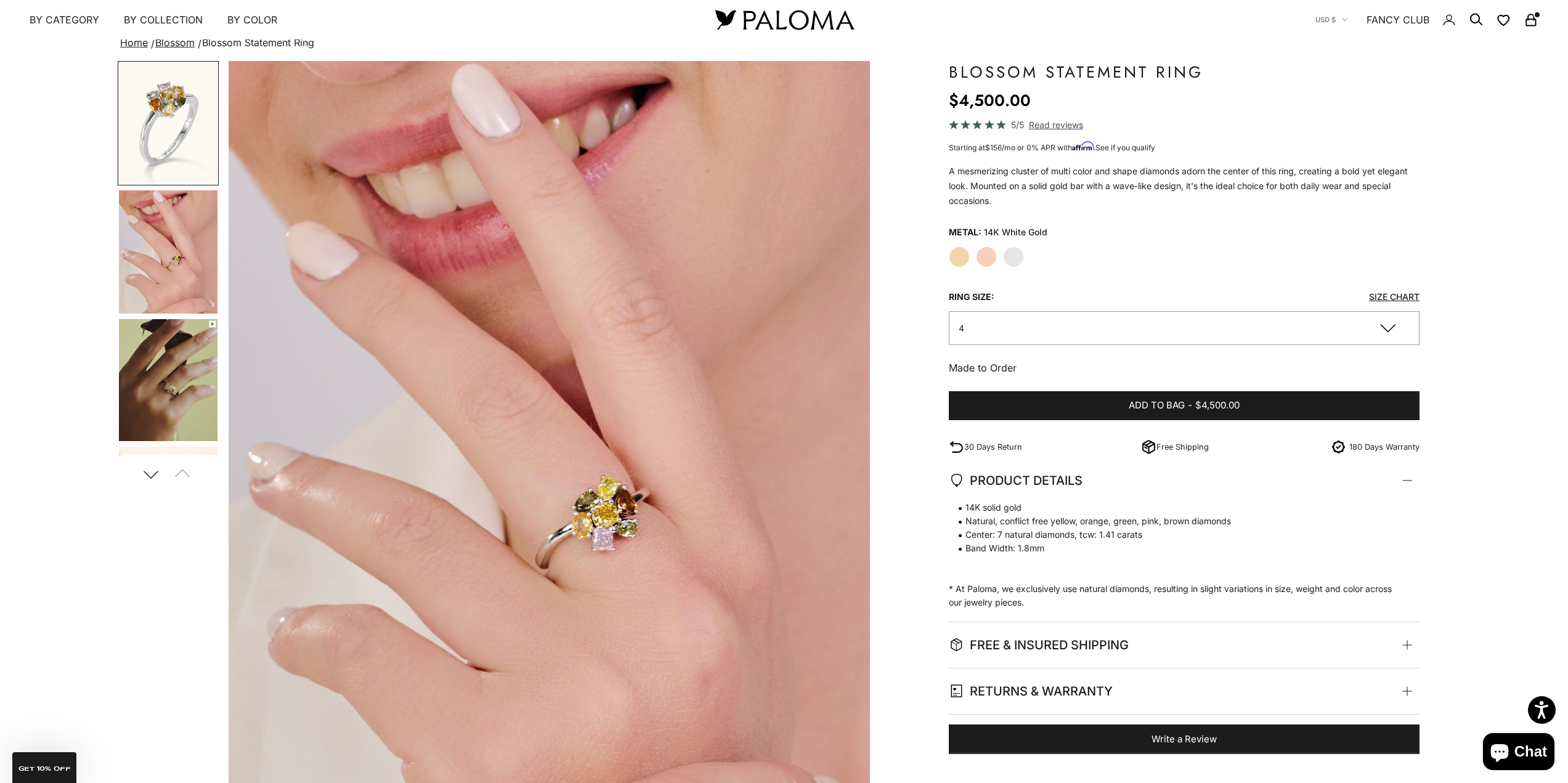 scroll, scrollTop: 0, scrollLeft: 0, axis: both 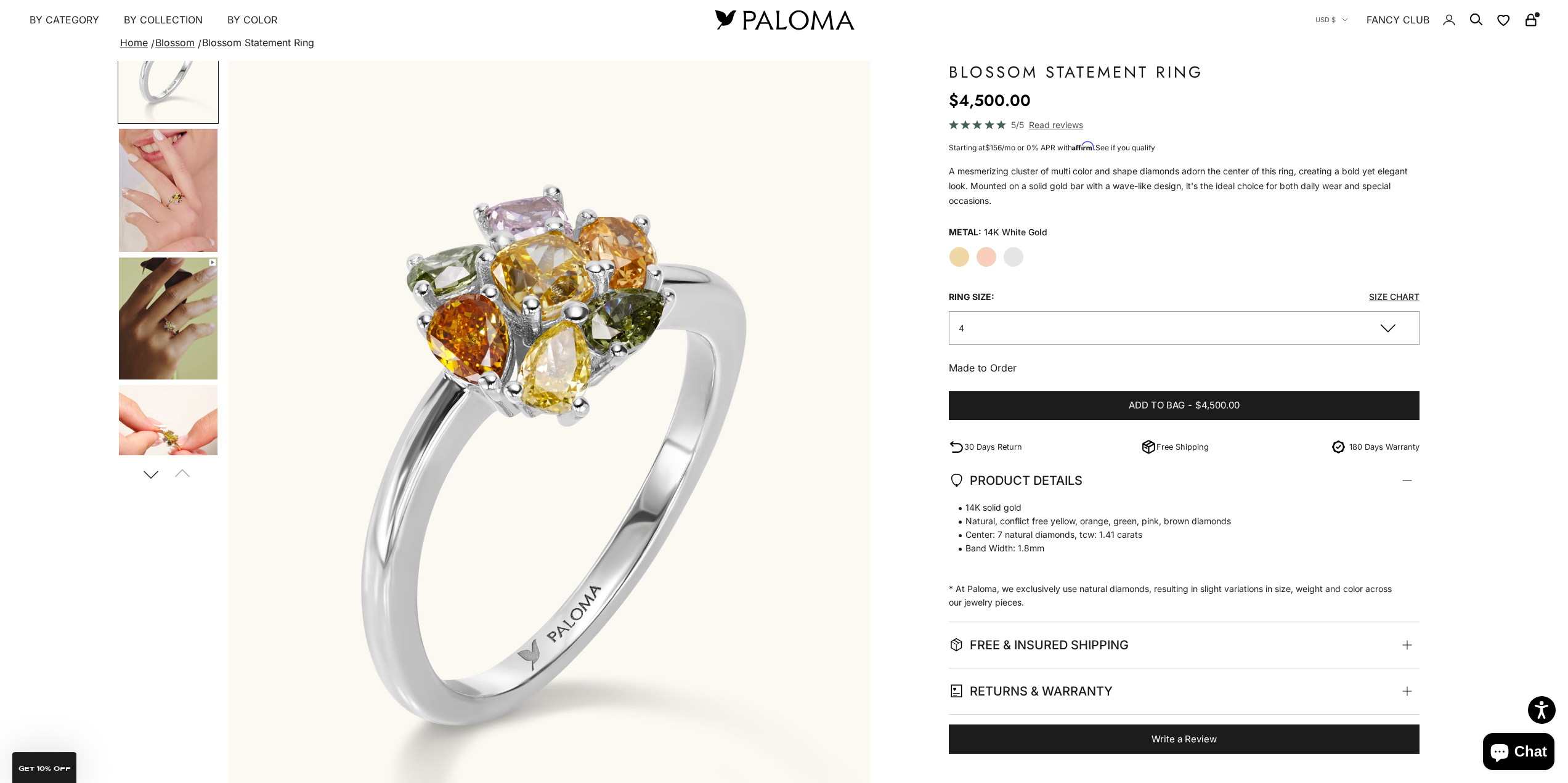 click at bounding box center [168, 318] 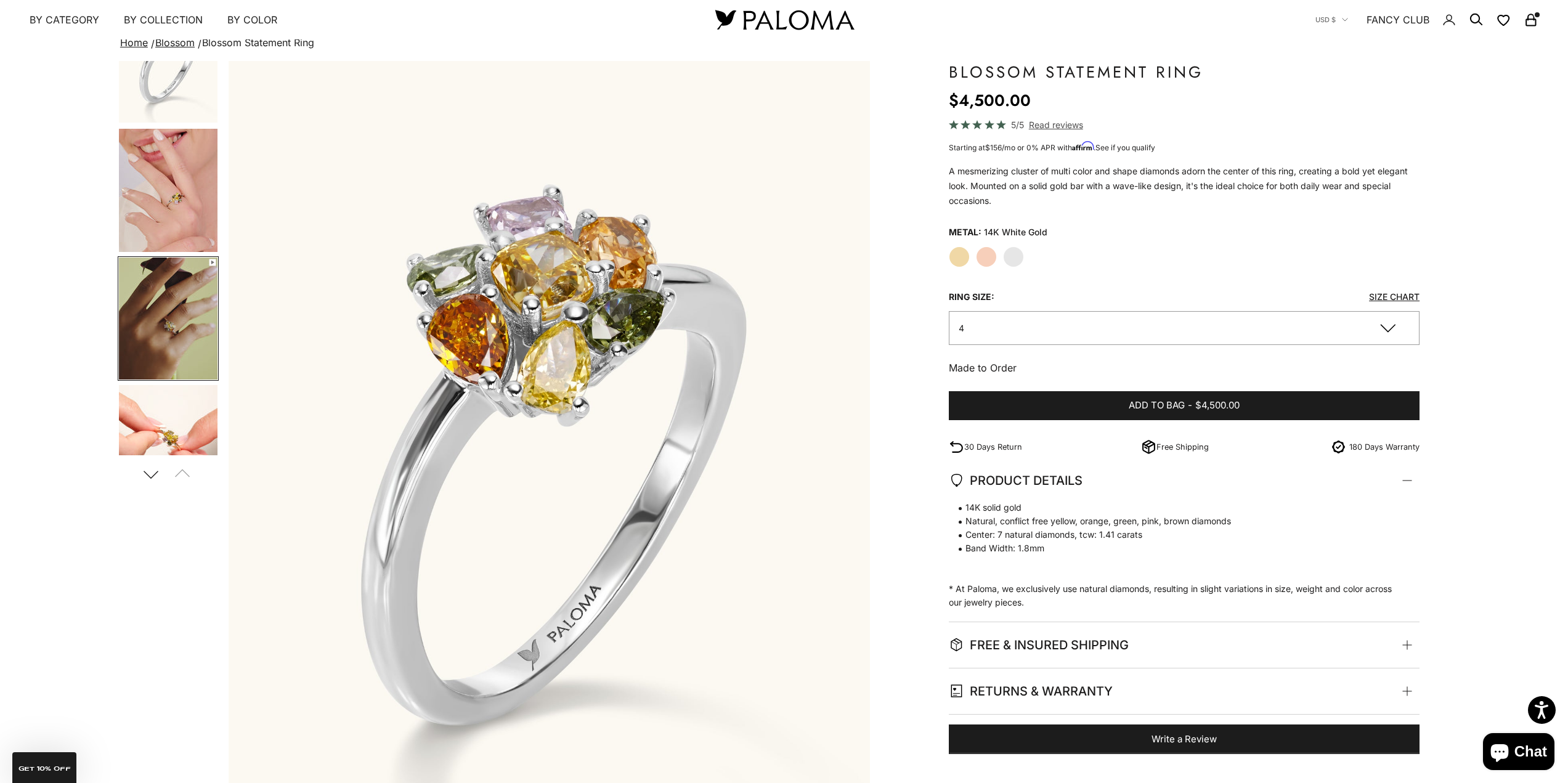 scroll, scrollTop: 0, scrollLeft: 118, axis: horizontal 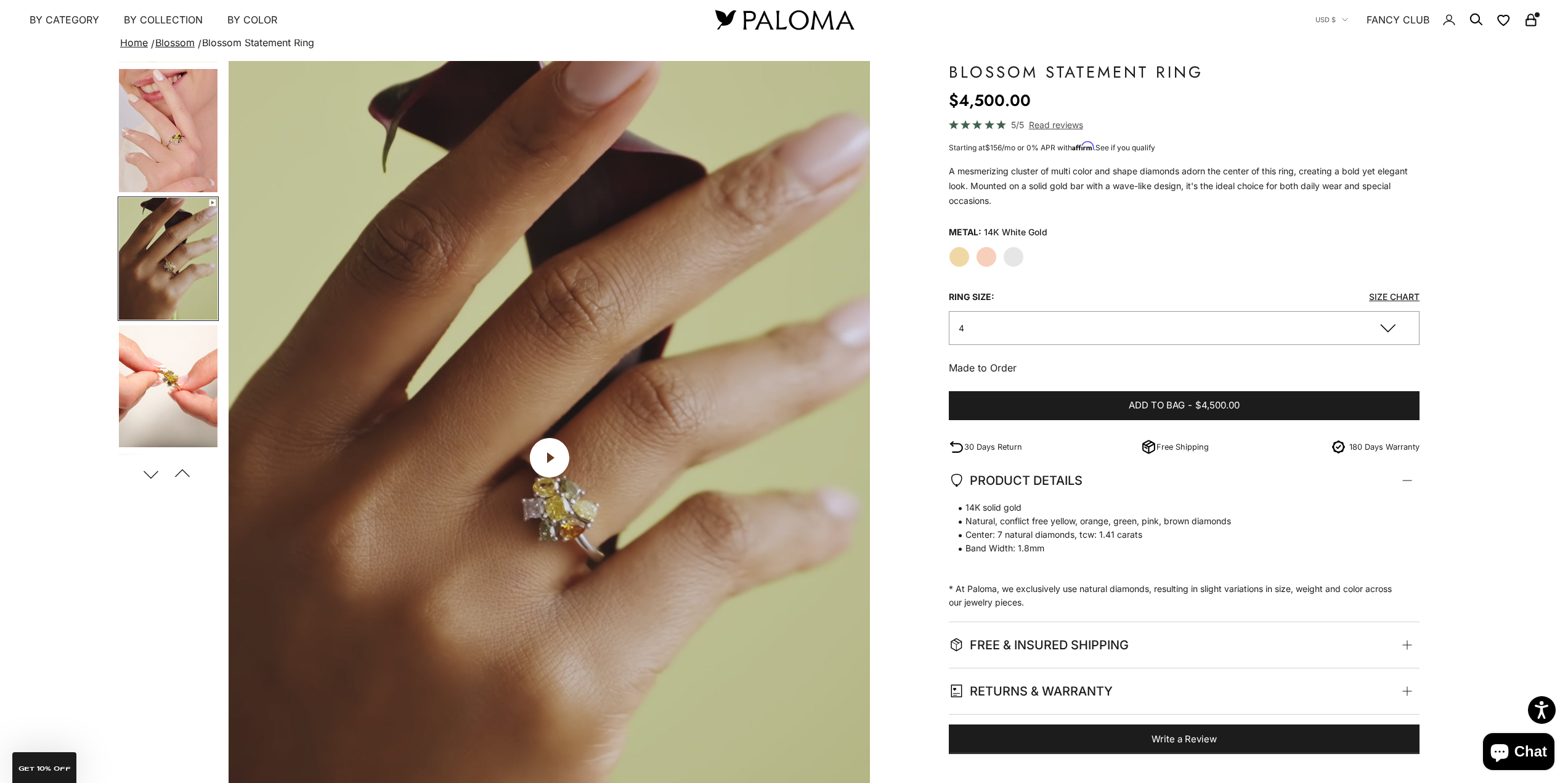 click at bounding box center (168, 386) 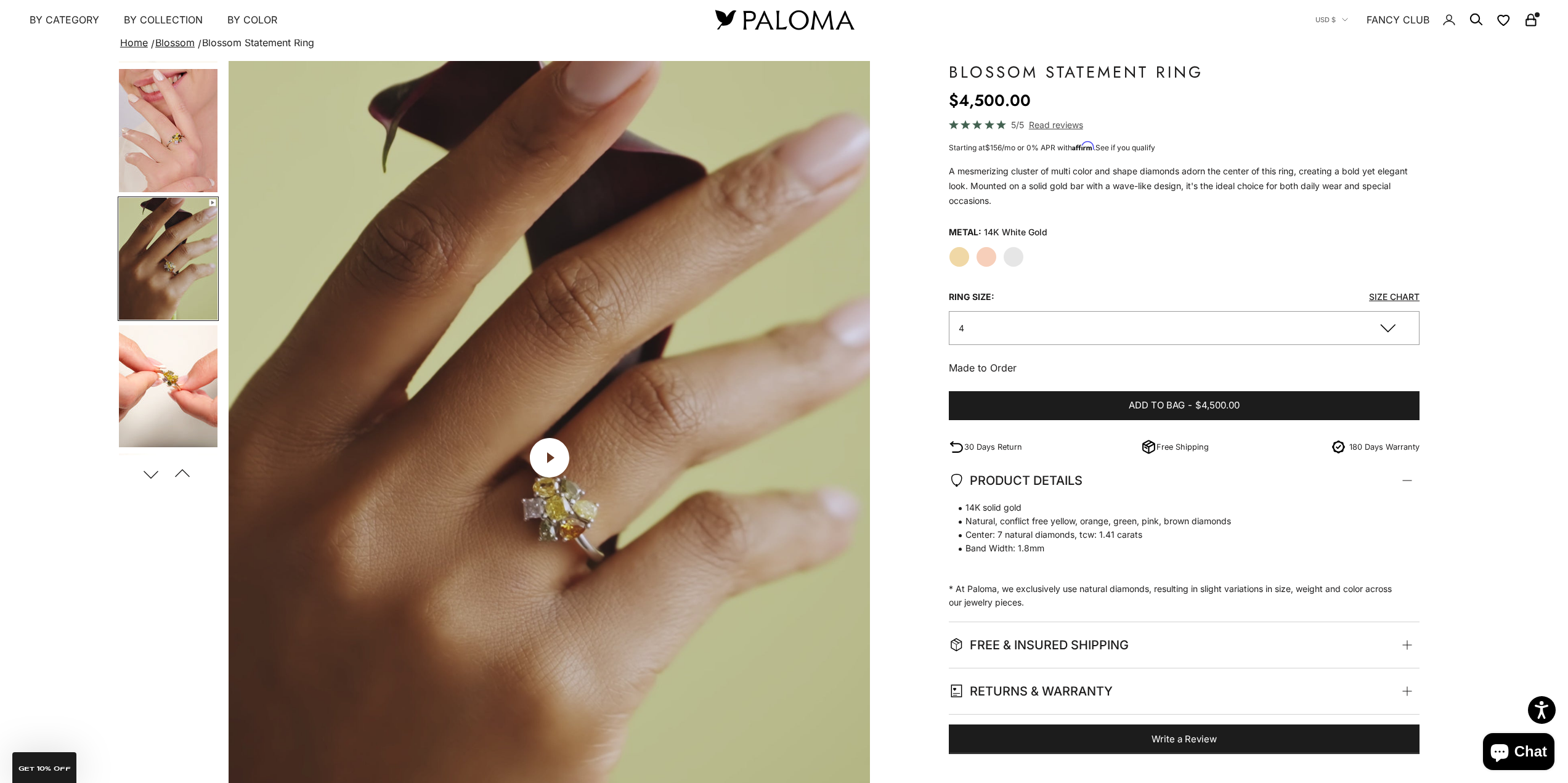 scroll, scrollTop: 0, scrollLeft: 1349, axis: horizontal 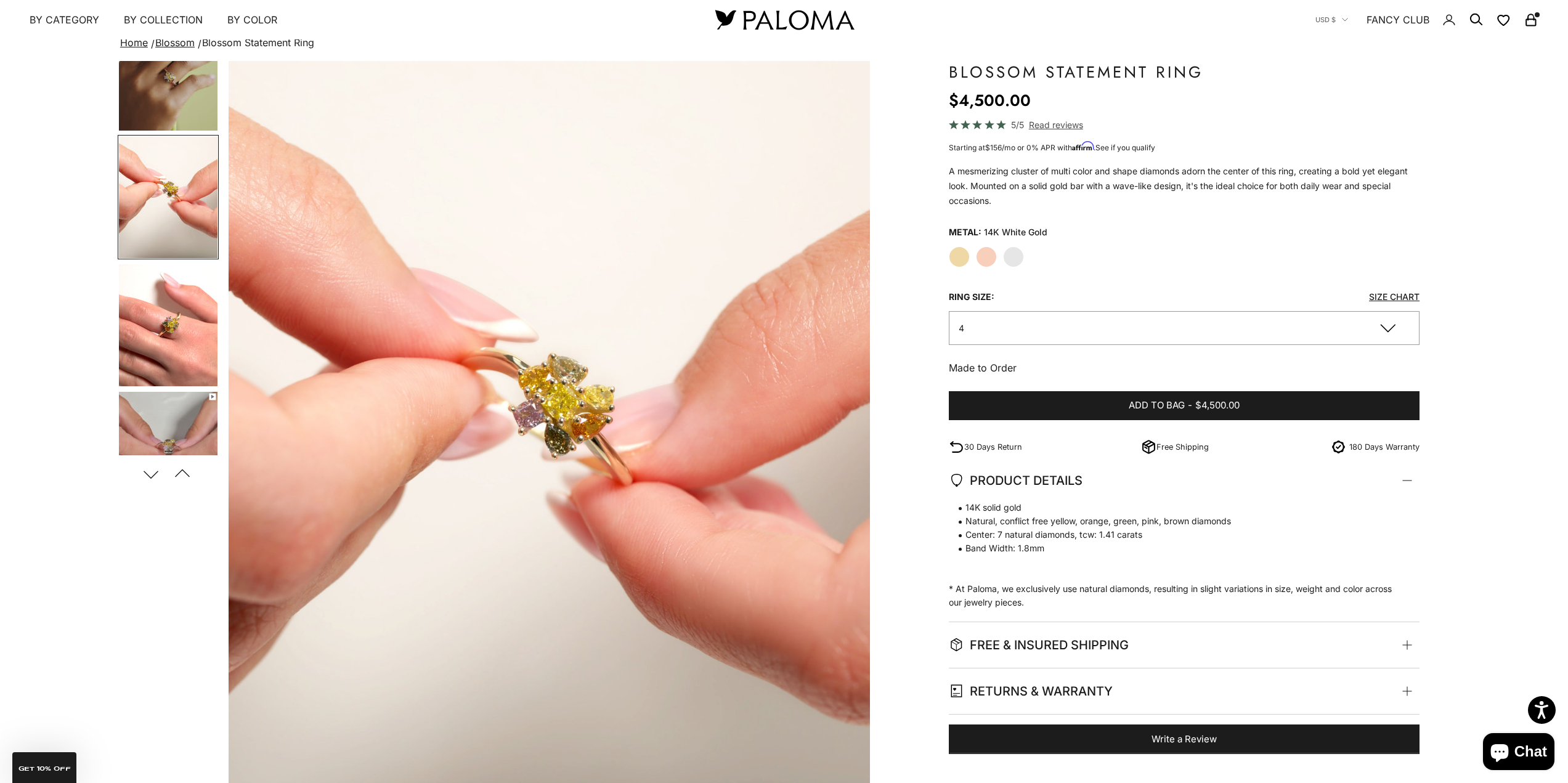 click on "Yellow Gold" 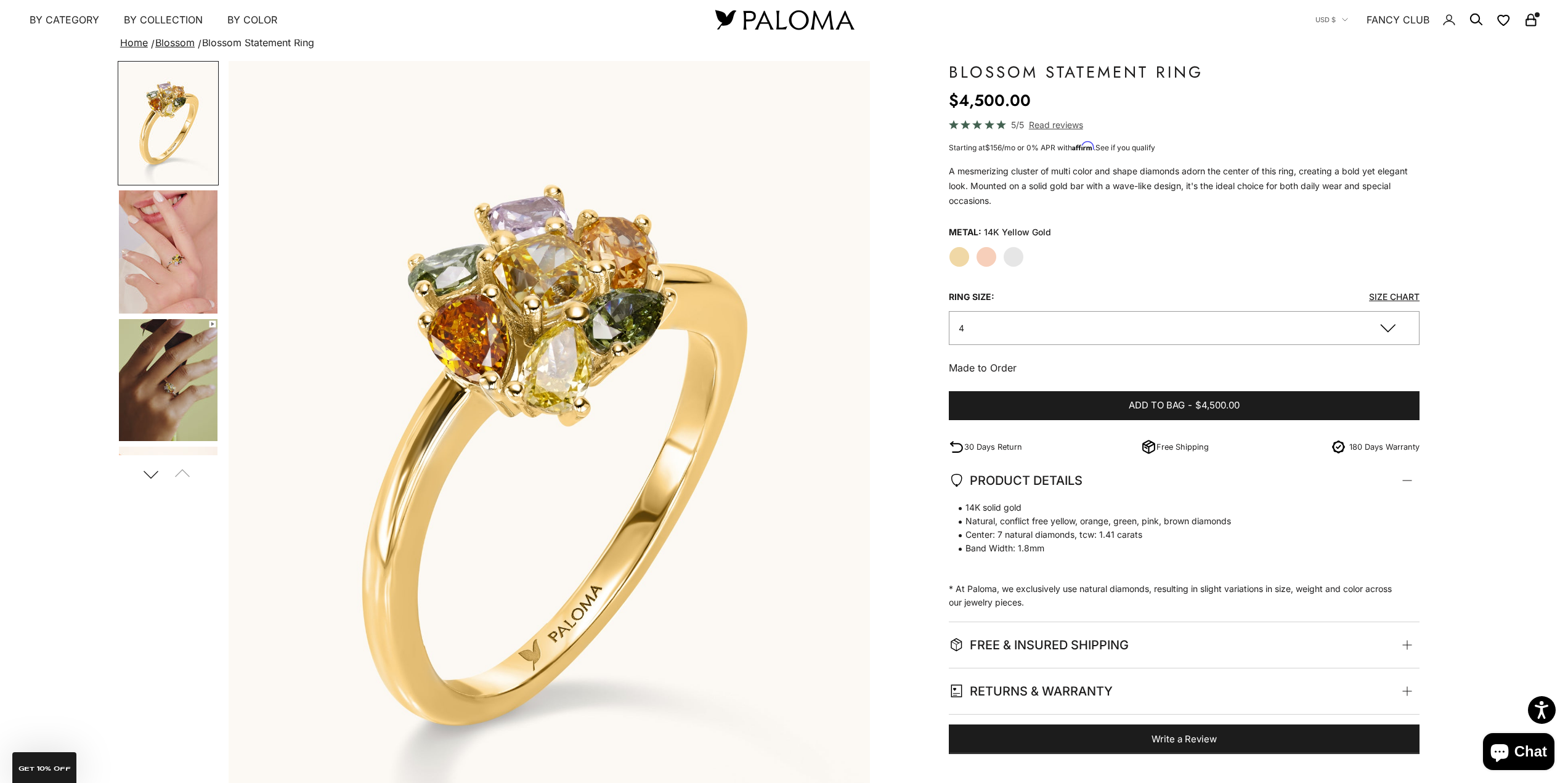 click at bounding box center [168, 252] 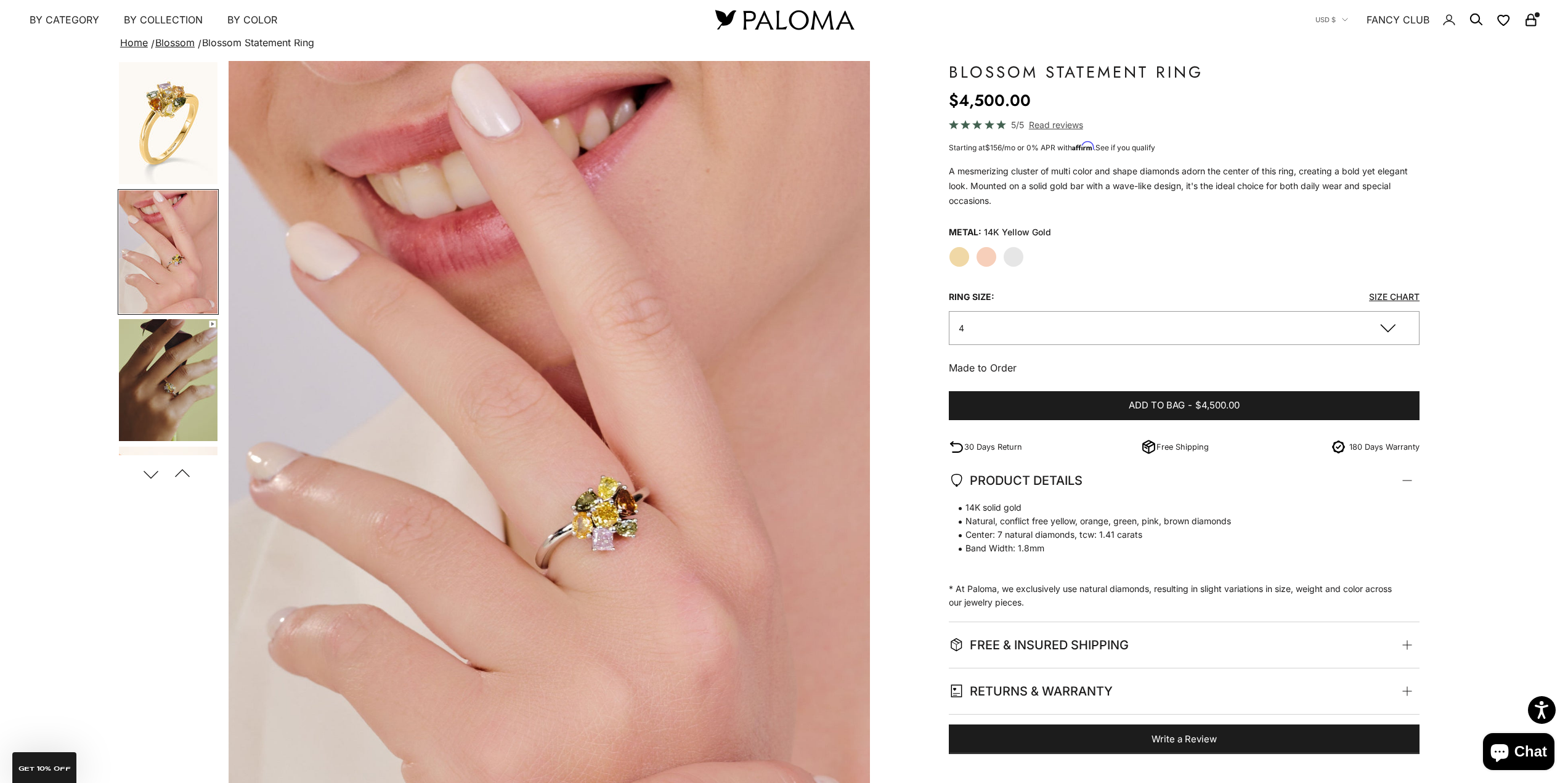 click on "Rose Gold" 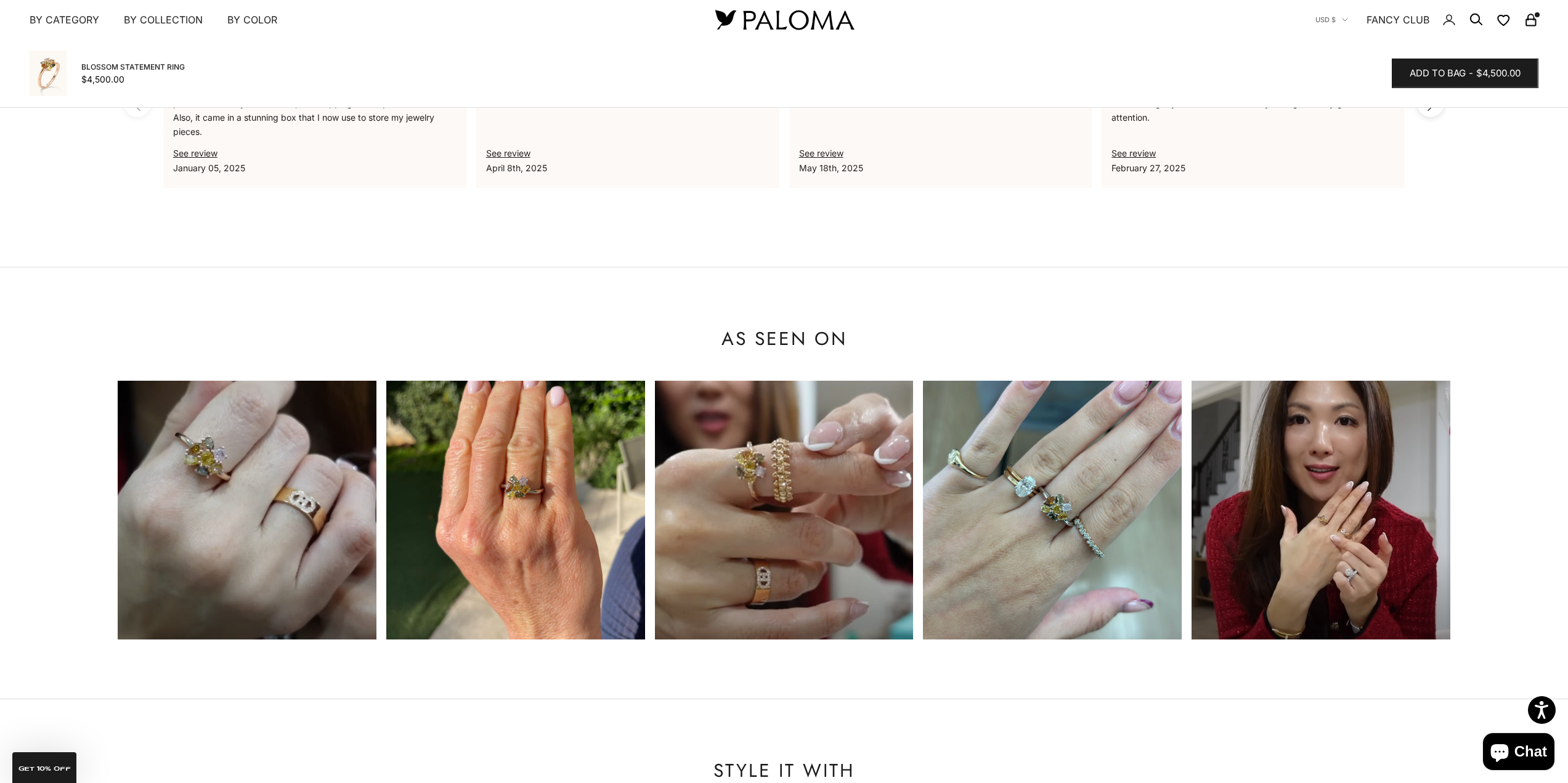 click at bounding box center [247, 510] 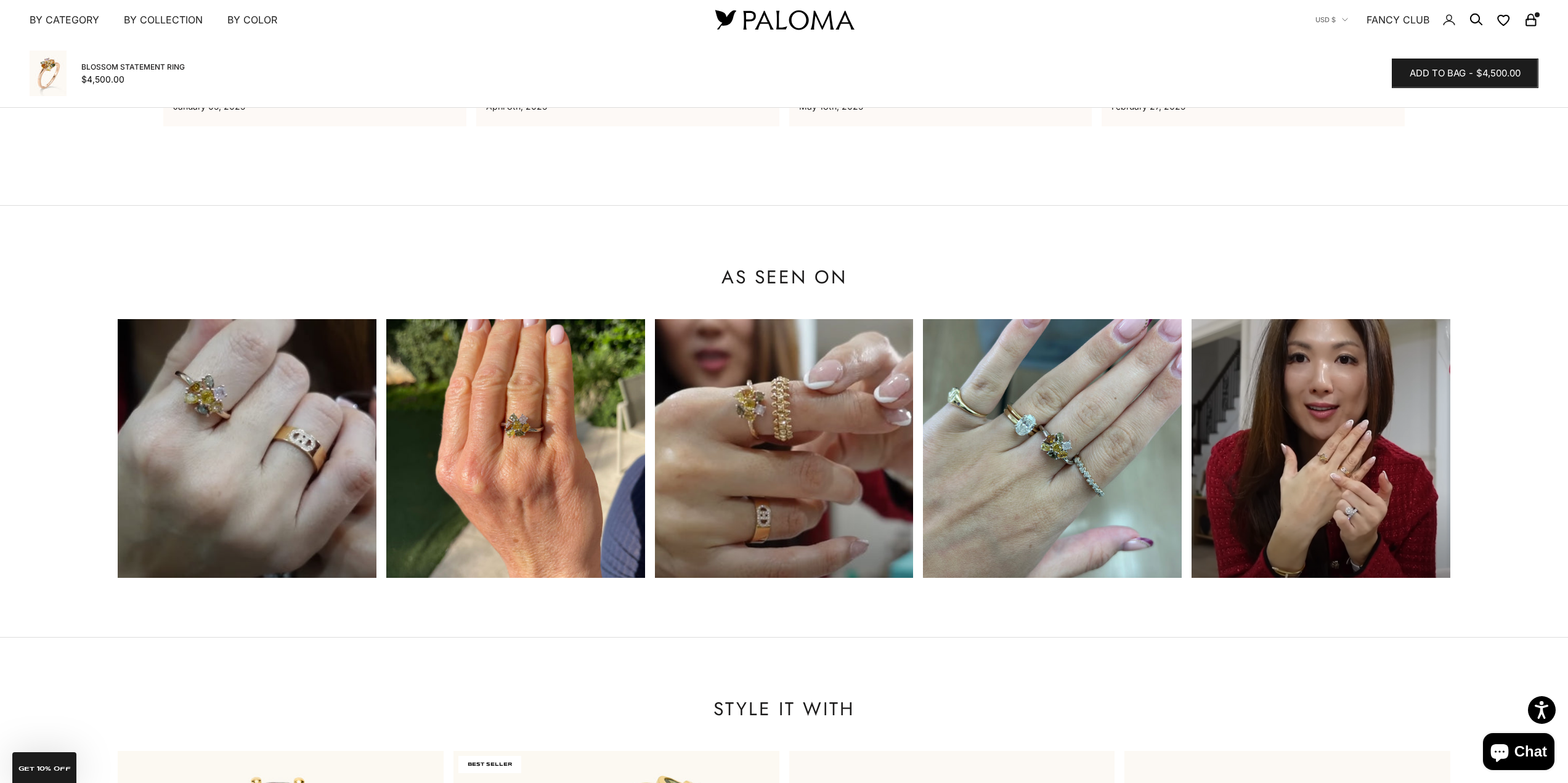 click at bounding box center (516, 448) 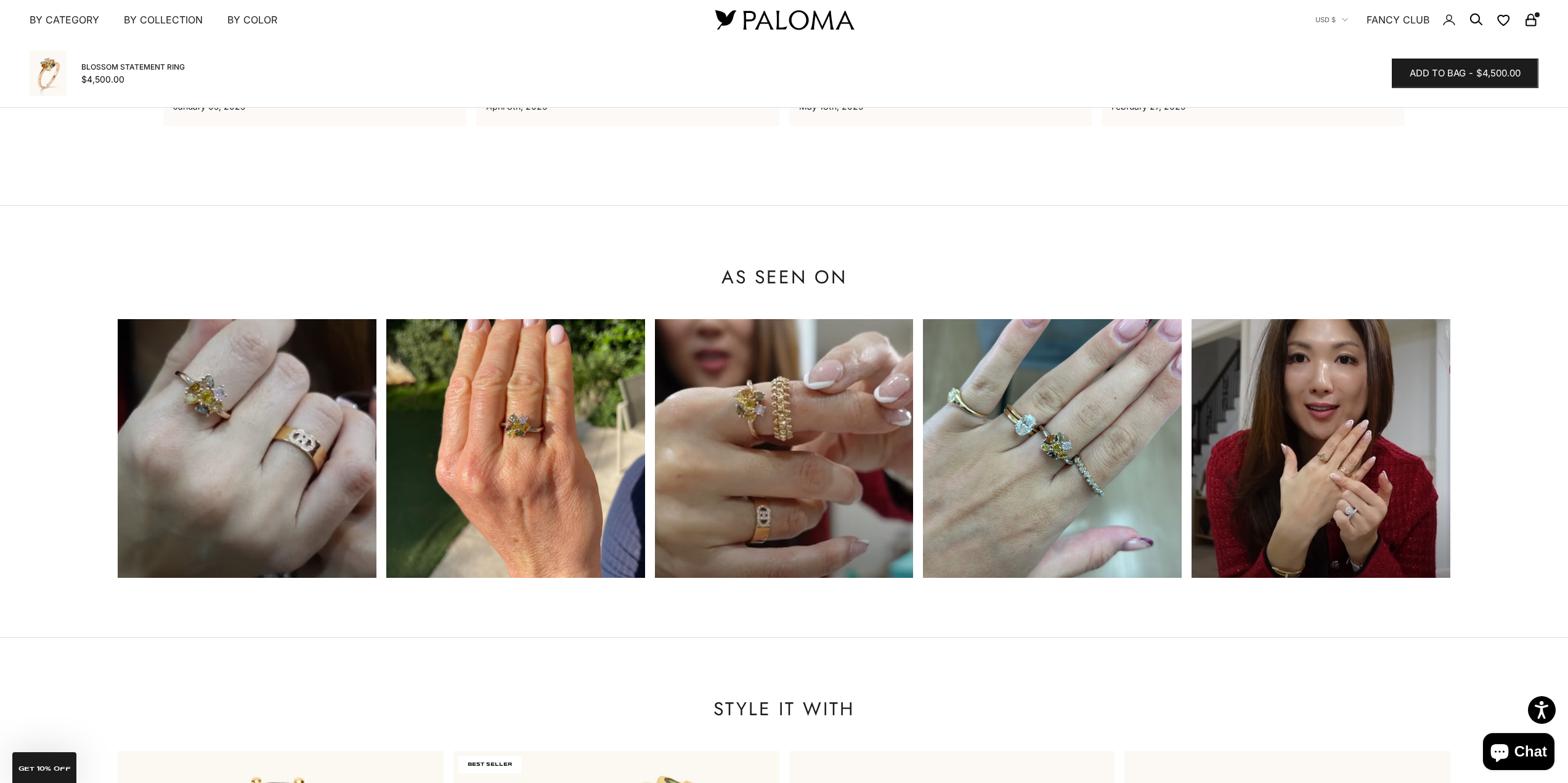 click at bounding box center [1321, 448] 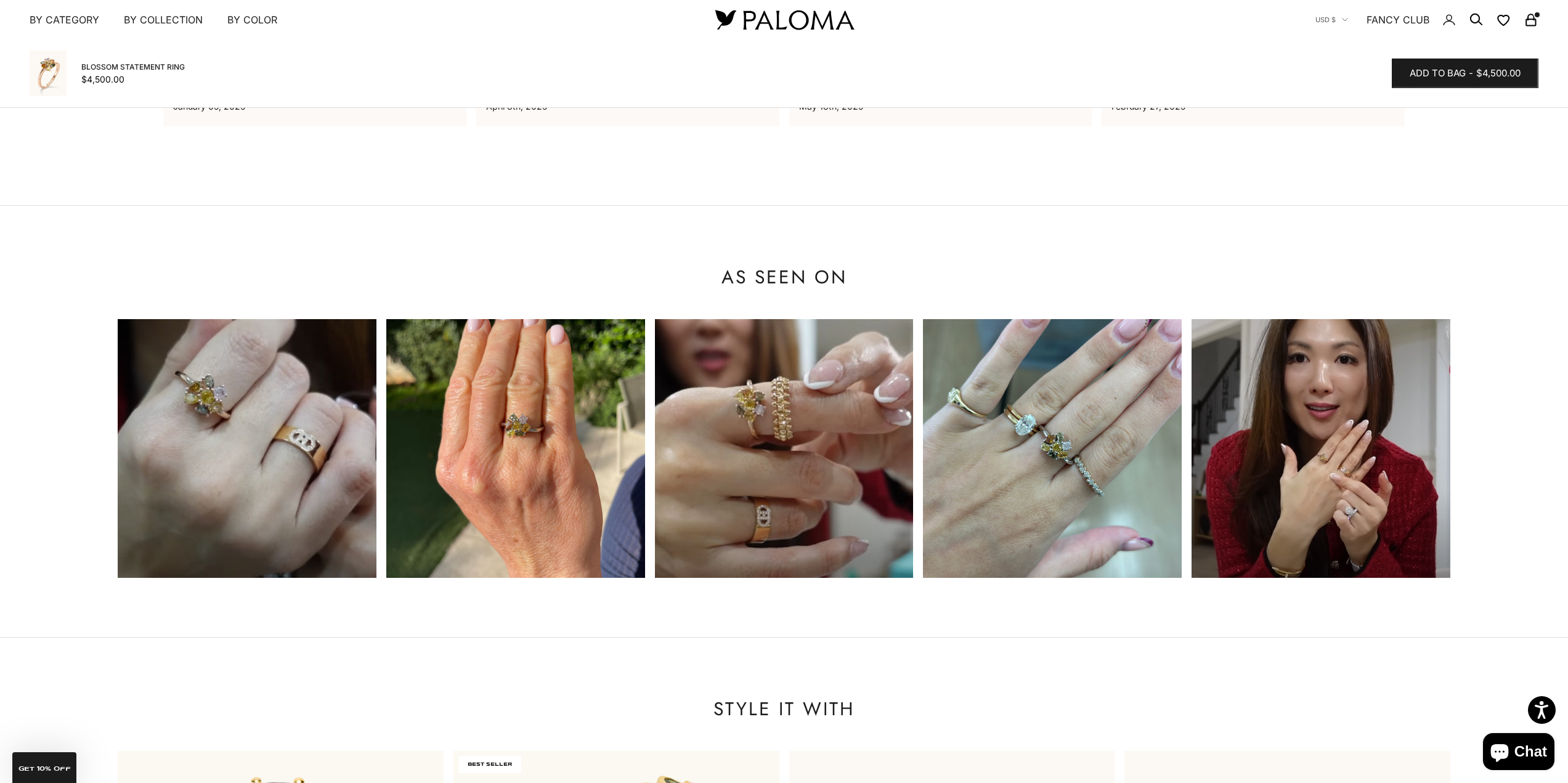 click at bounding box center (247, 448) 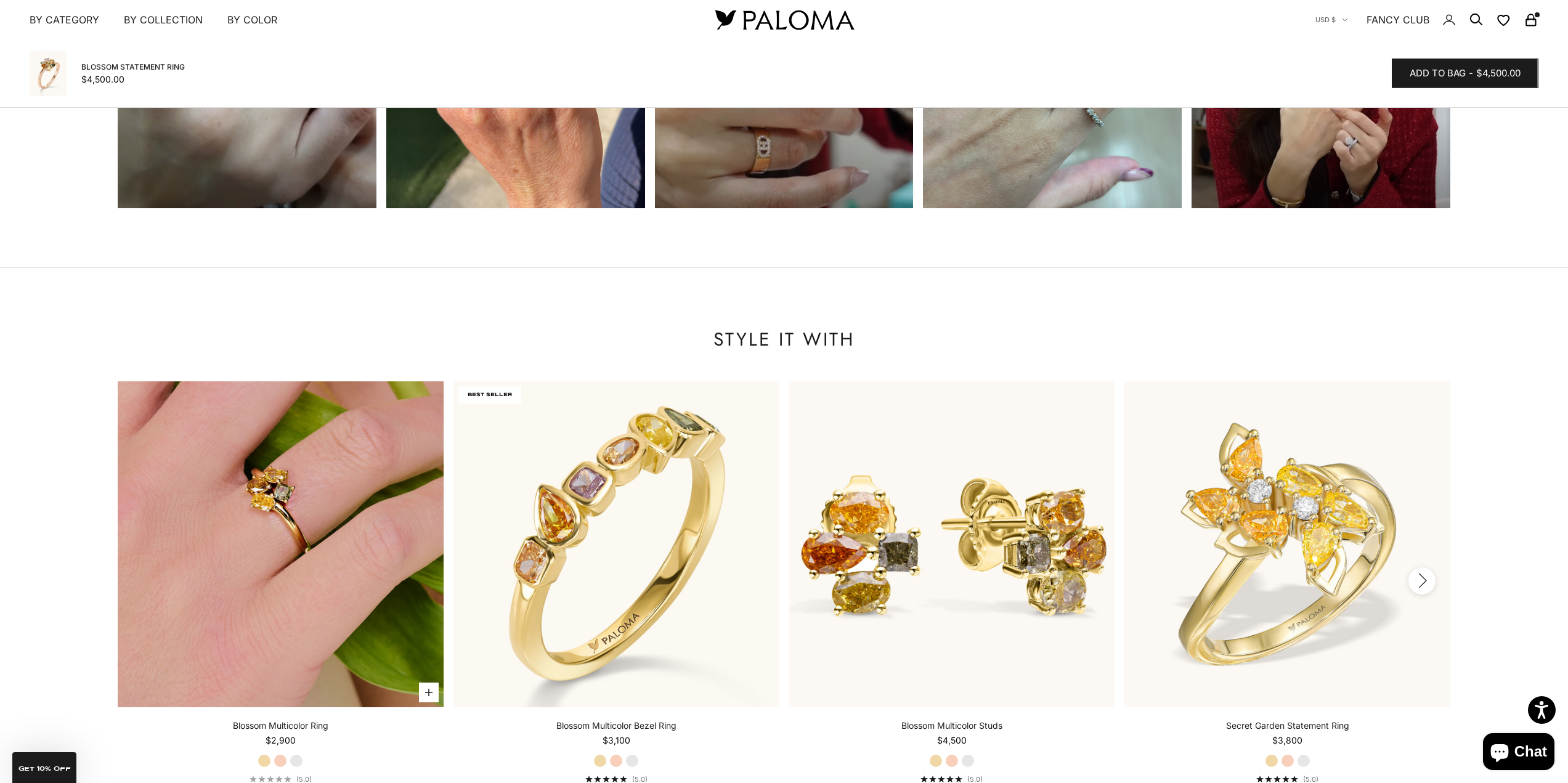 click at bounding box center (280, 544) 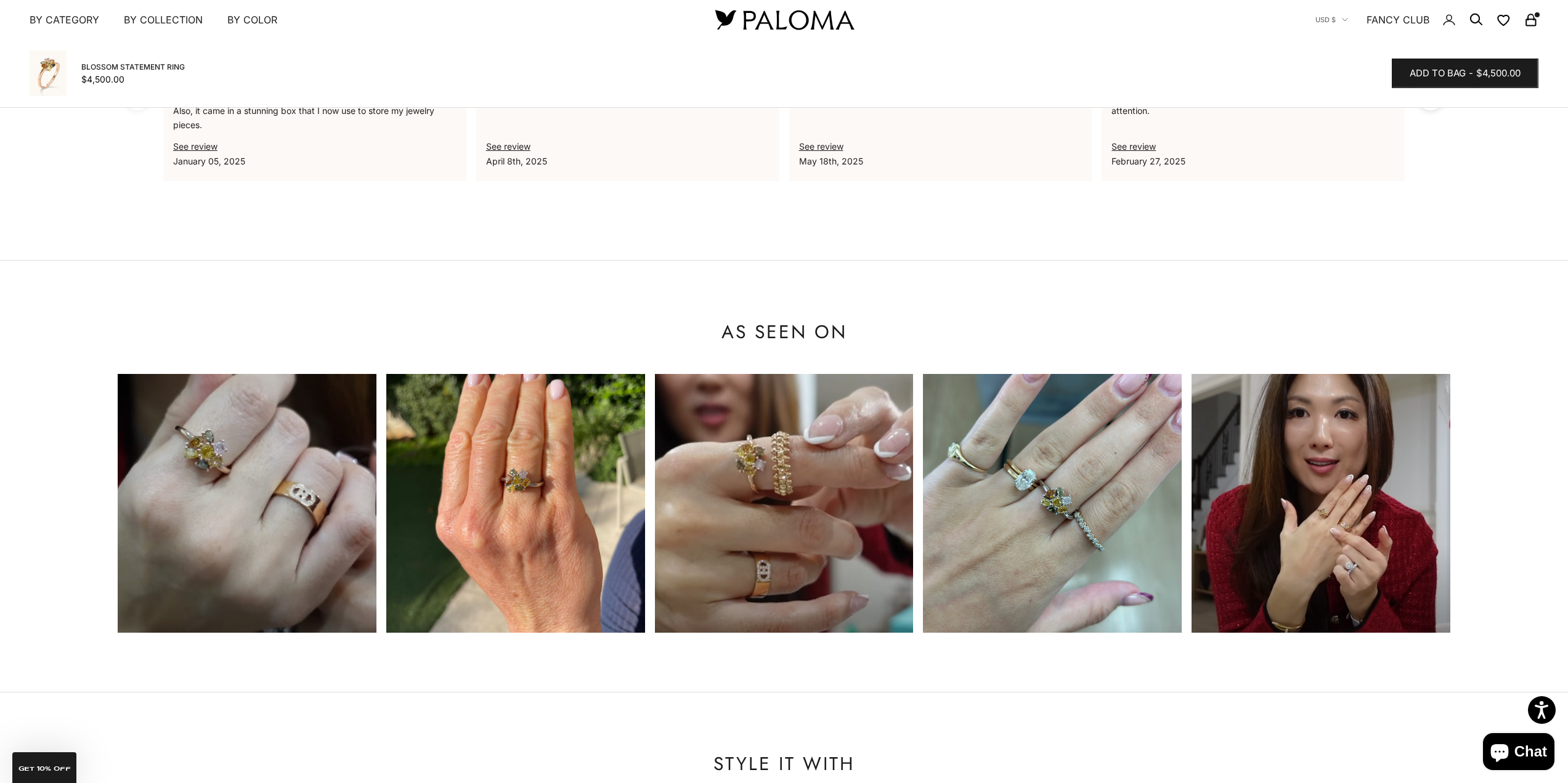 scroll, scrollTop: 986, scrollLeft: 0, axis: vertical 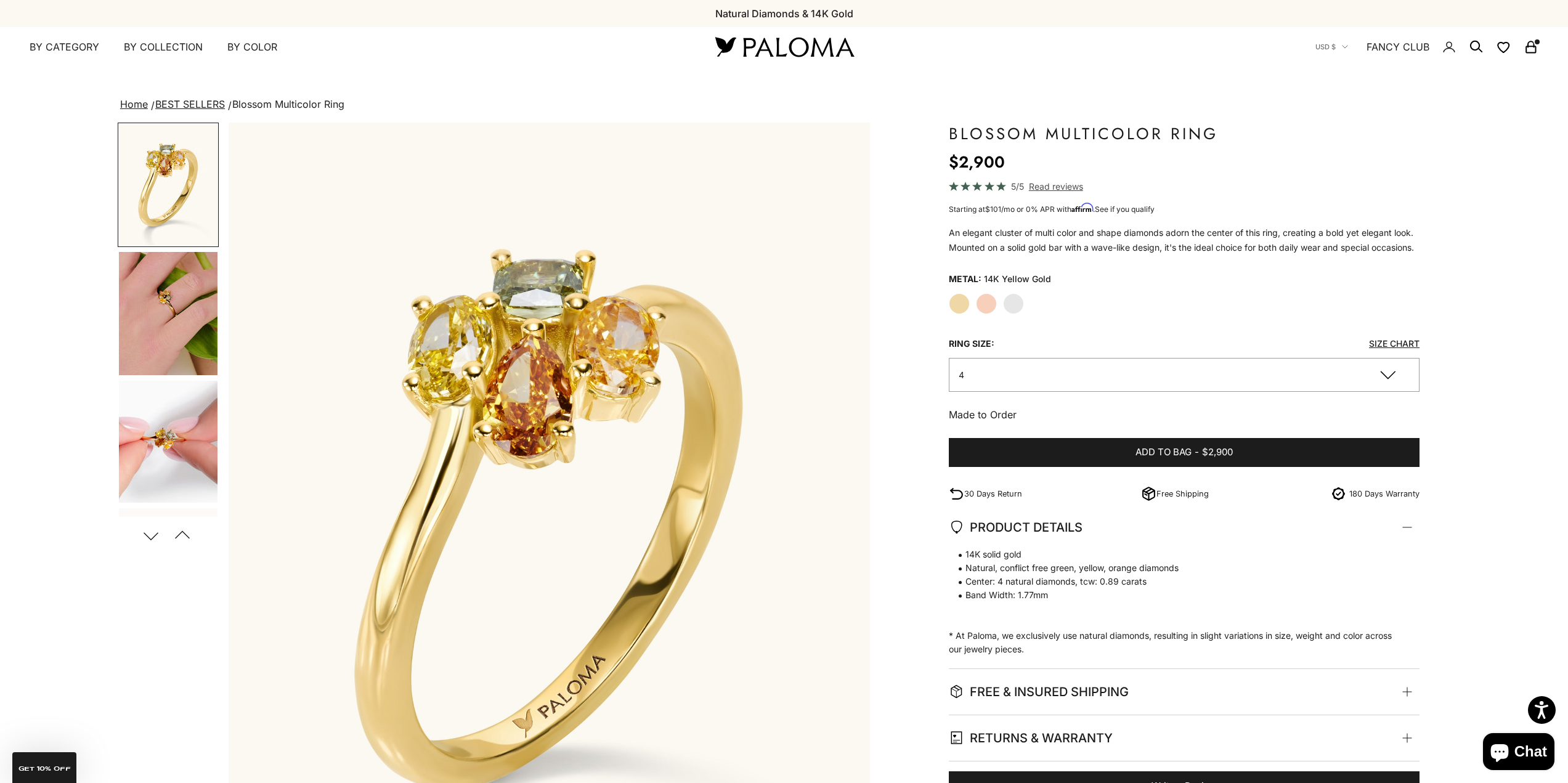 click at bounding box center [168, 314] 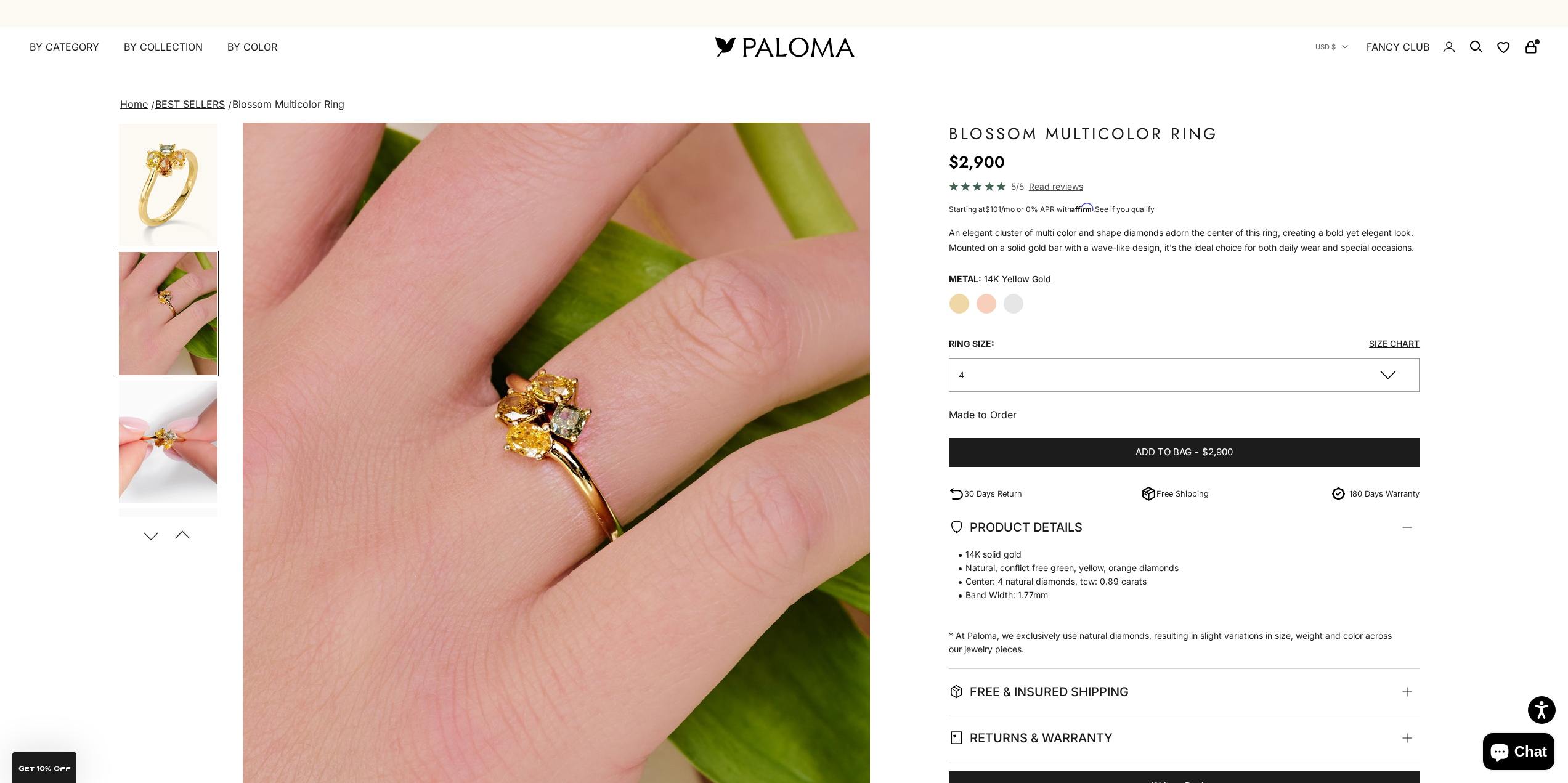 scroll, scrollTop: 0, scrollLeft: 656, axis: horizontal 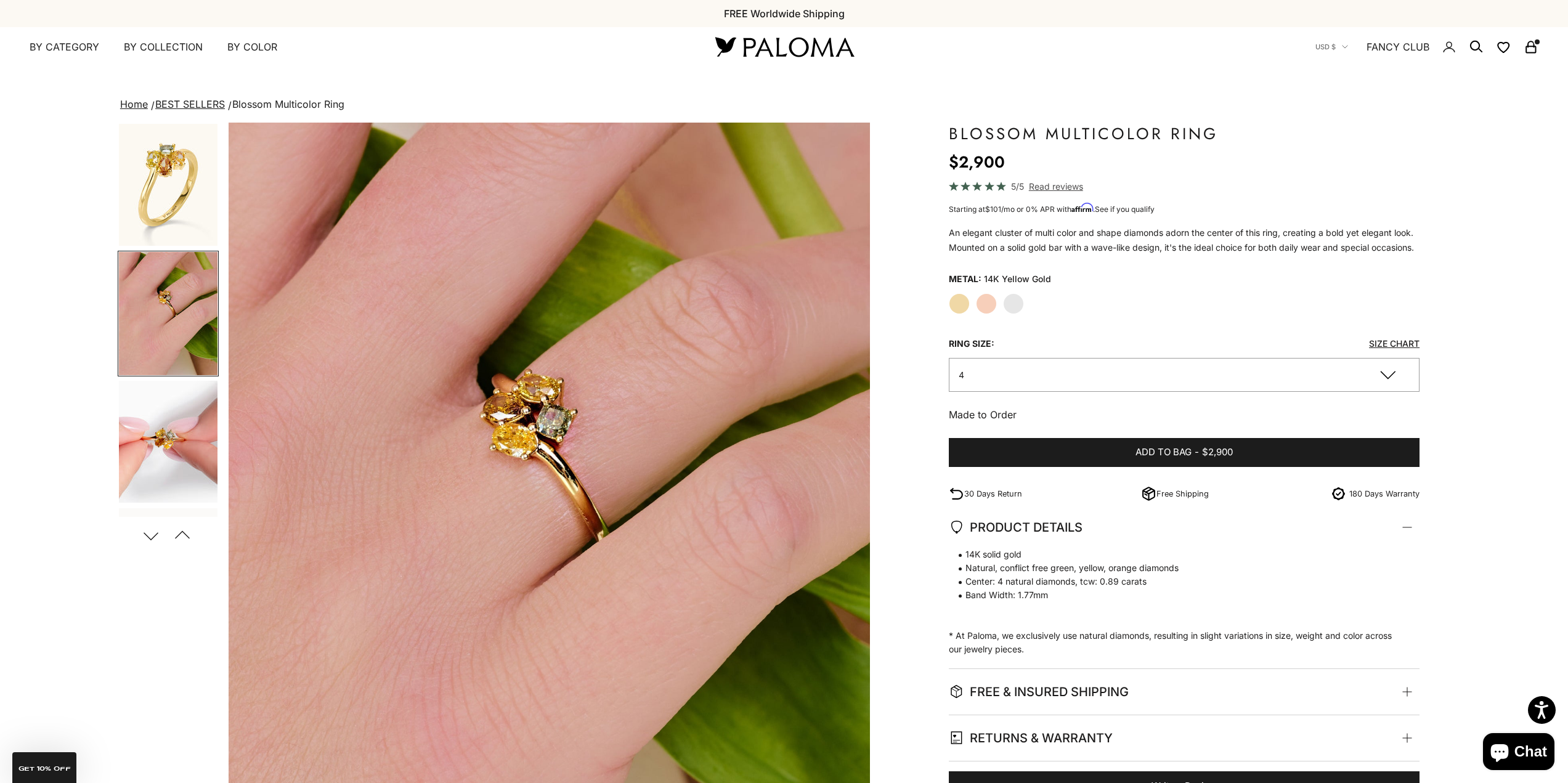 click at bounding box center (168, 442) 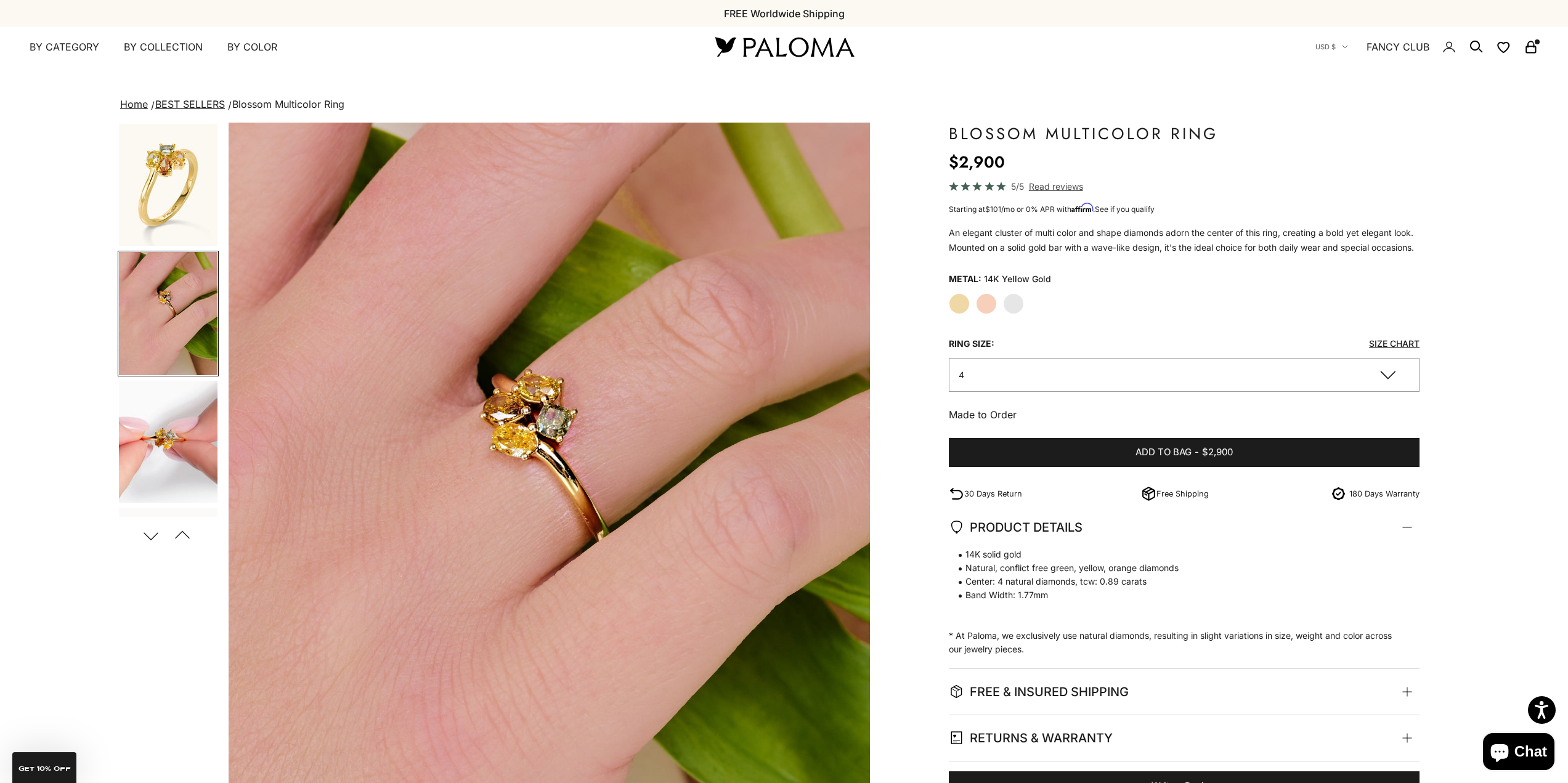 scroll, scrollTop: 43, scrollLeft: 0, axis: vertical 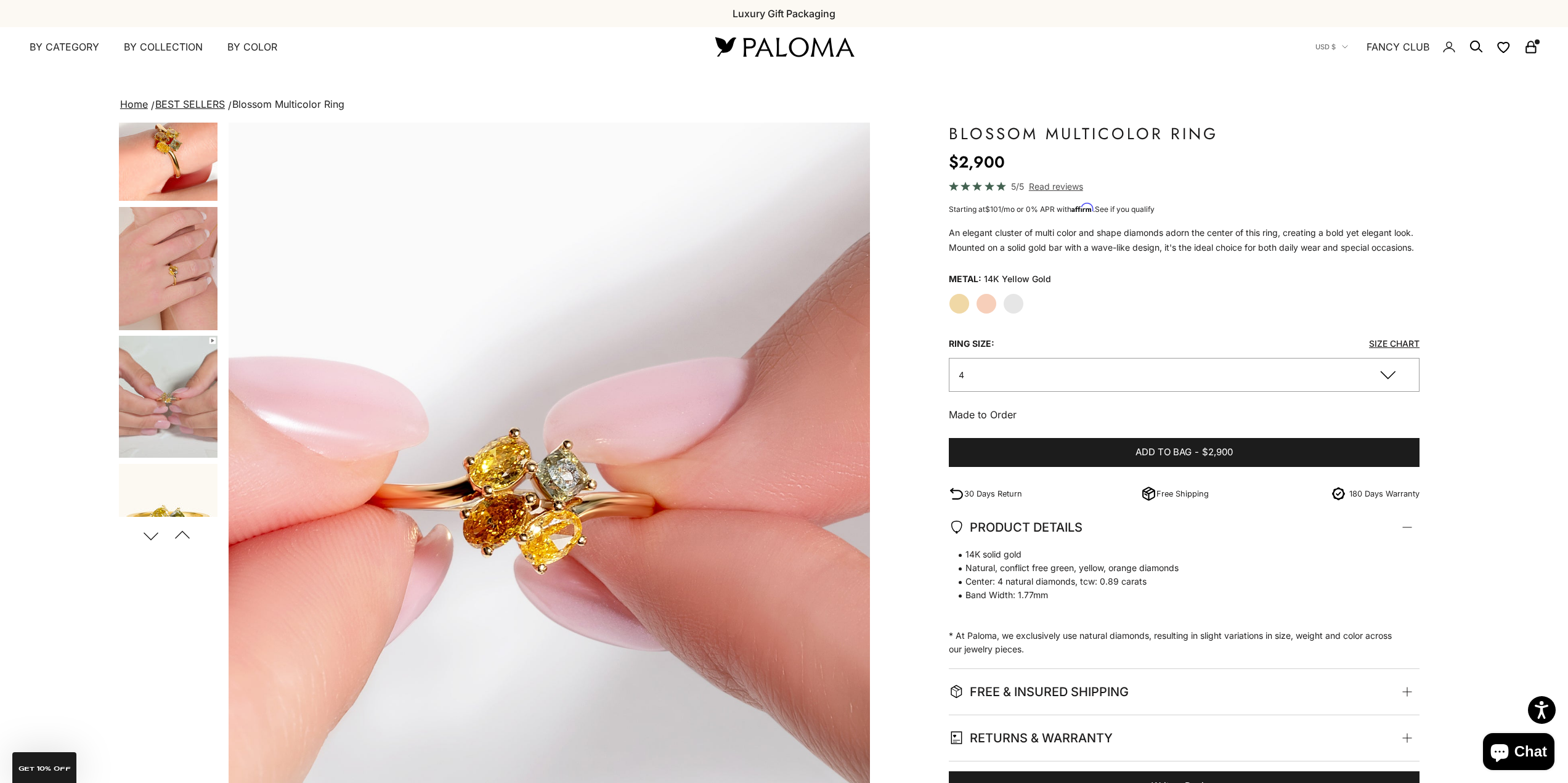click at bounding box center [168, 397] 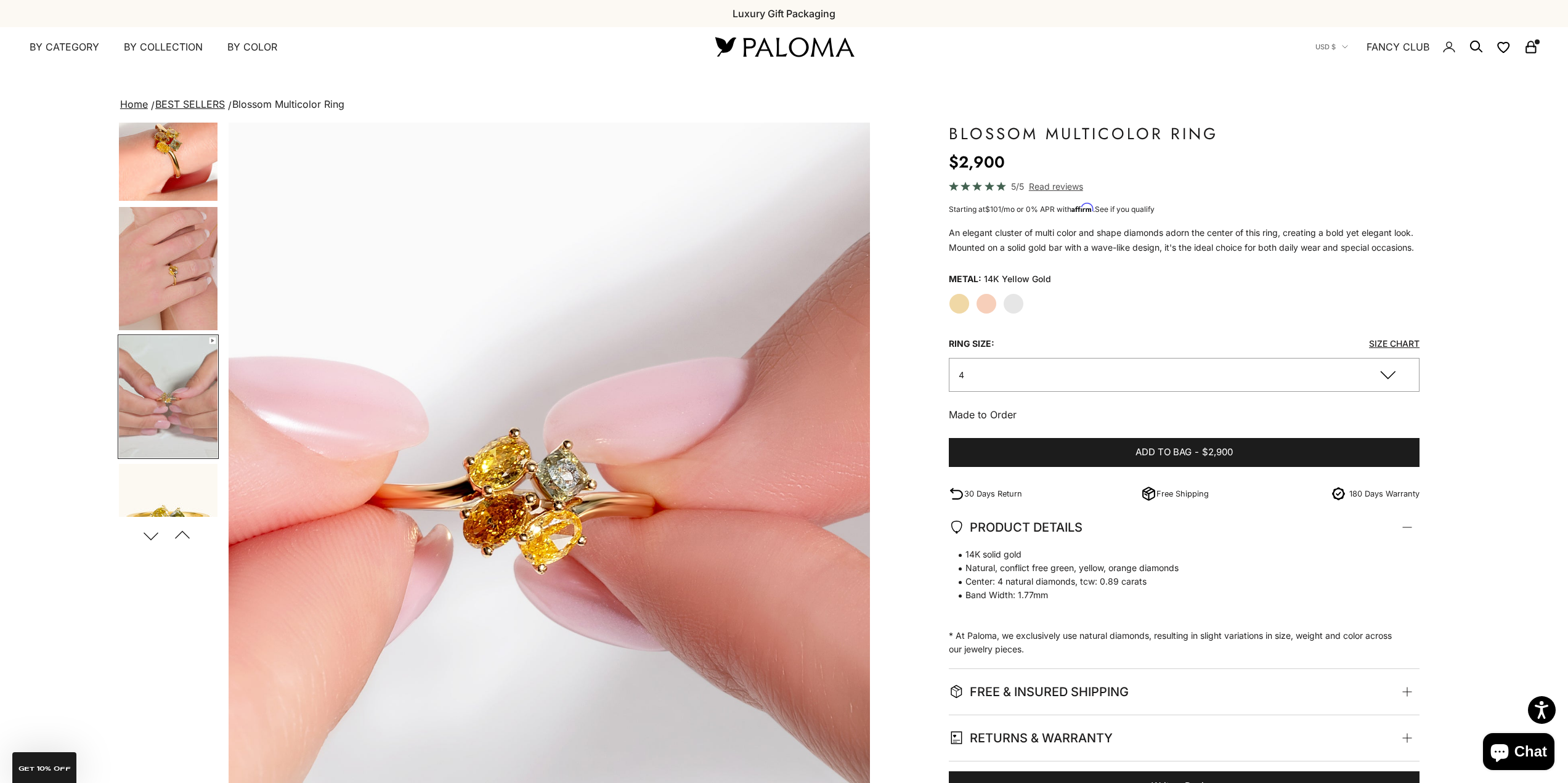 scroll, scrollTop: 0, scrollLeft: 1393, axis: horizontal 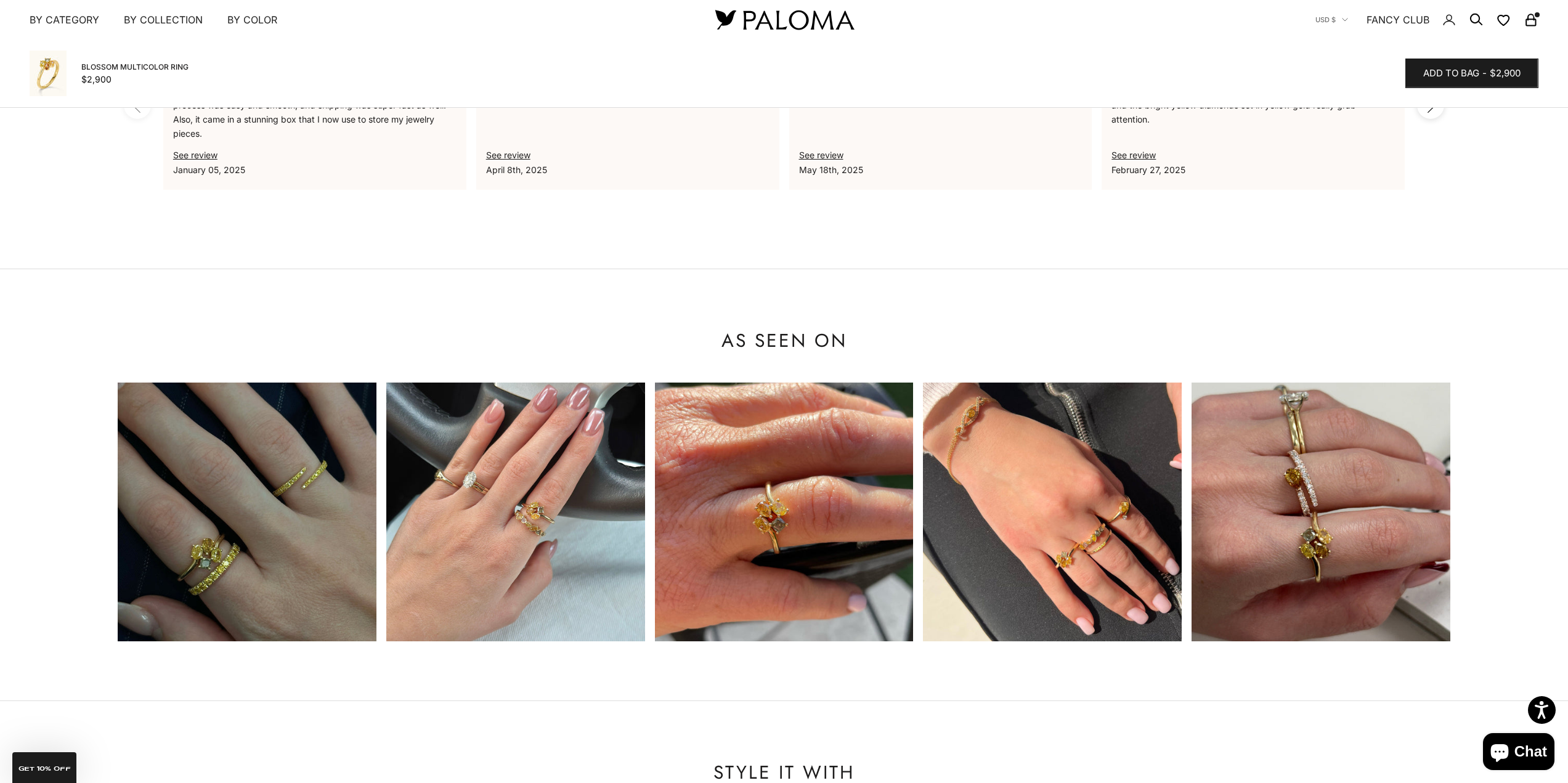 click at bounding box center (516, 512) 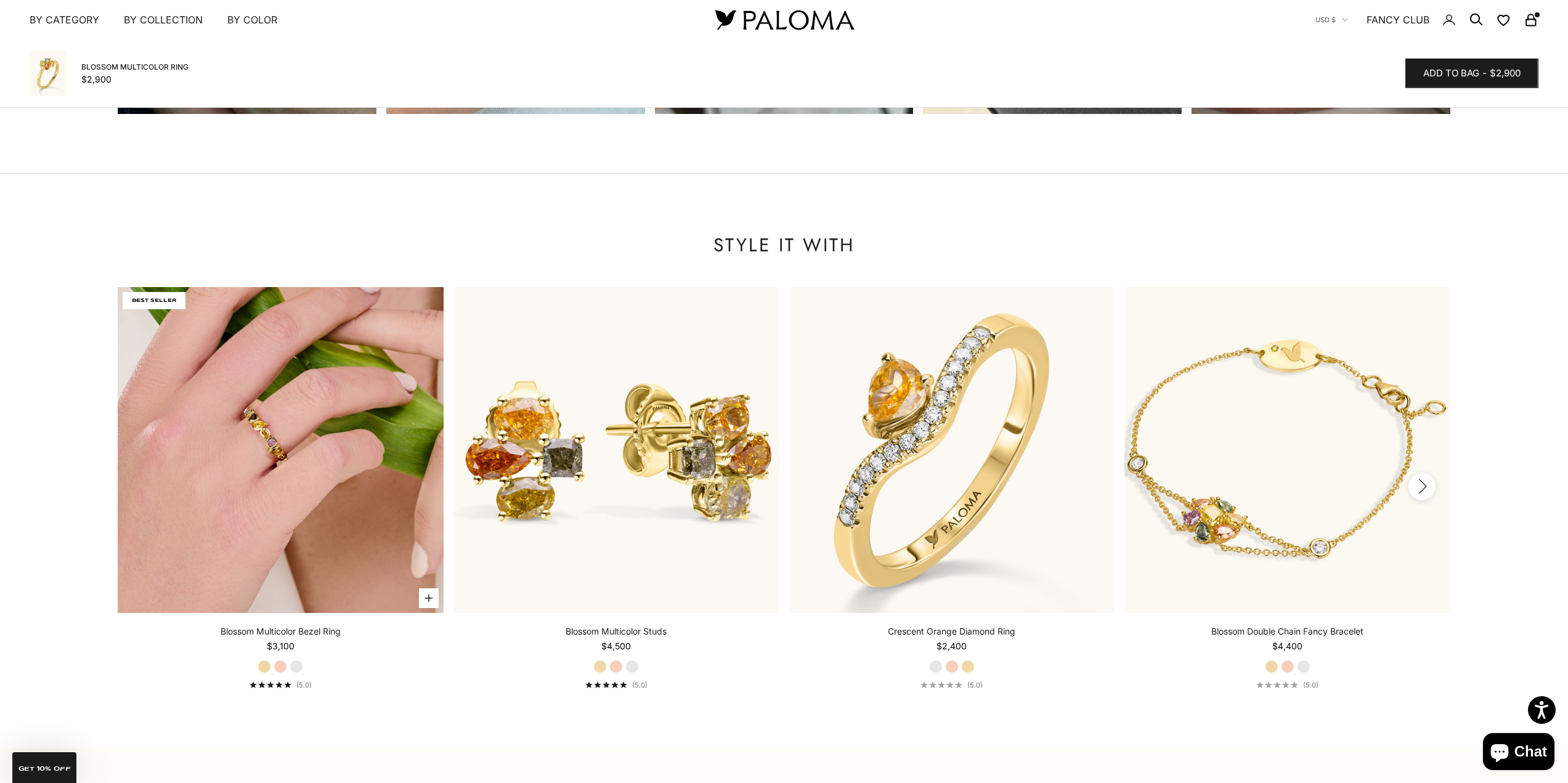 scroll, scrollTop: 1479, scrollLeft: 0, axis: vertical 